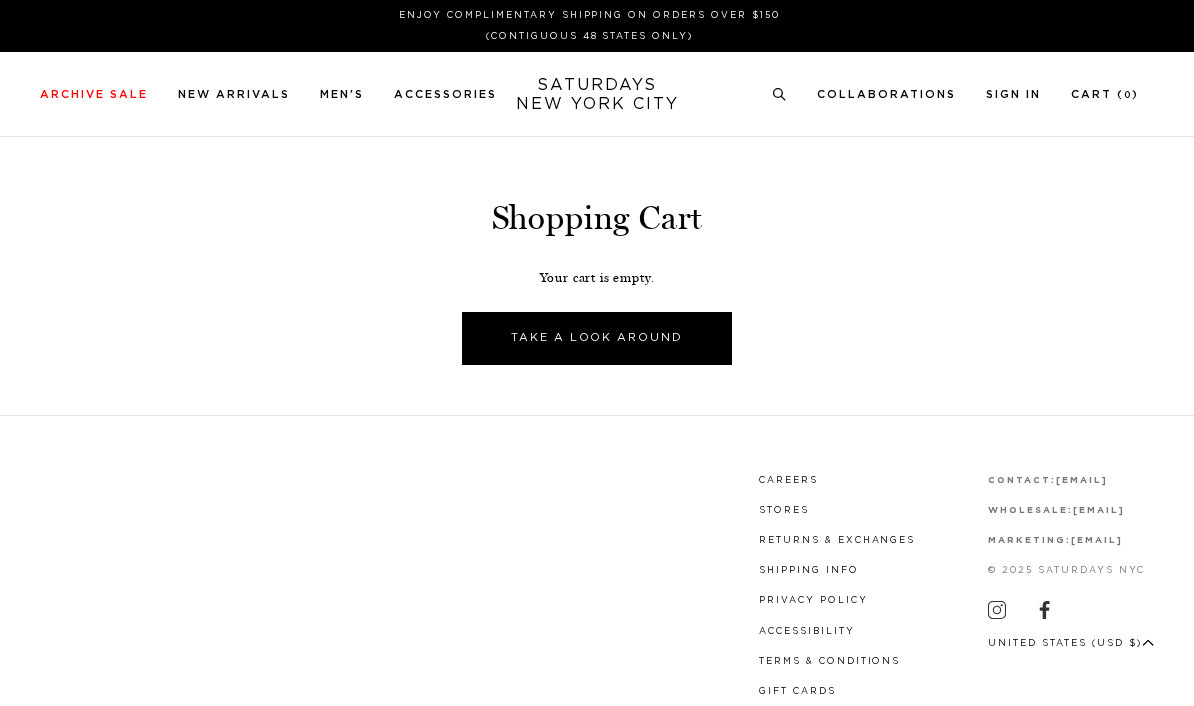 scroll, scrollTop: 0, scrollLeft: 0, axis: both 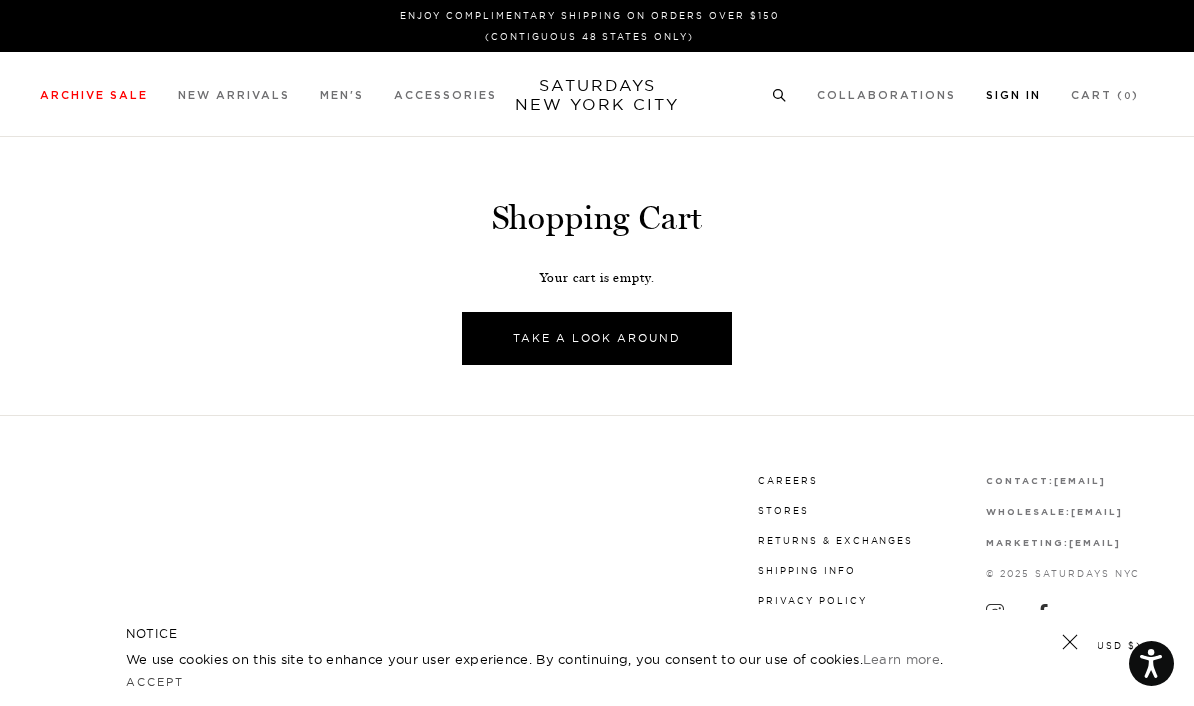click on "Sign In" at bounding box center [1013, 95] 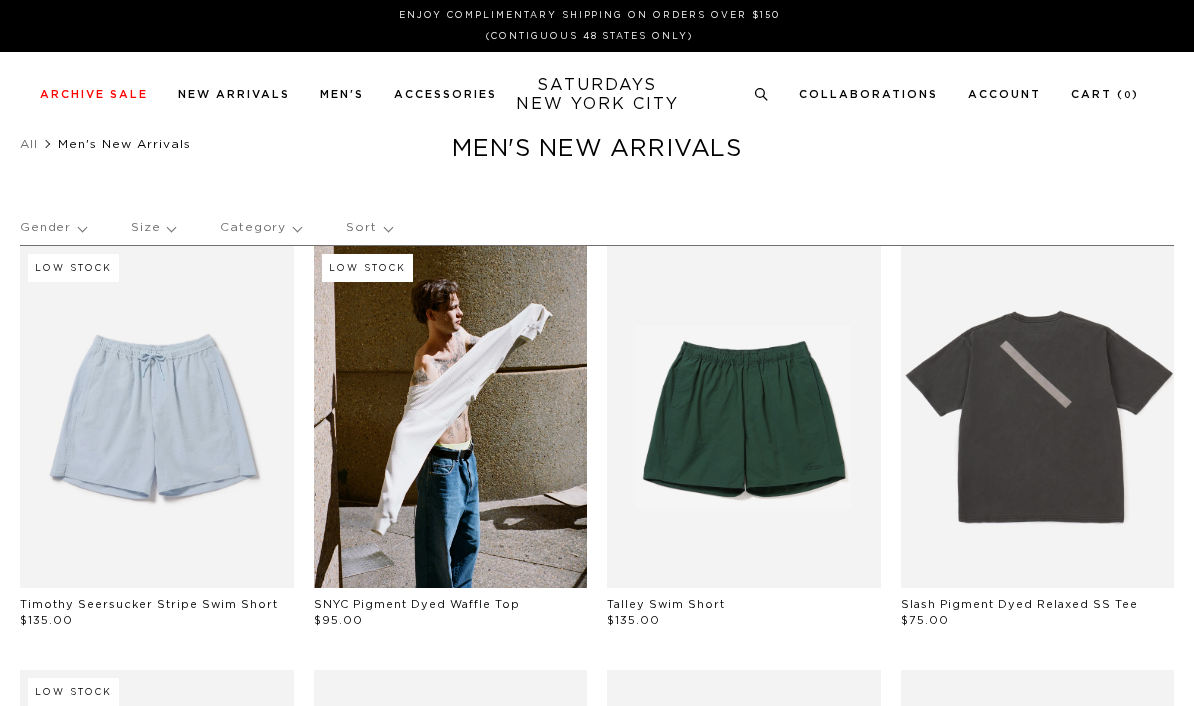 scroll, scrollTop: 0, scrollLeft: 0, axis: both 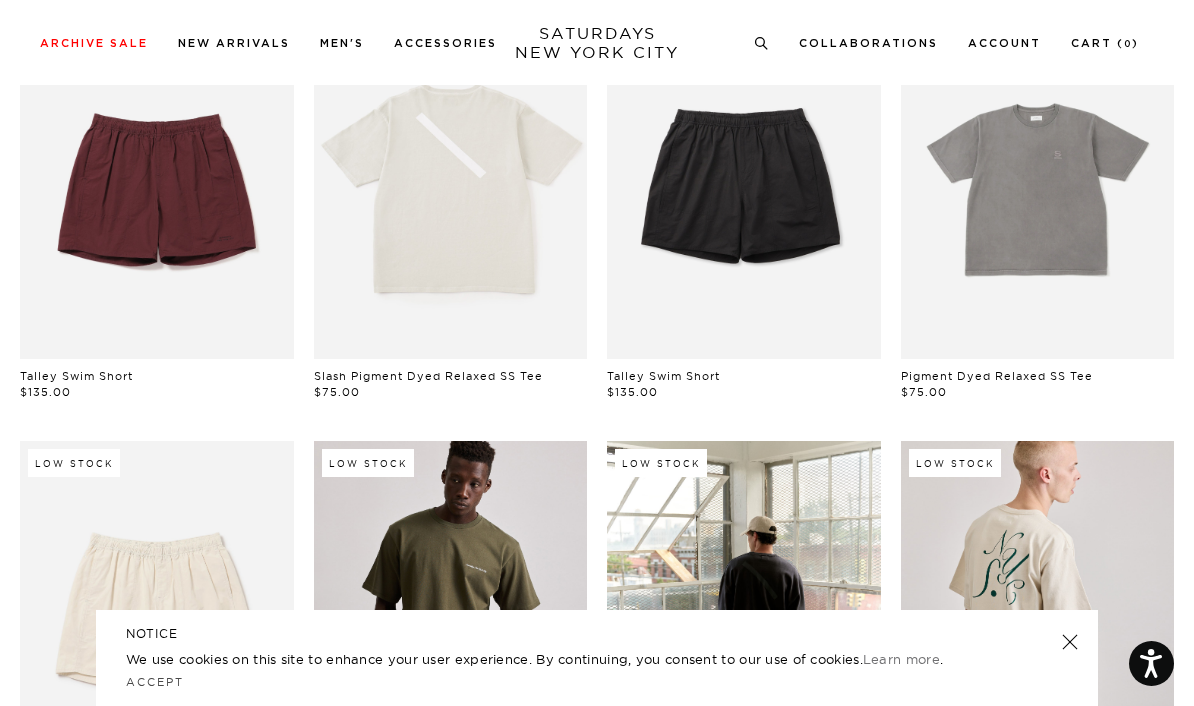 click at bounding box center (451, 612) 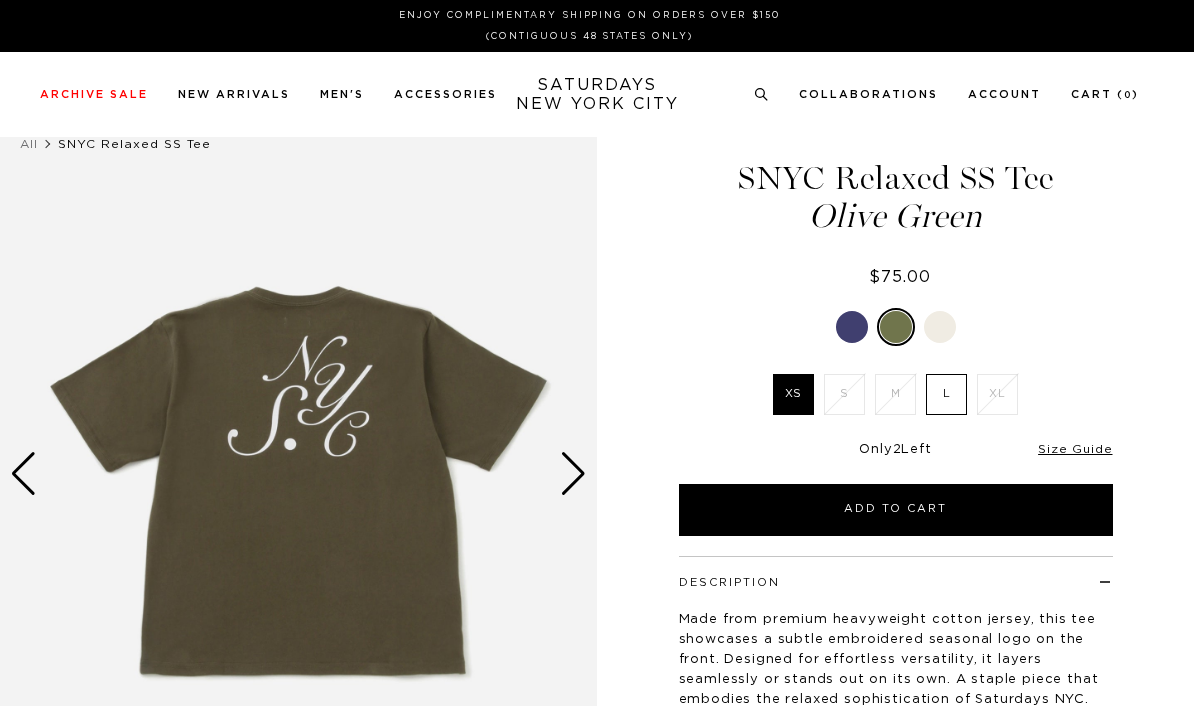 scroll, scrollTop: 0, scrollLeft: 0, axis: both 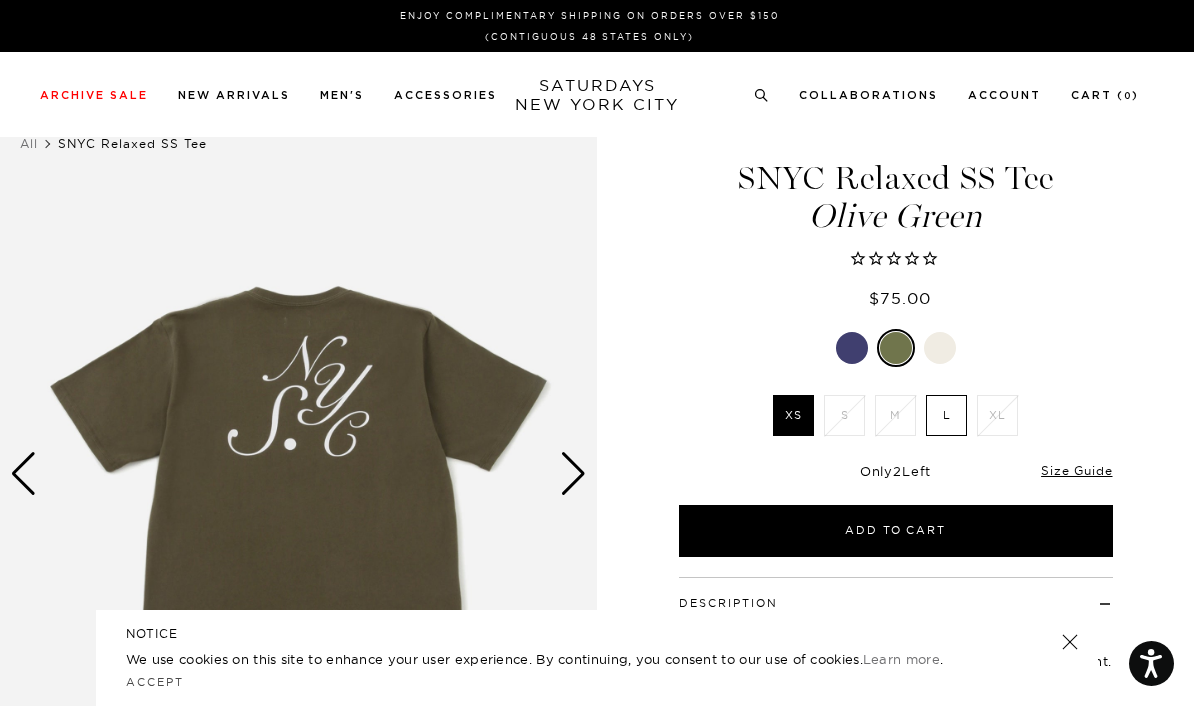 click on "L" at bounding box center (946, 415) 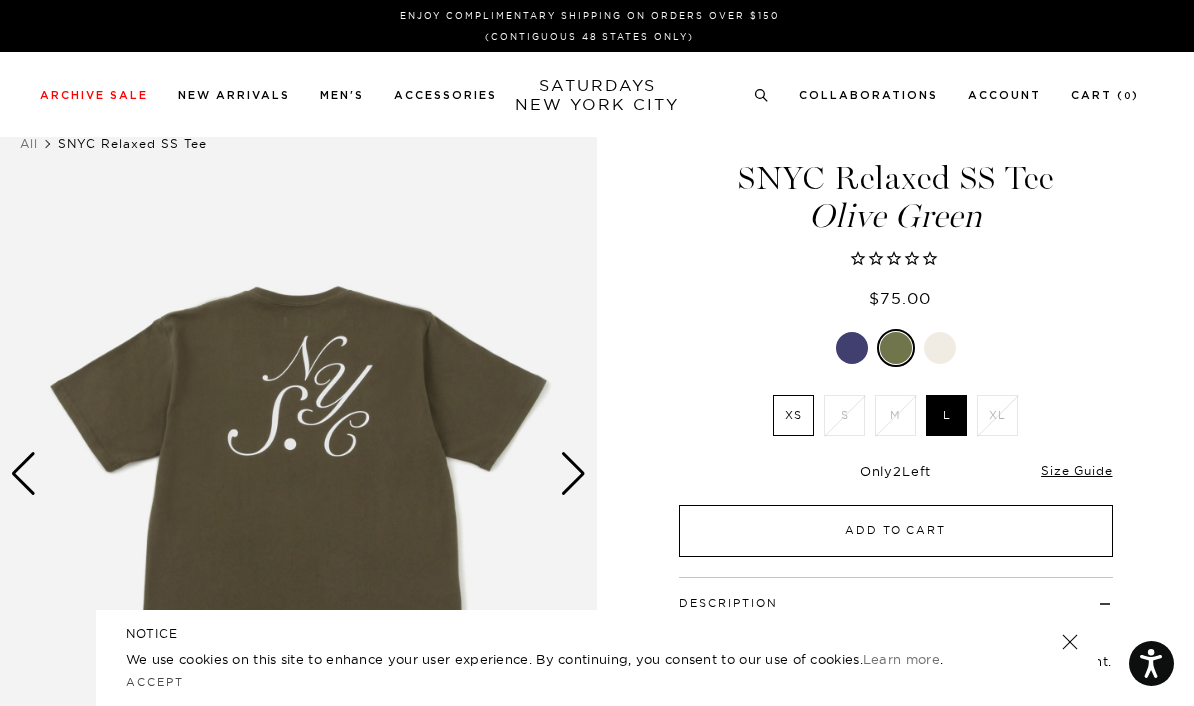 click on "Add to Cart" at bounding box center (896, 531) 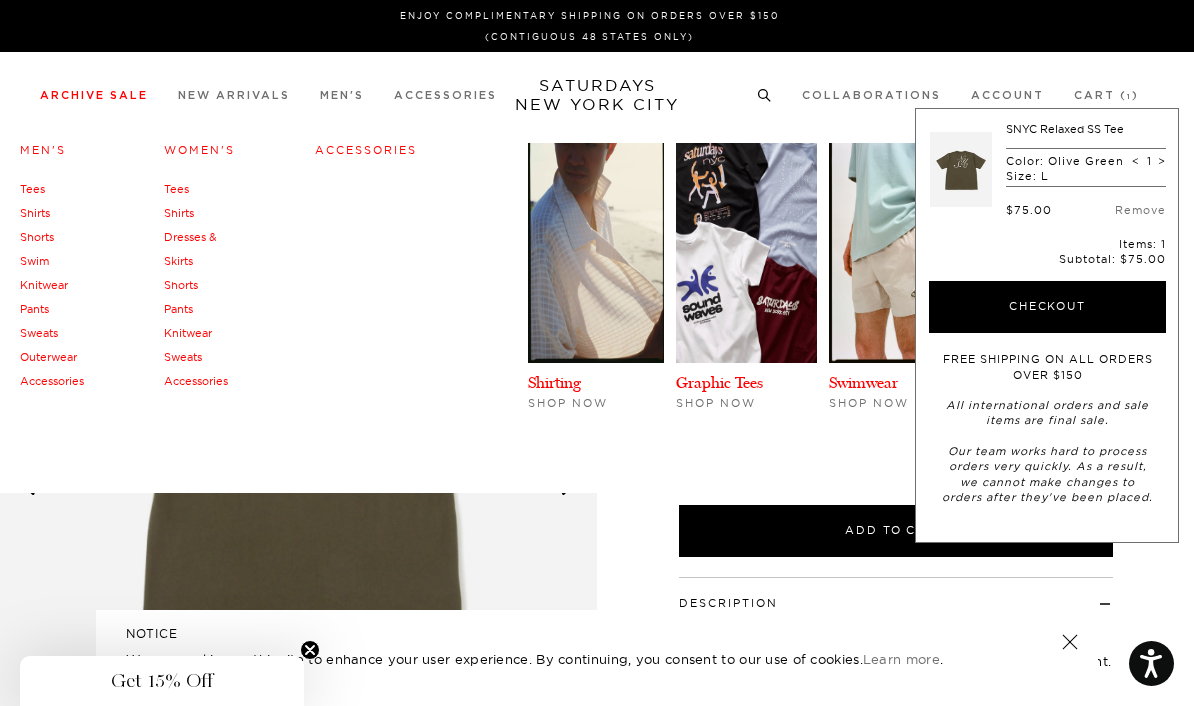 click on "Tees" at bounding box center [32, 189] 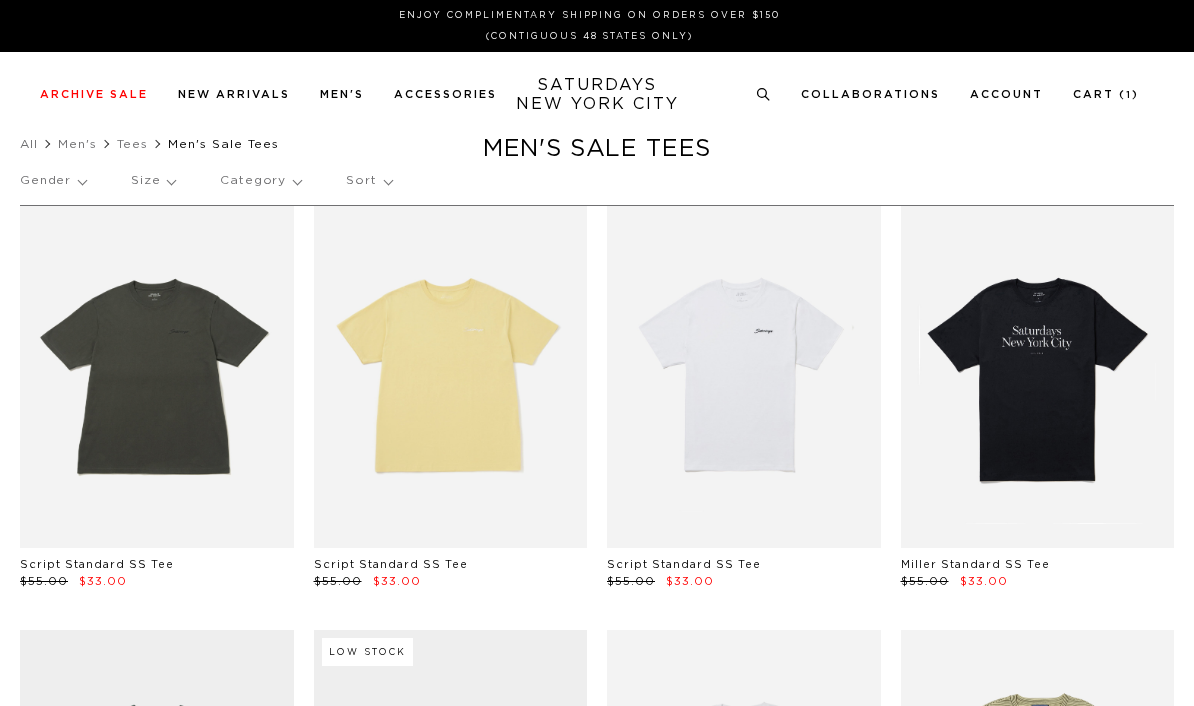 scroll, scrollTop: 0, scrollLeft: 0, axis: both 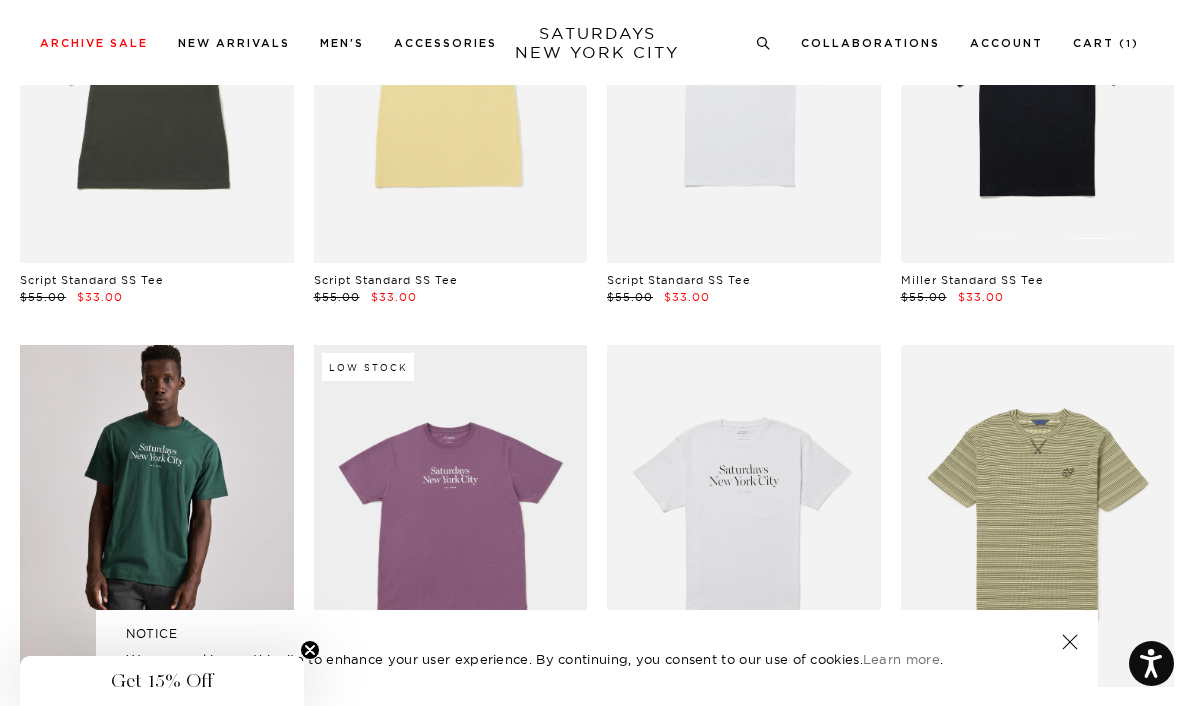 click at bounding box center [157, 516] 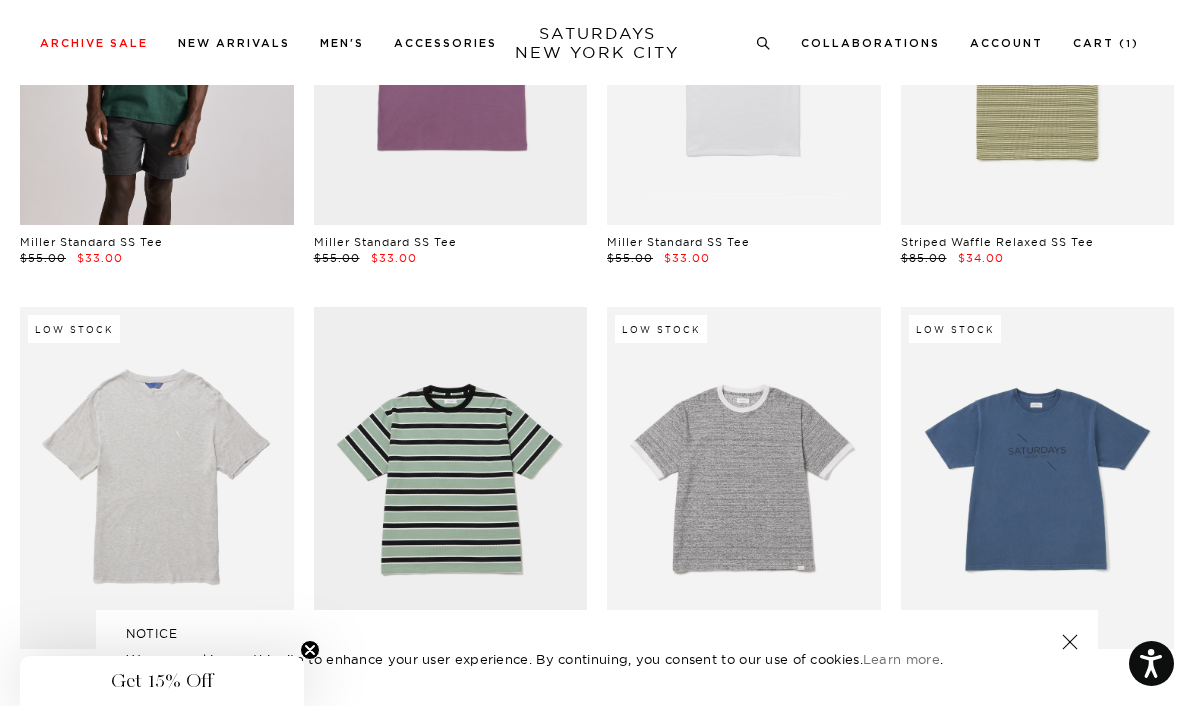 scroll, scrollTop: 752, scrollLeft: 0, axis: vertical 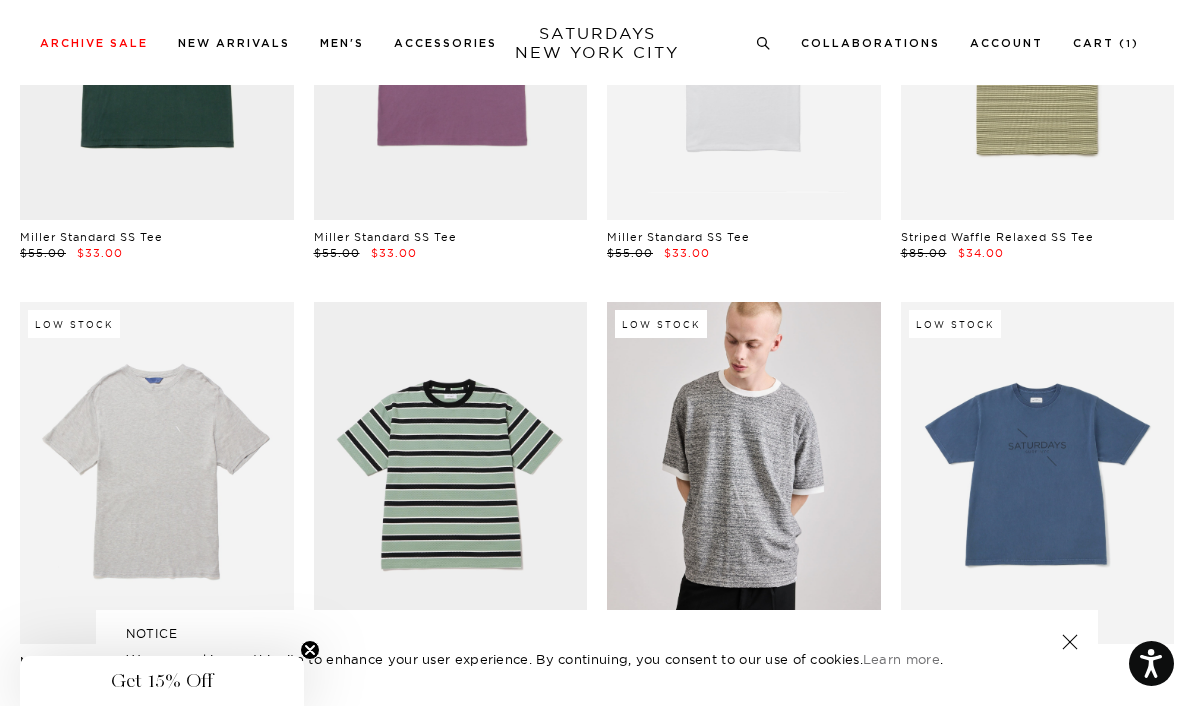 click at bounding box center [744, 473] 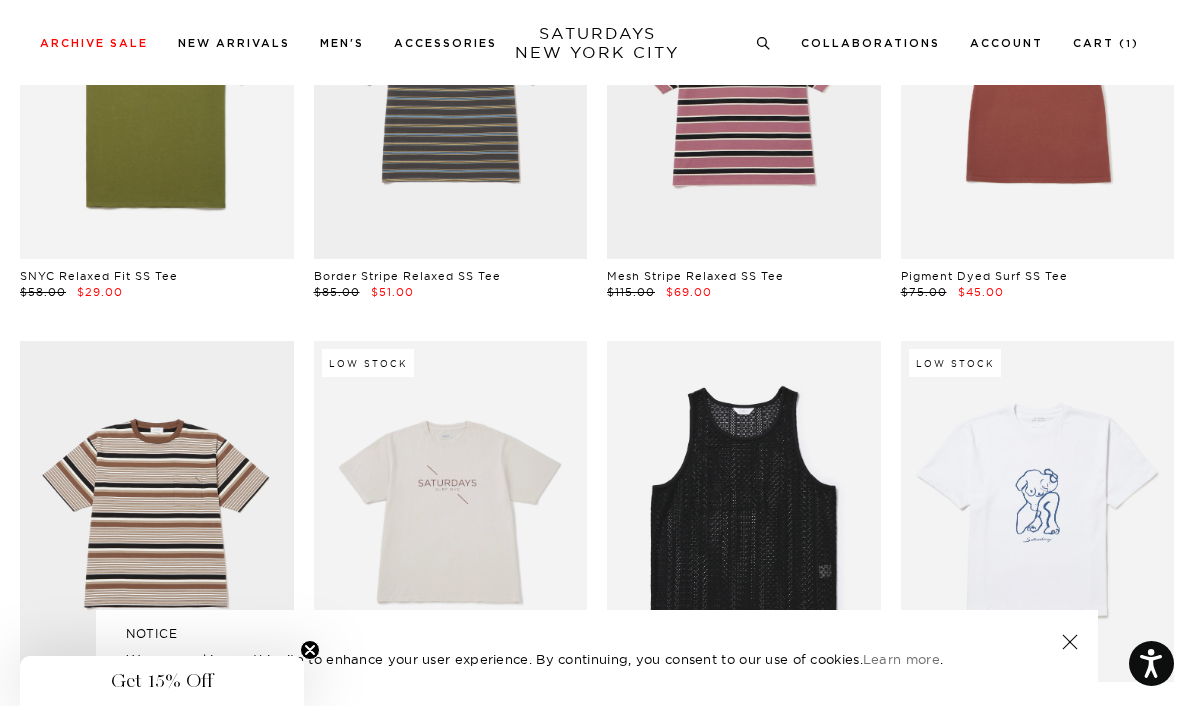 scroll, scrollTop: 1998, scrollLeft: 0, axis: vertical 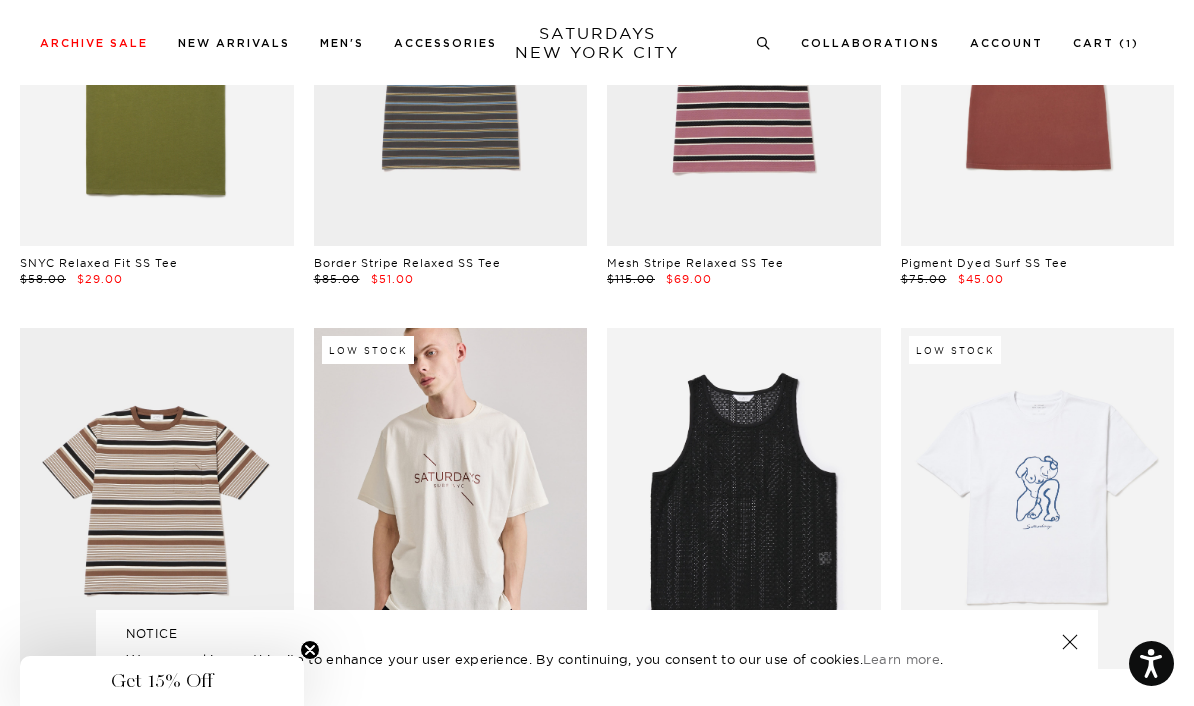 click at bounding box center [451, 499] 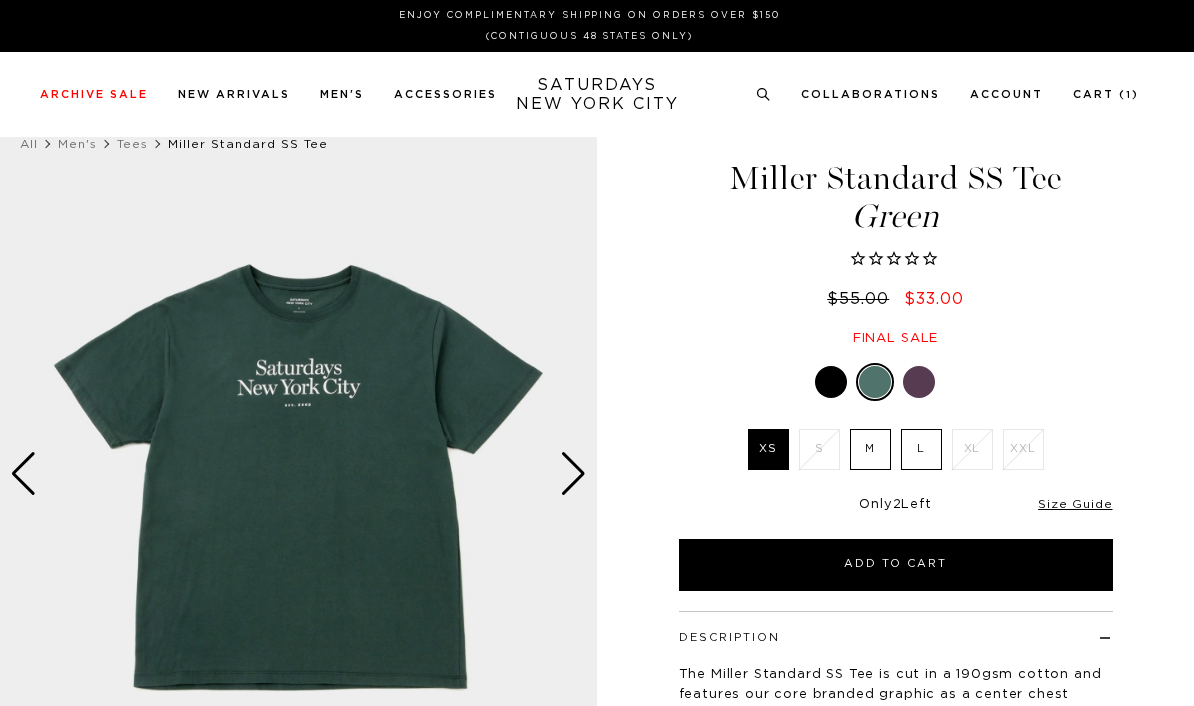 scroll, scrollTop: 0, scrollLeft: 0, axis: both 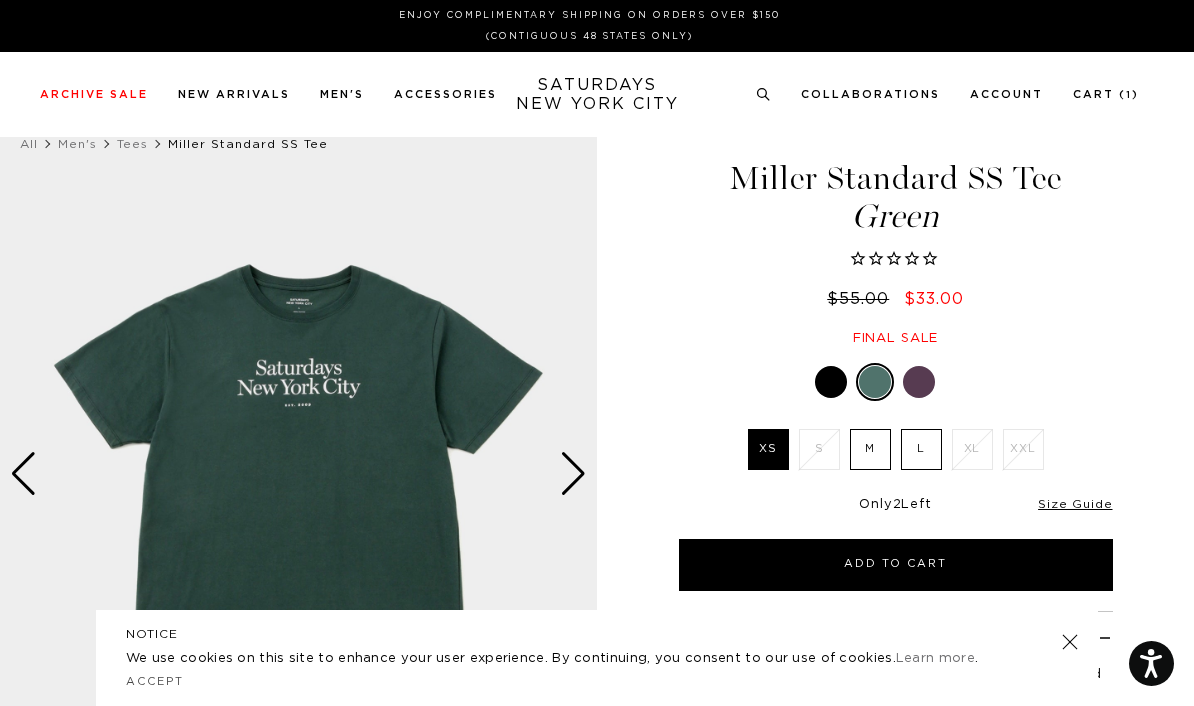 click on "L" at bounding box center [921, 449] 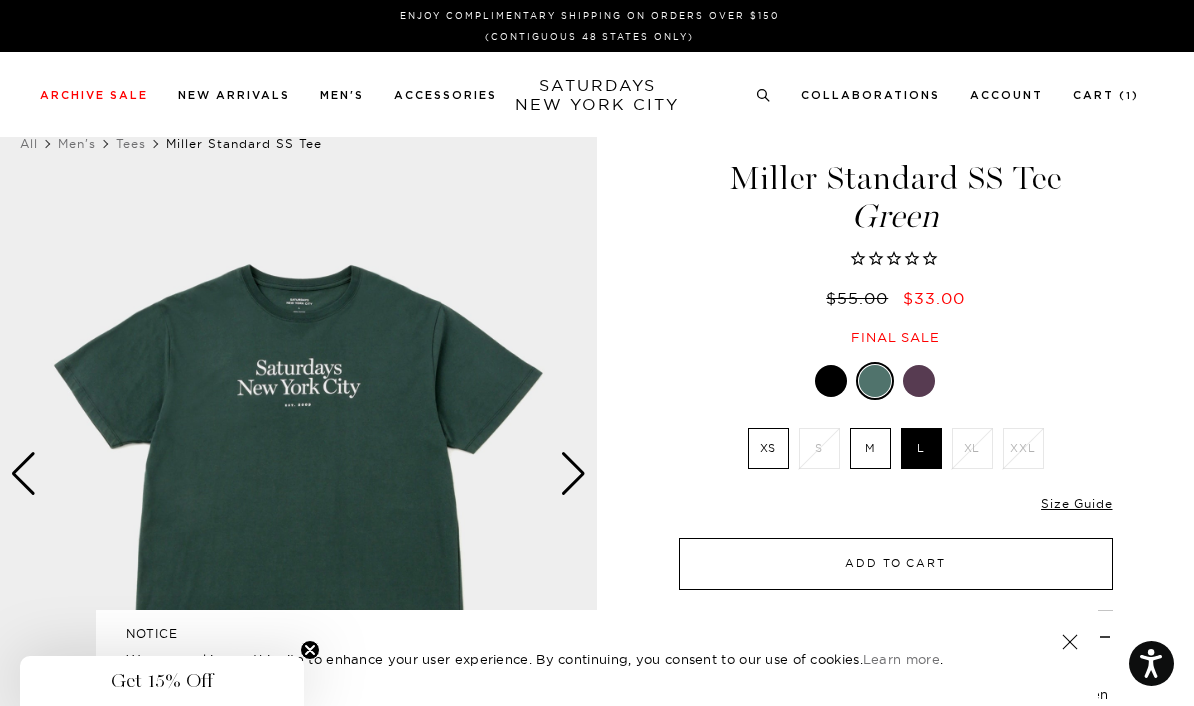 click on "Add to Cart" at bounding box center (896, 564) 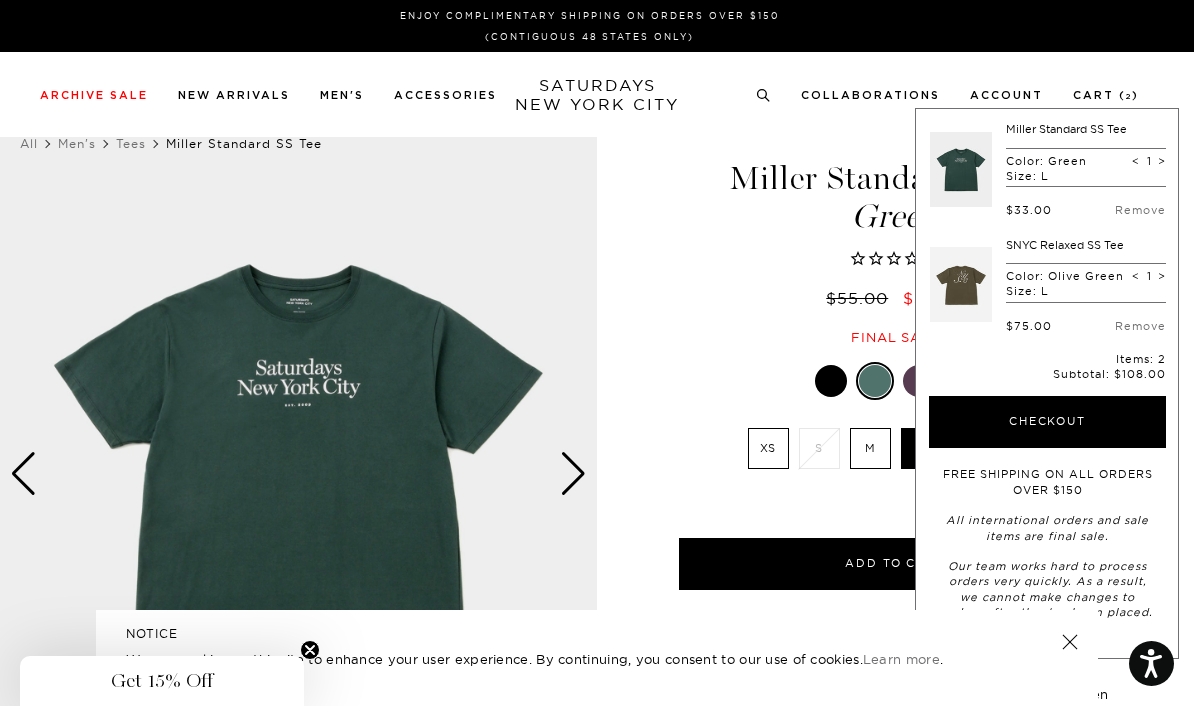 click at bounding box center [831, 381] 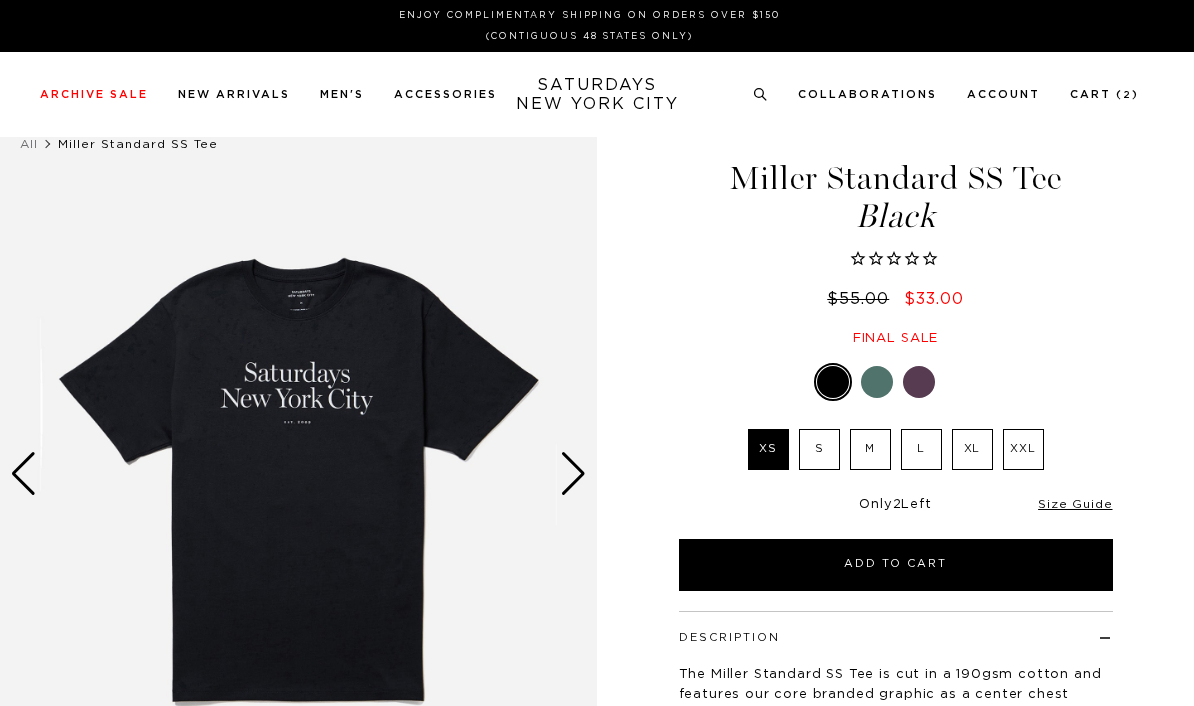scroll, scrollTop: 0, scrollLeft: 0, axis: both 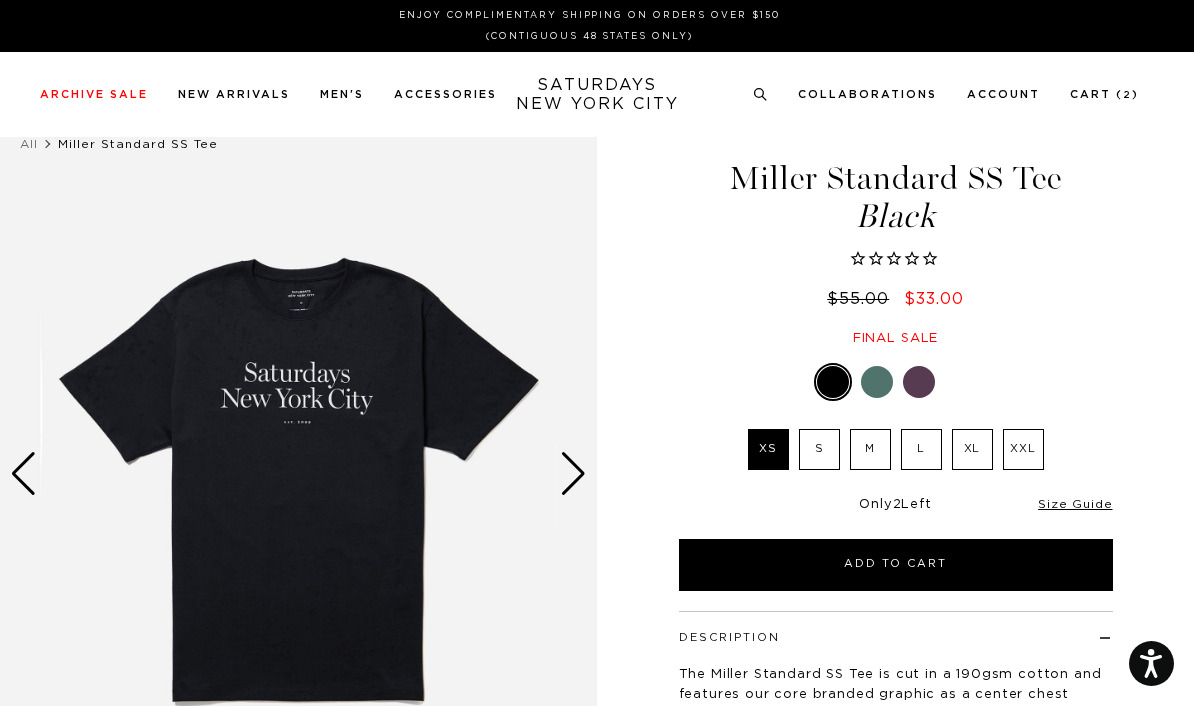 click at bounding box center (573, 474) 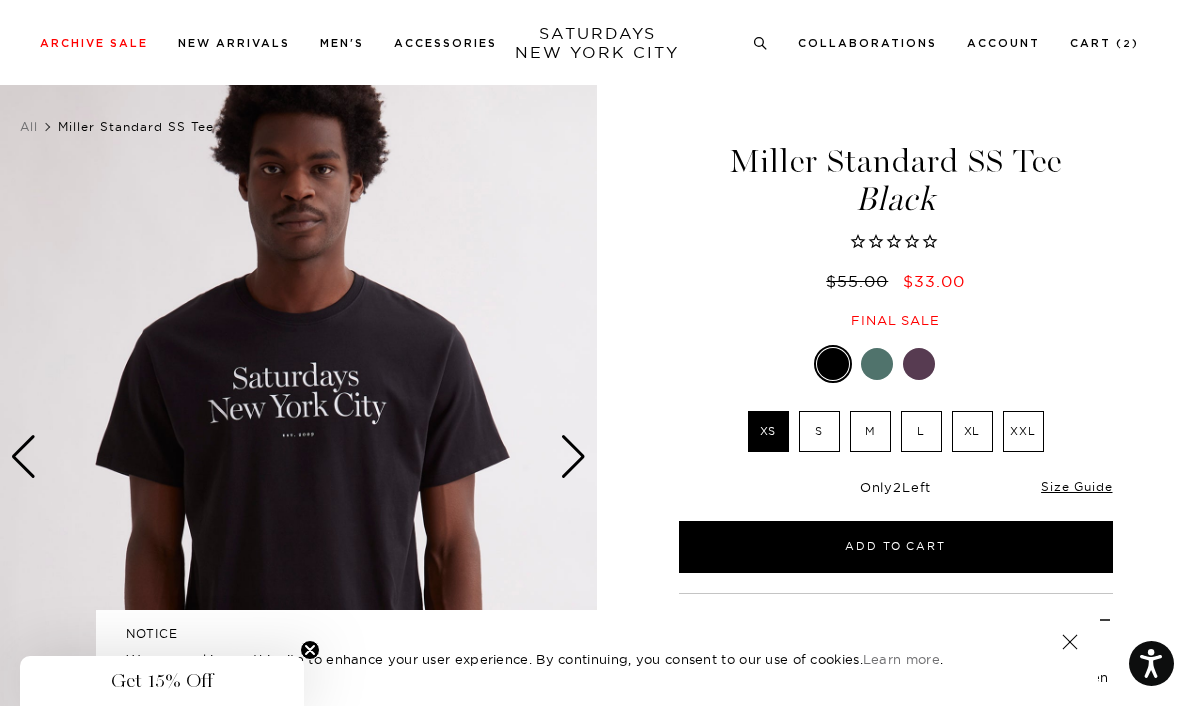 scroll, scrollTop: 0, scrollLeft: 0, axis: both 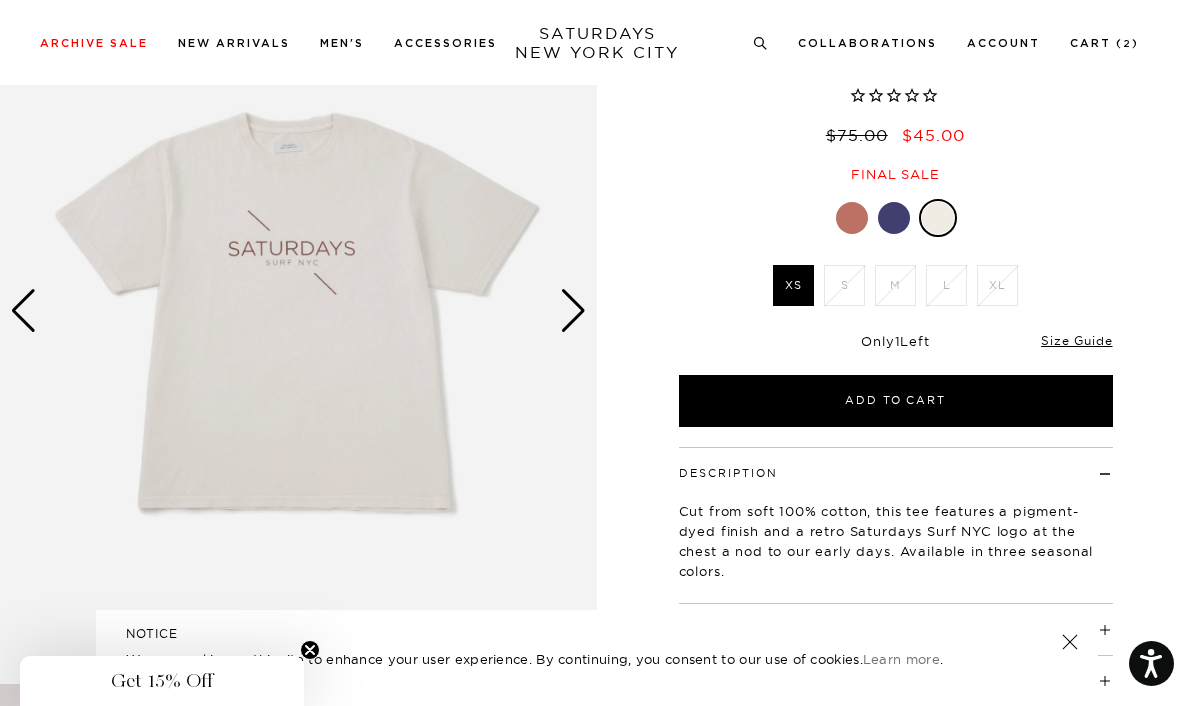 click on "1  /  1
1  /  1" at bounding box center (597, 1803) 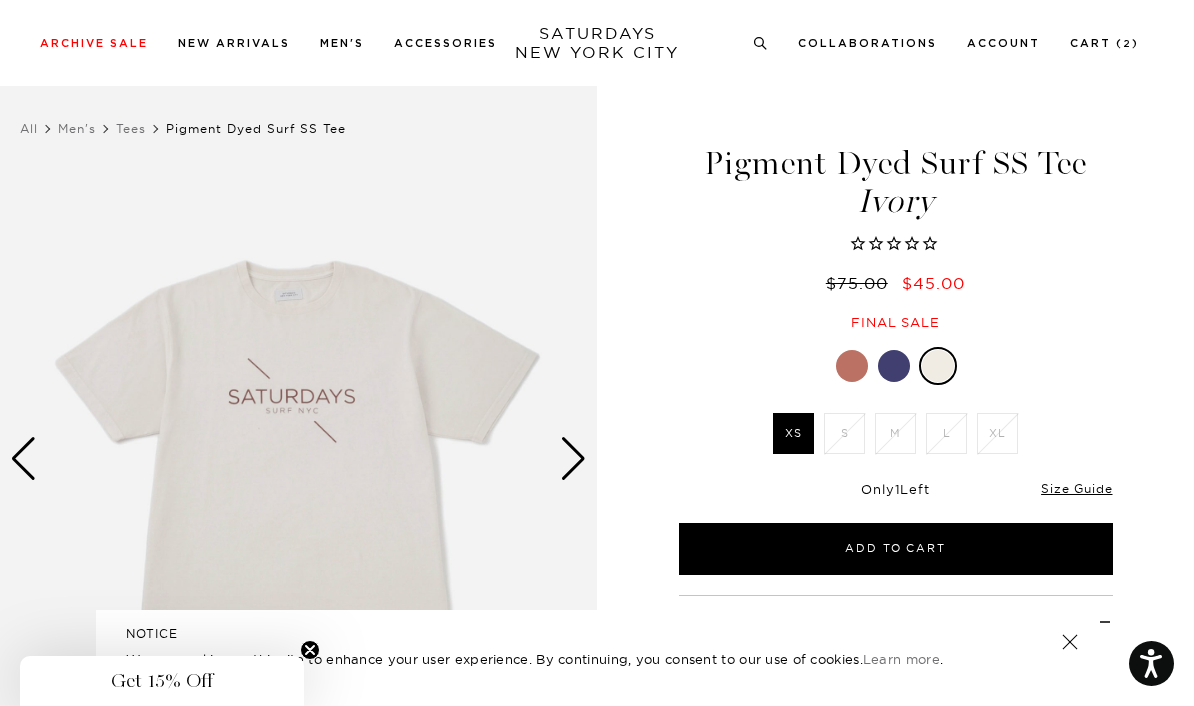 scroll, scrollTop: 0, scrollLeft: 0, axis: both 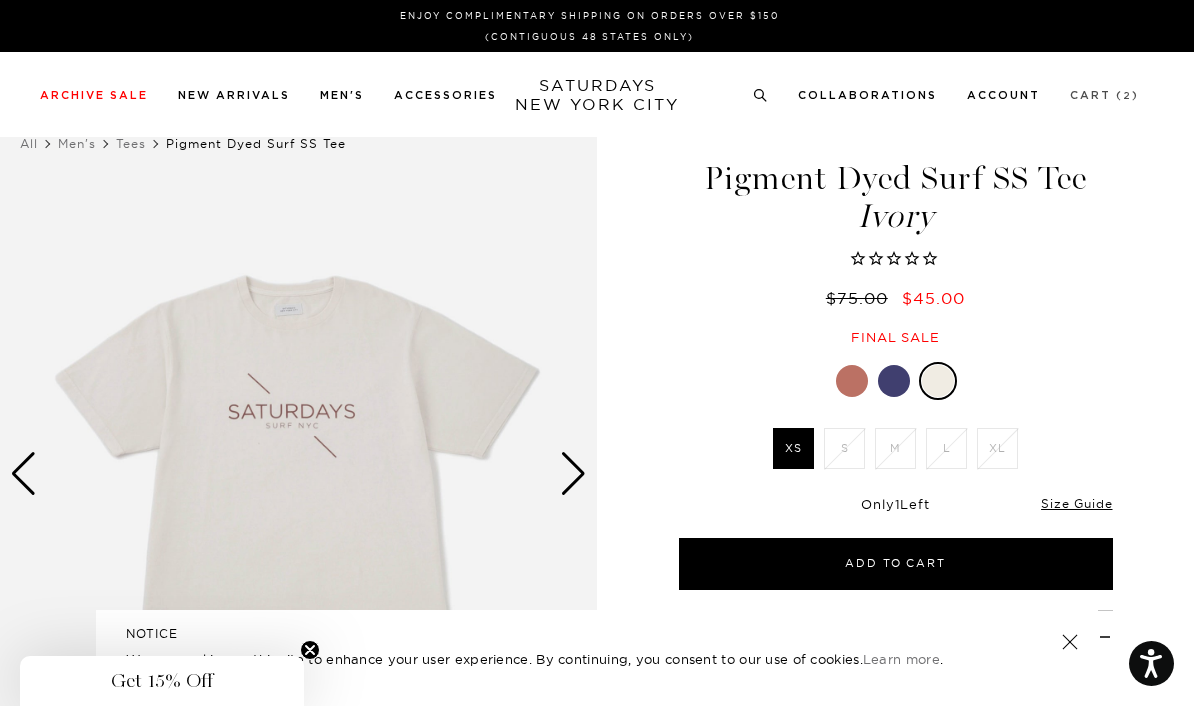 click on "Cart ( 2 )" at bounding box center (1104, 95) 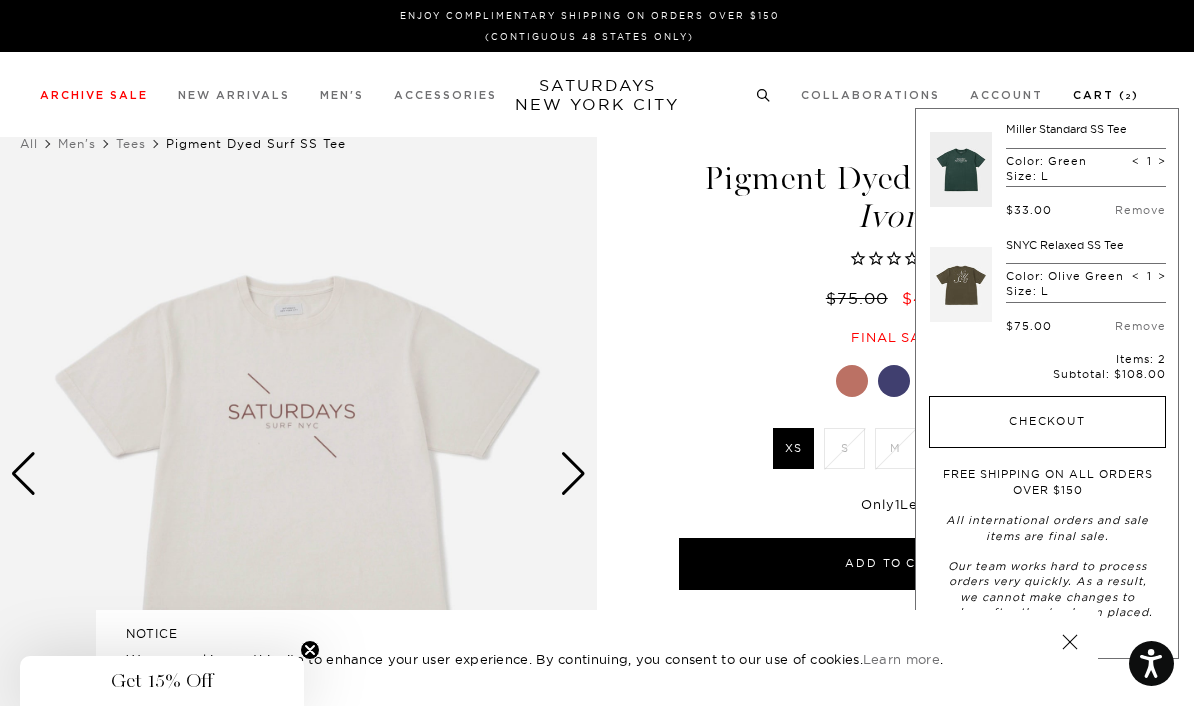click on "Checkout" at bounding box center [1047, 422] 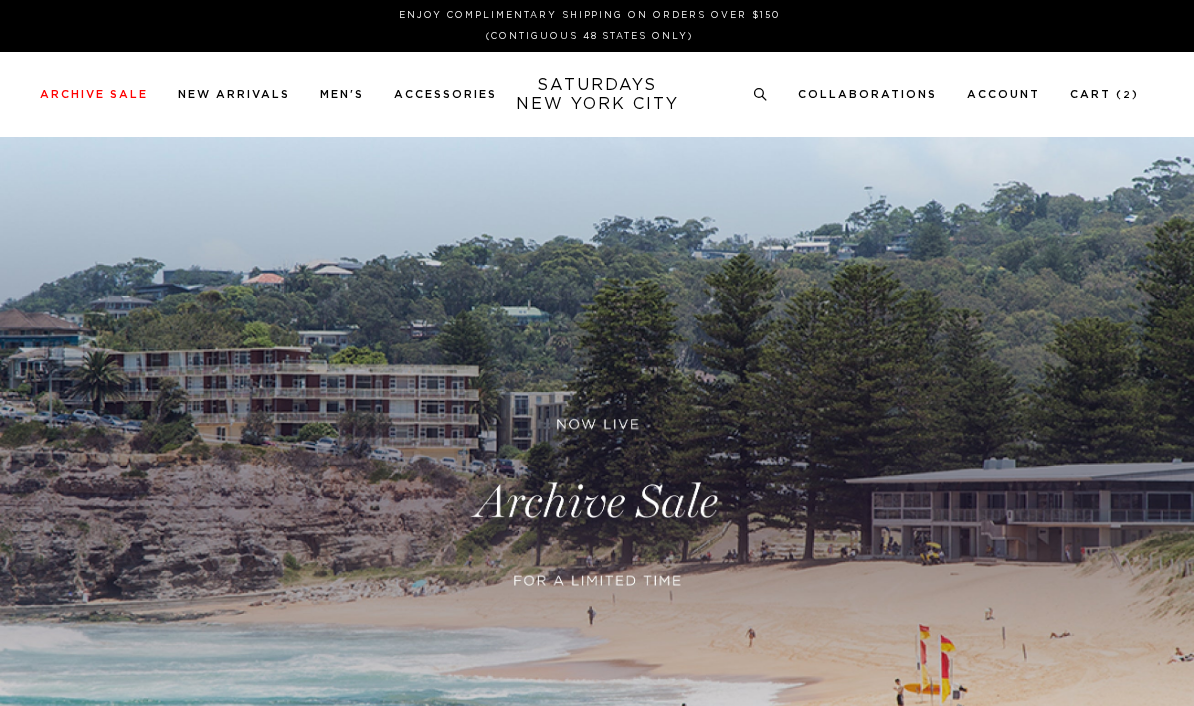 scroll, scrollTop: 0, scrollLeft: 0, axis: both 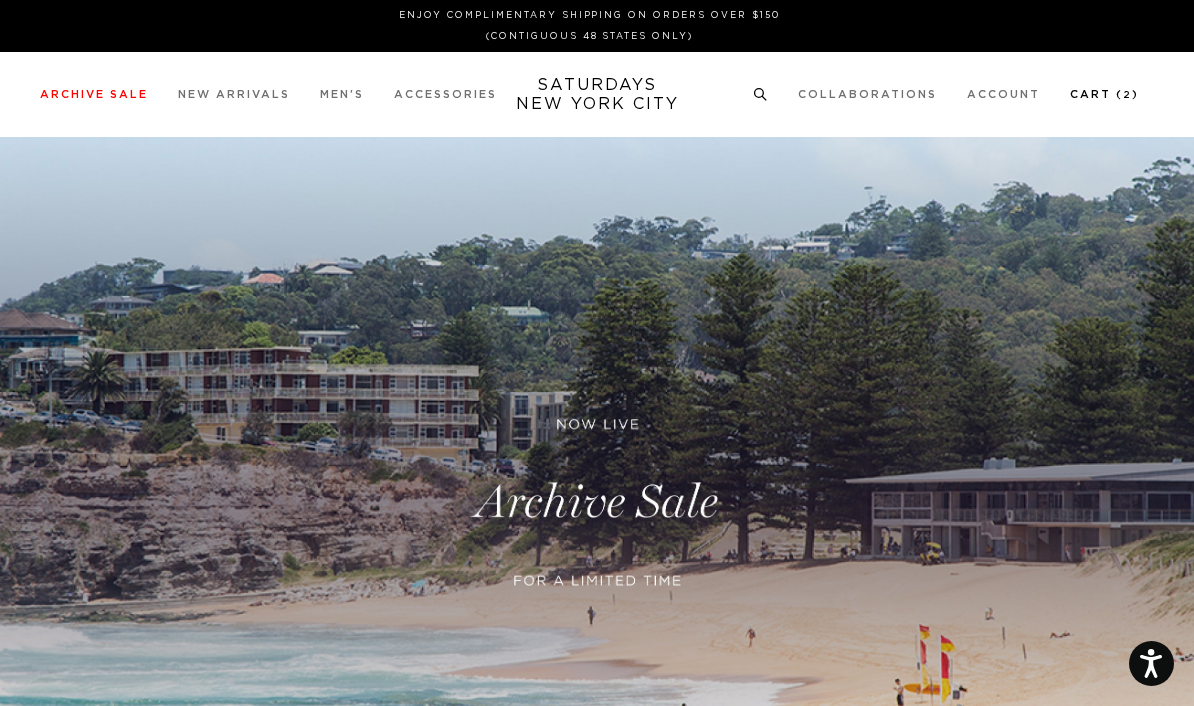 click on "Cart ( 2 )" at bounding box center (1104, 94) 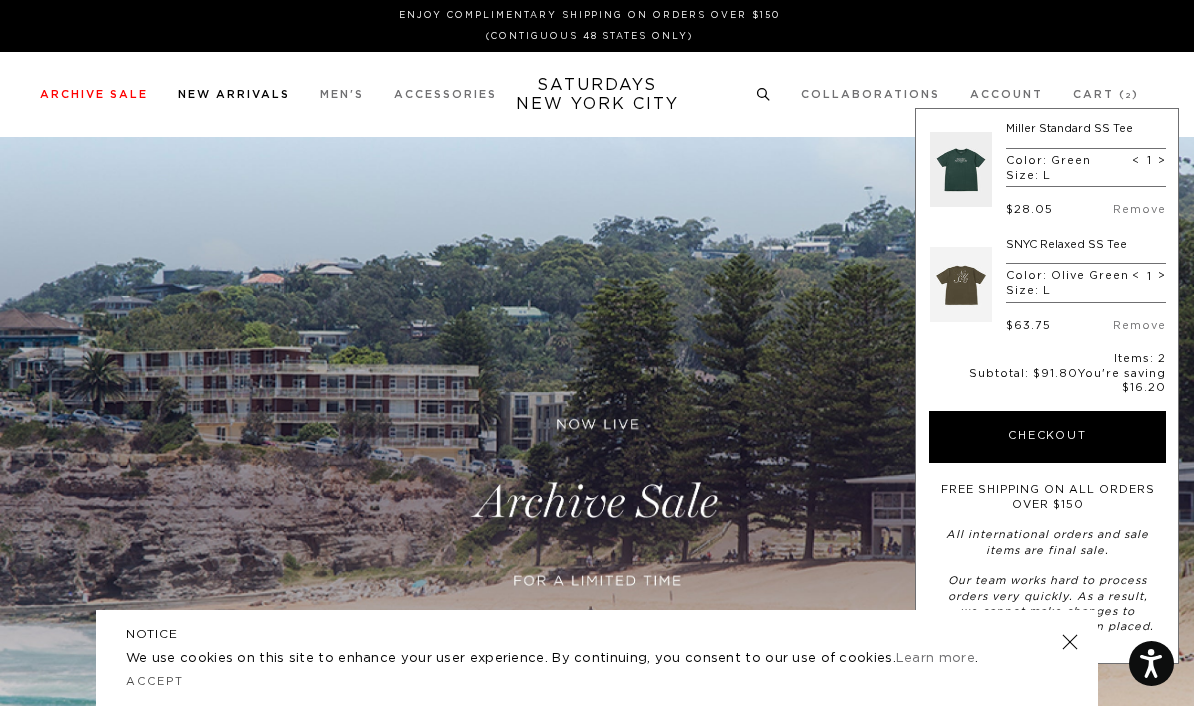 click on "New Arrivals" at bounding box center (234, 94) 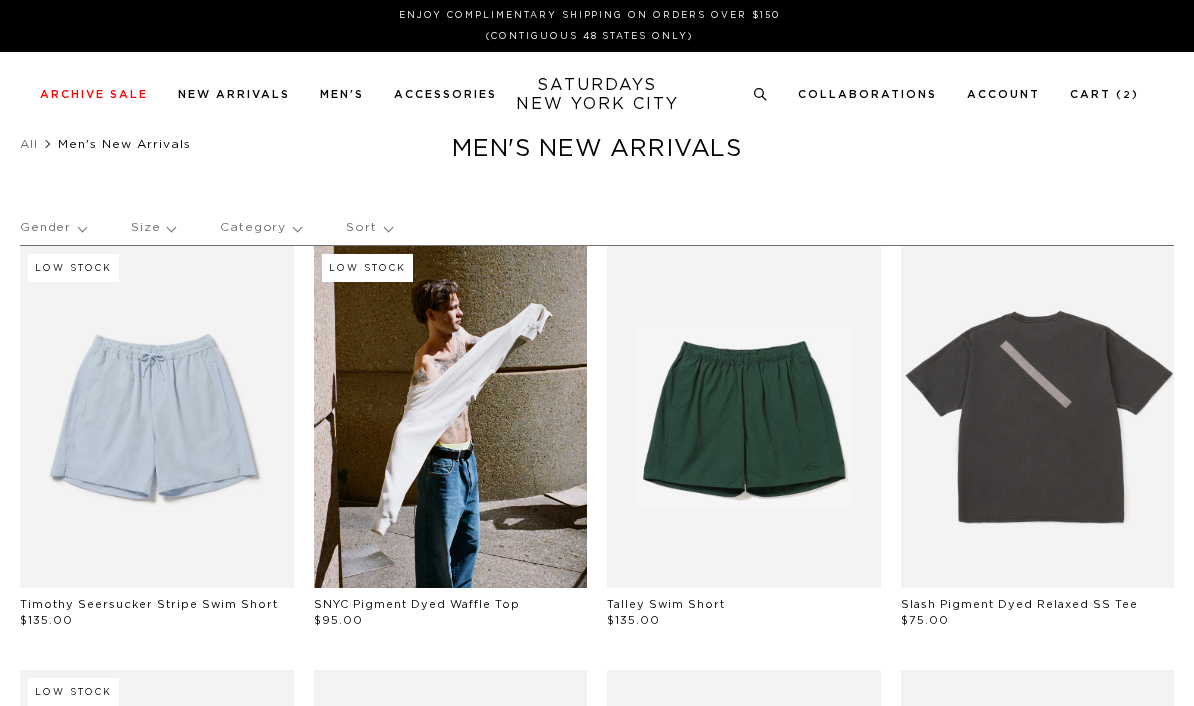 scroll, scrollTop: 0, scrollLeft: 0, axis: both 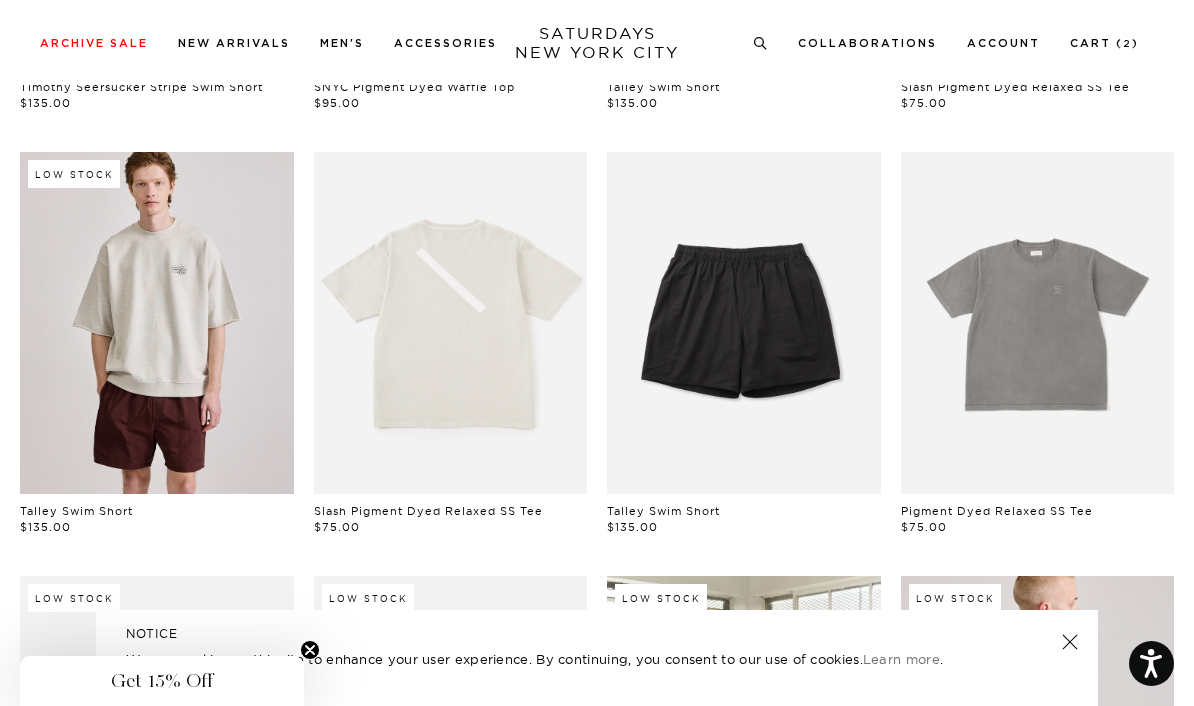 click at bounding box center [157, 323] 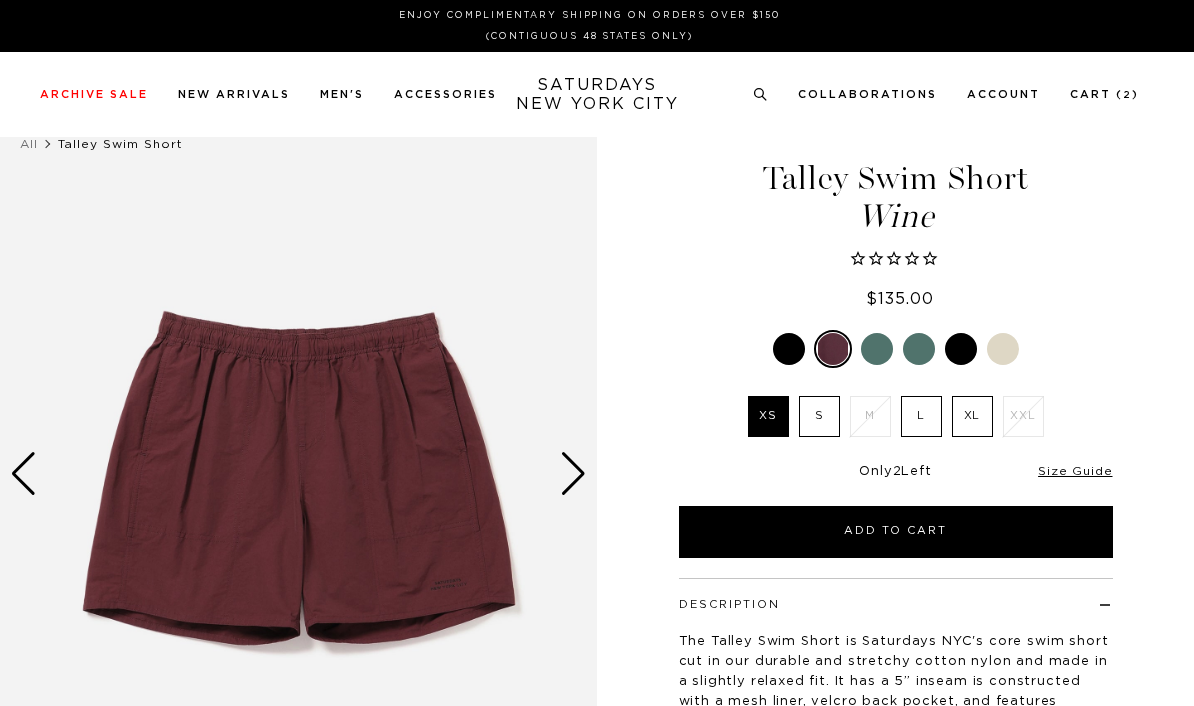 scroll, scrollTop: 0, scrollLeft: 0, axis: both 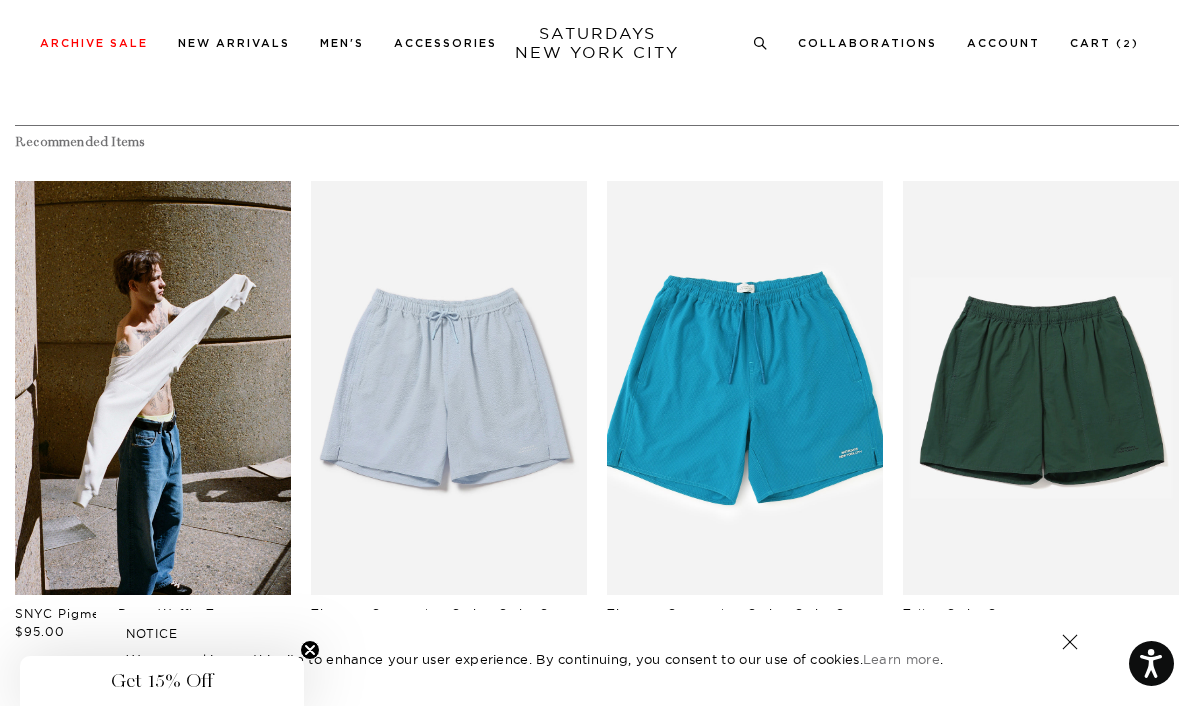 click at bounding box center (745, 388) 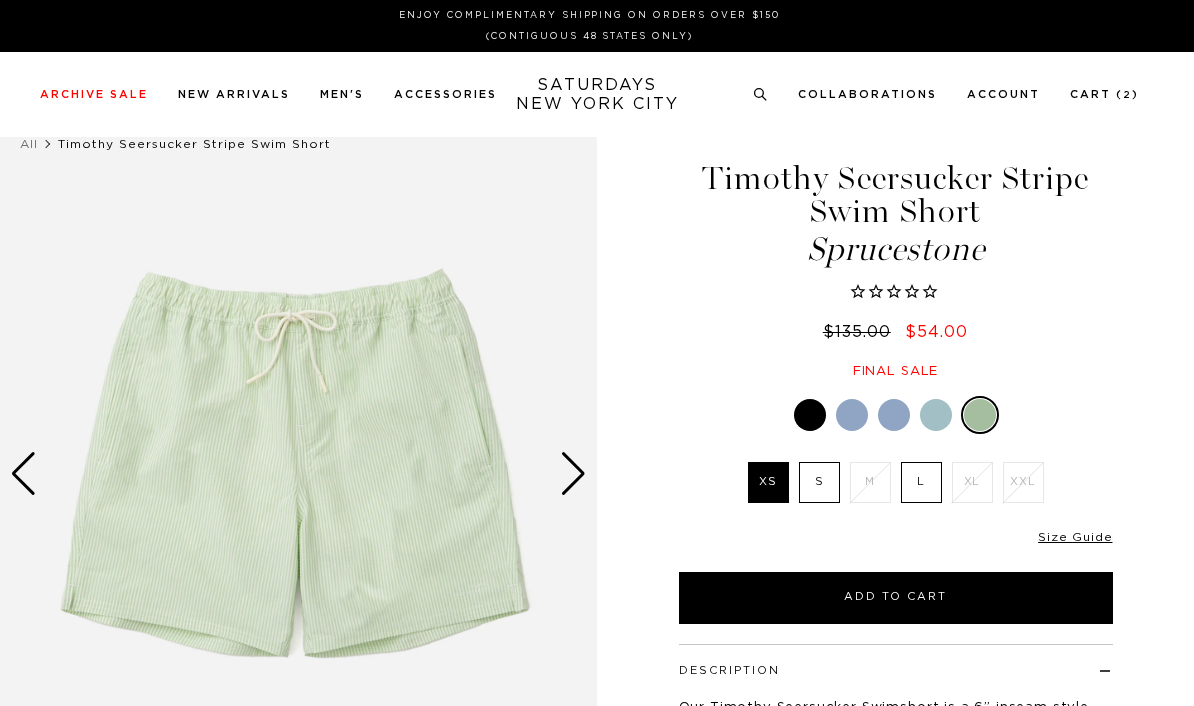 scroll, scrollTop: 0, scrollLeft: 0, axis: both 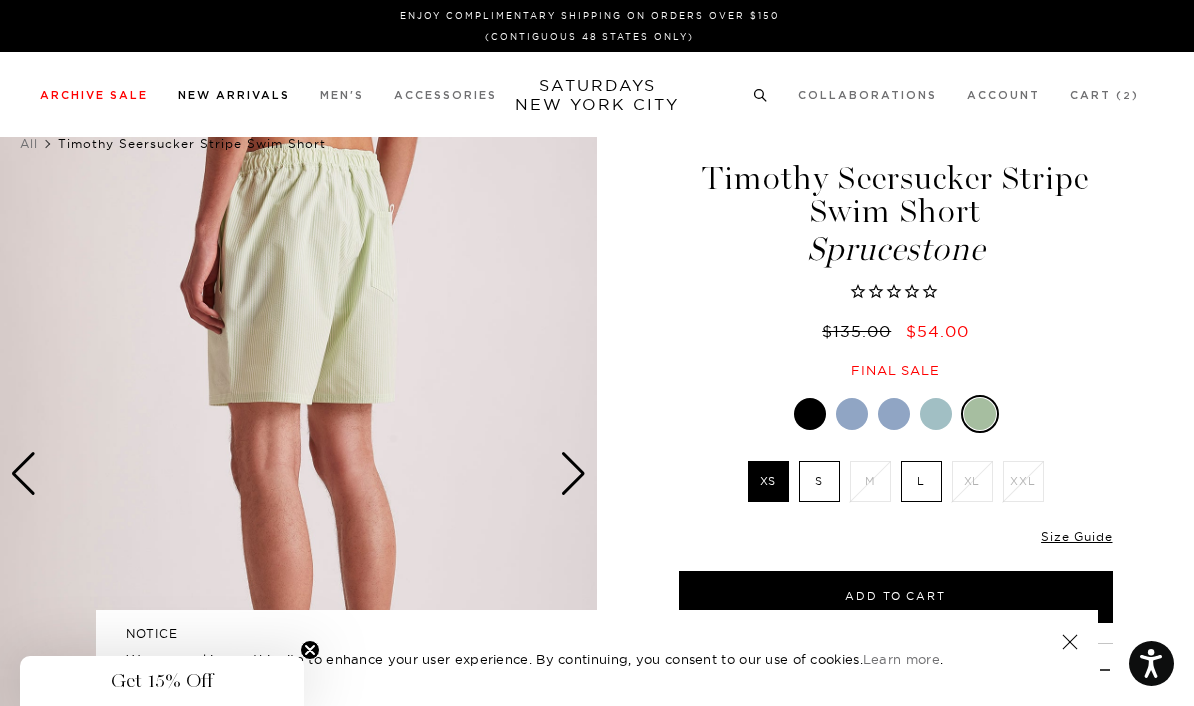 click on "New Arrivals" at bounding box center [234, 95] 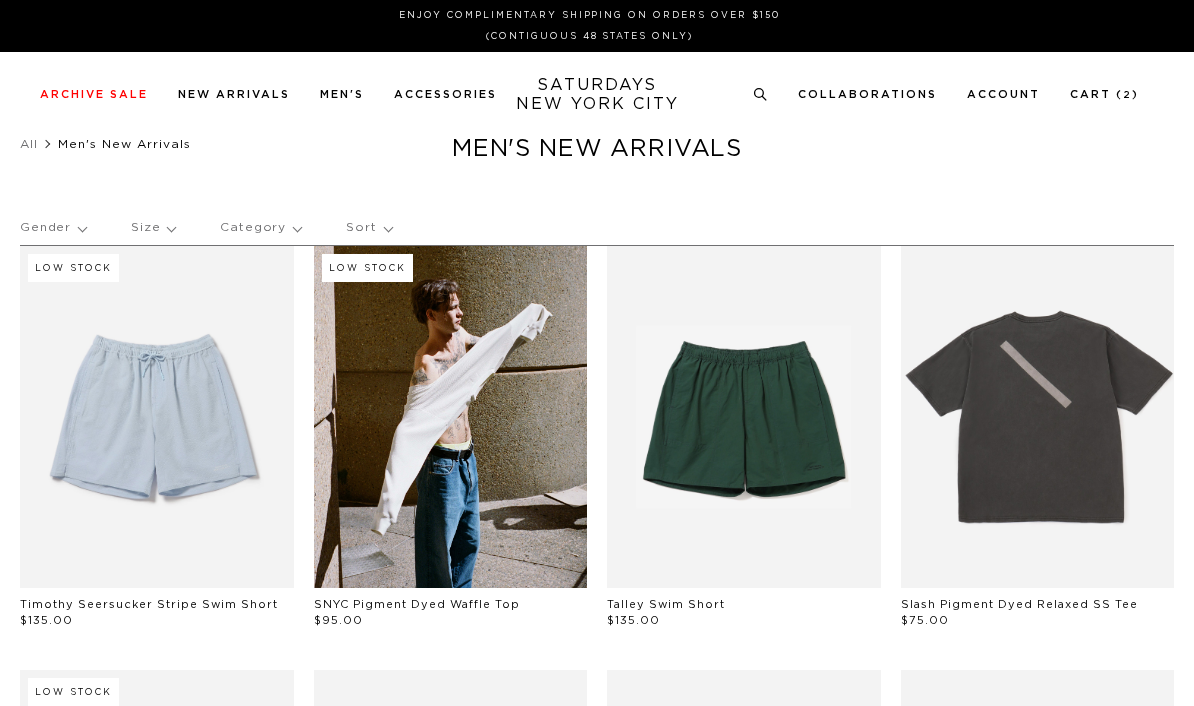 scroll, scrollTop: 0, scrollLeft: 0, axis: both 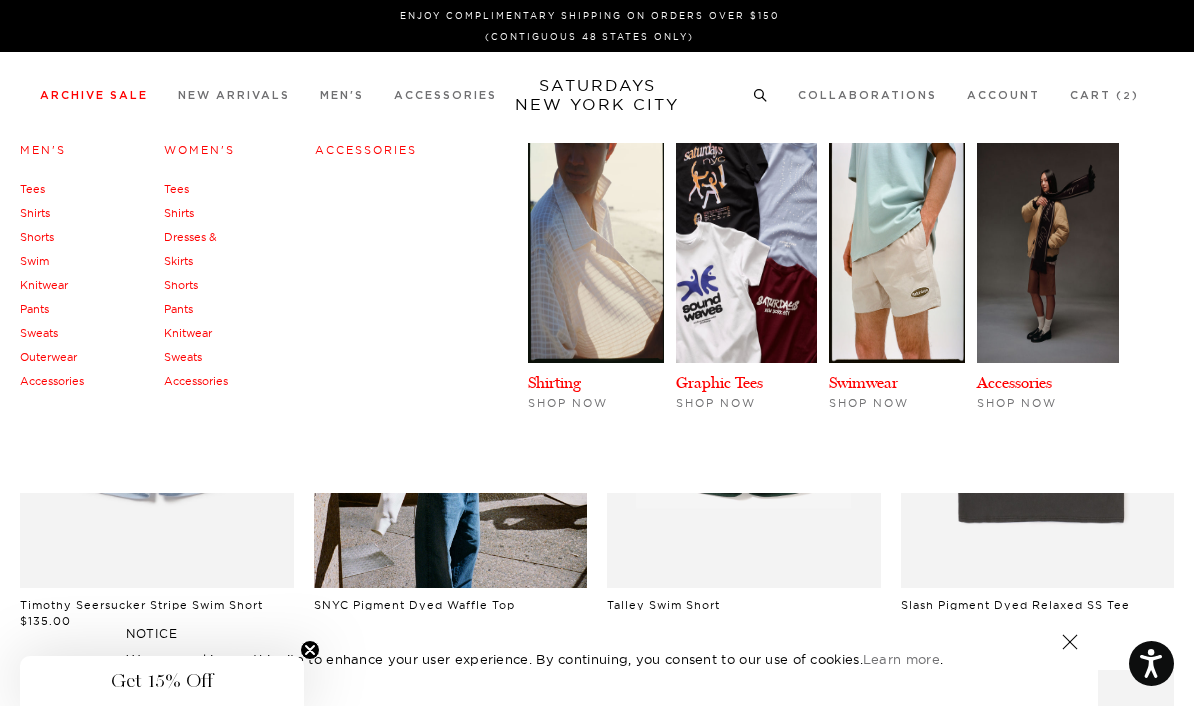 click on "Shirts" at bounding box center [35, 213] 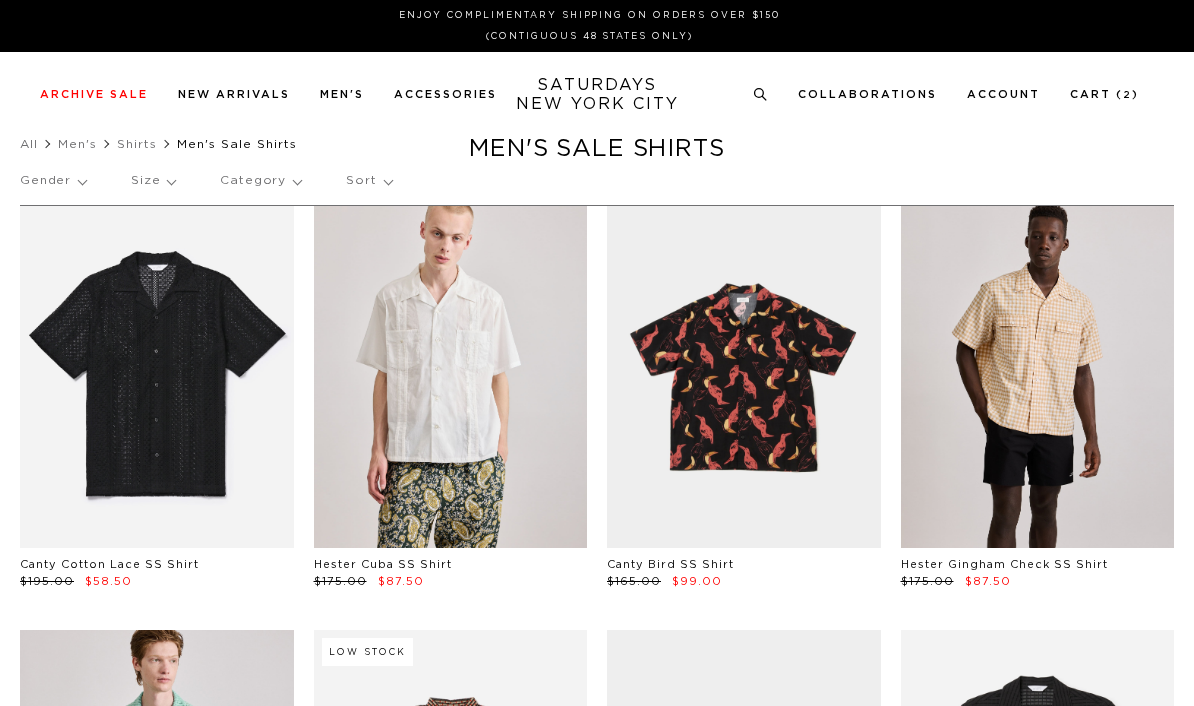 scroll, scrollTop: 0, scrollLeft: 0, axis: both 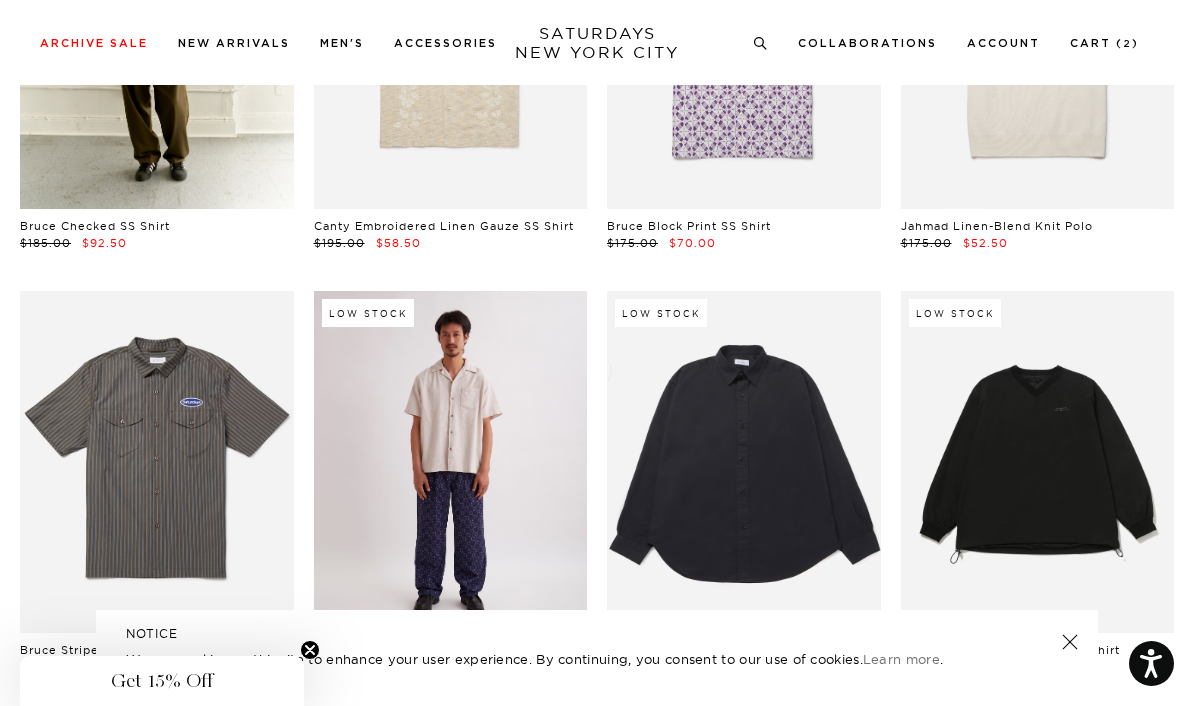 click at bounding box center [451, 462] 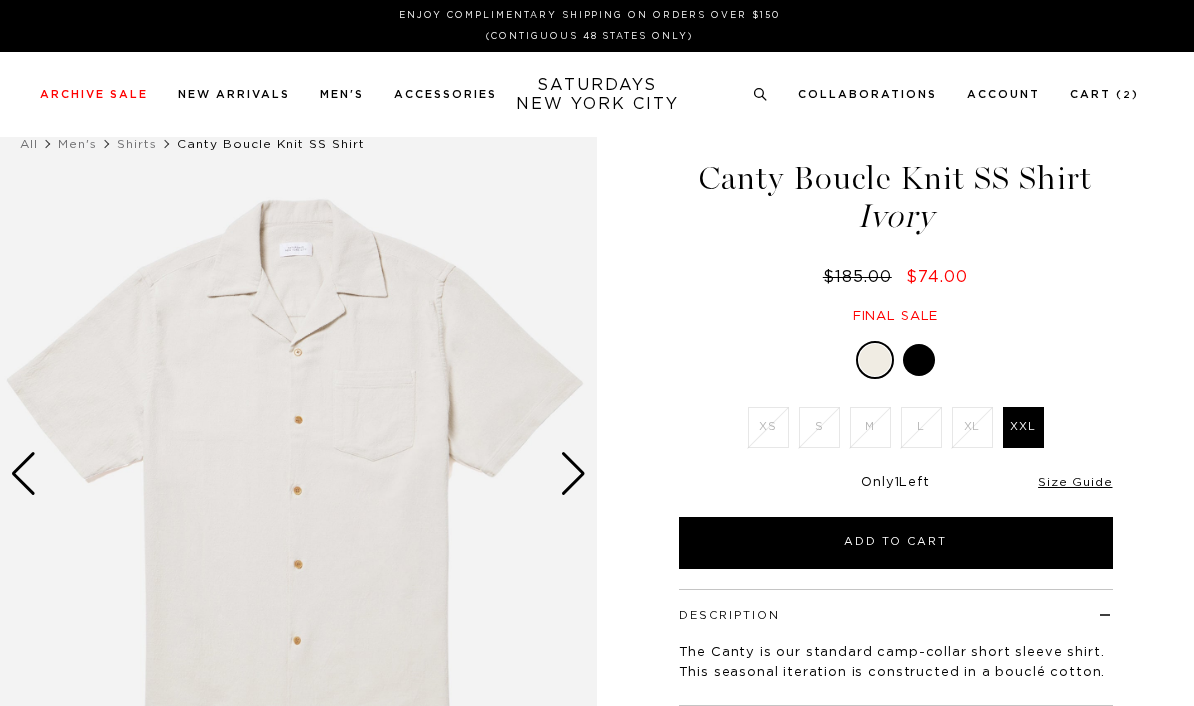 scroll, scrollTop: 0, scrollLeft: 0, axis: both 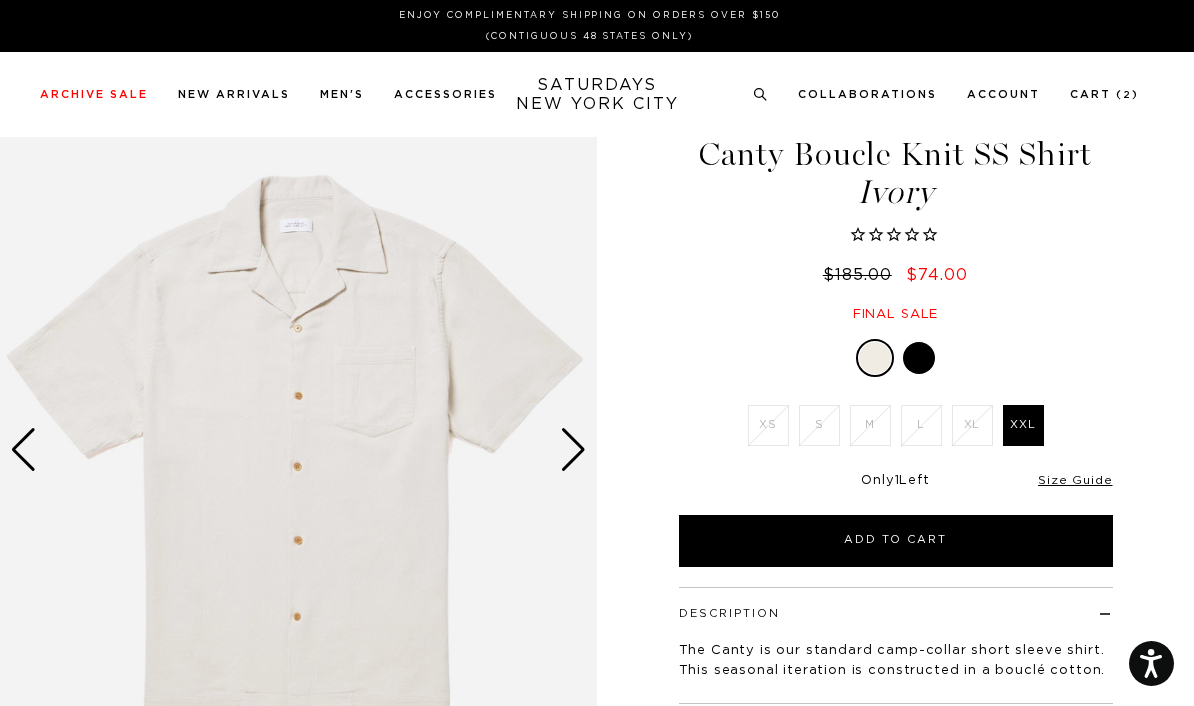 click at bounding box center [573, 450] 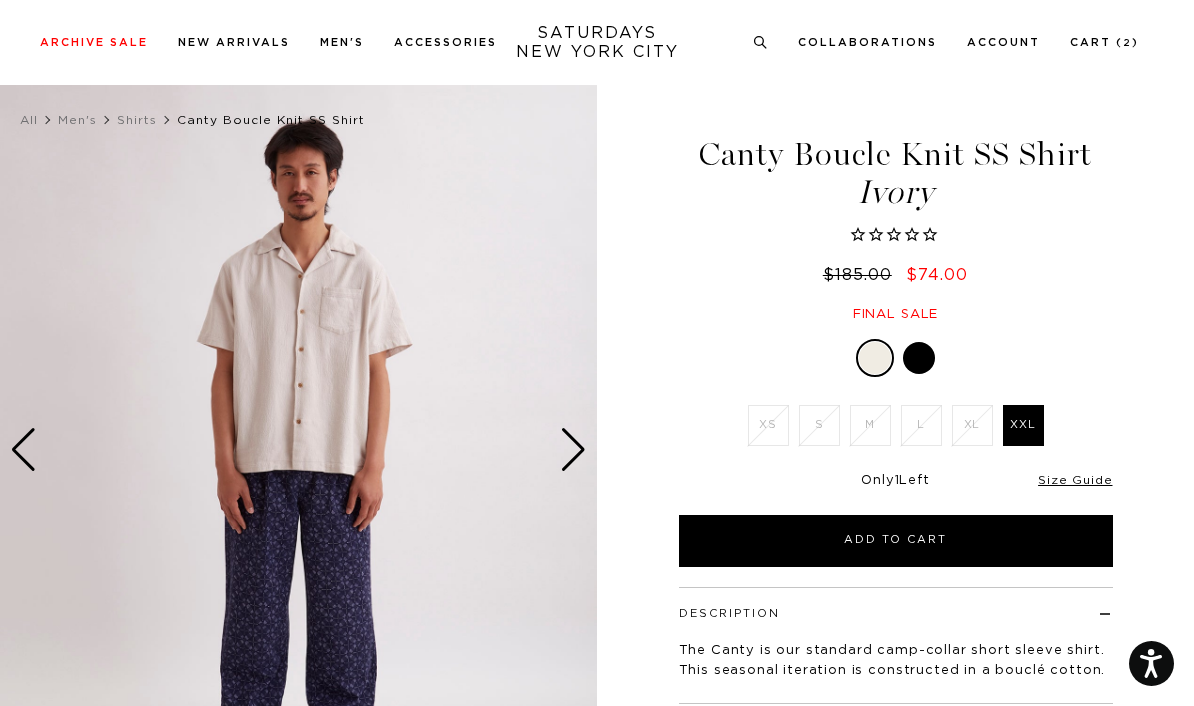 click at bounding box center [573, 450] 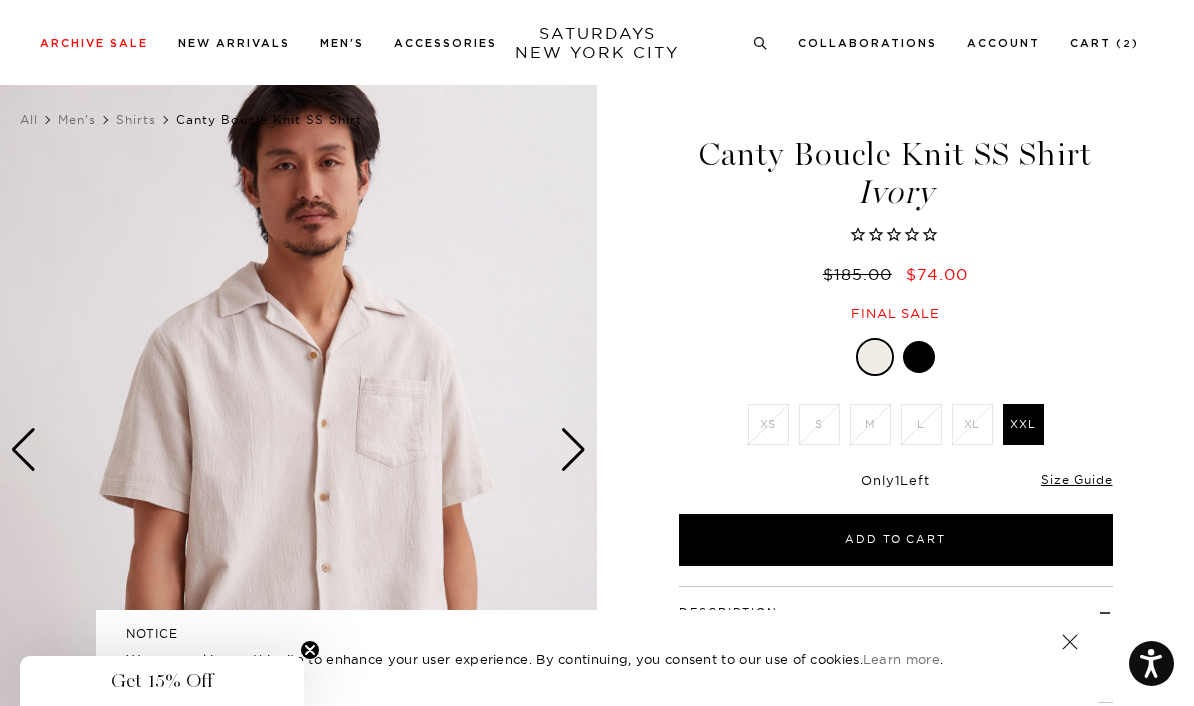 click at bounding box center (573, 450) 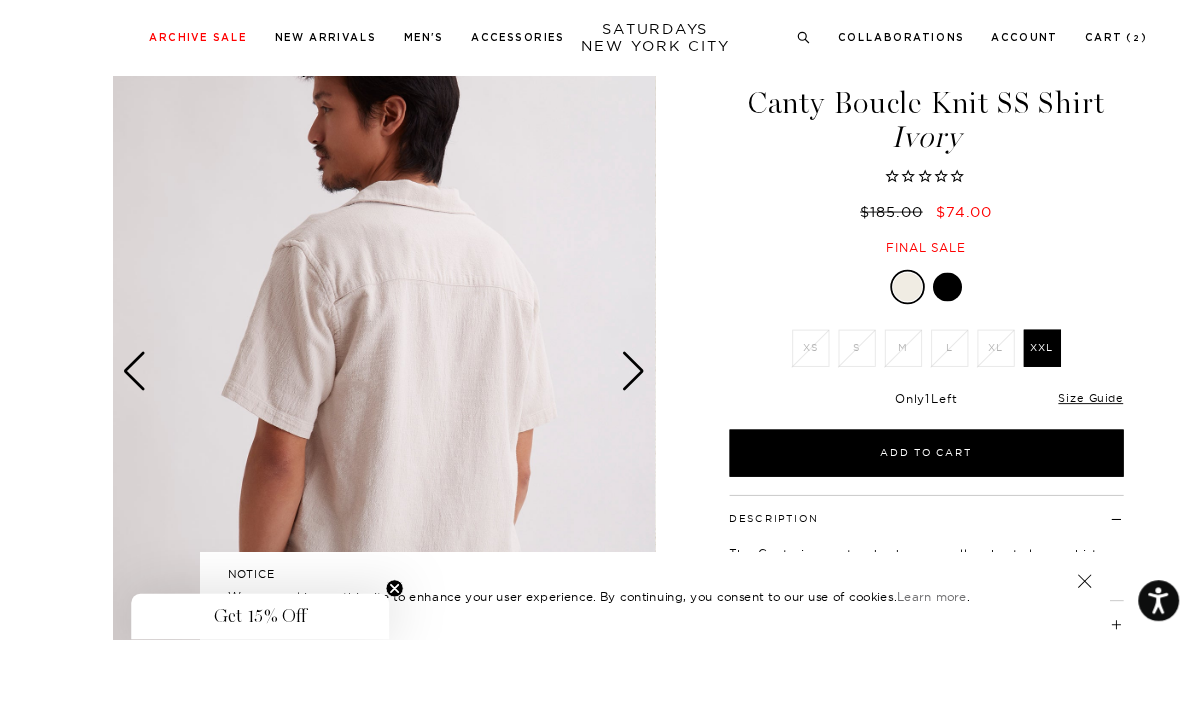scroll, scrollTop: 103, scrollLeft: 0, axis: vertical 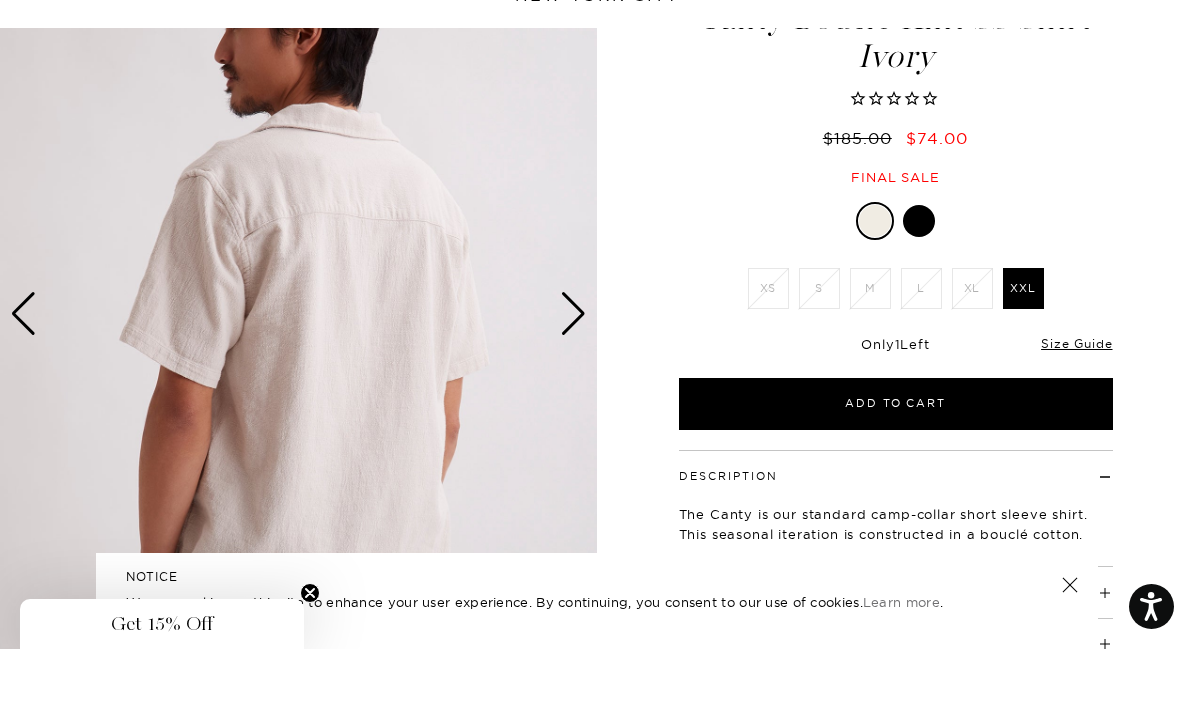 click at bounding box center (919, 278) 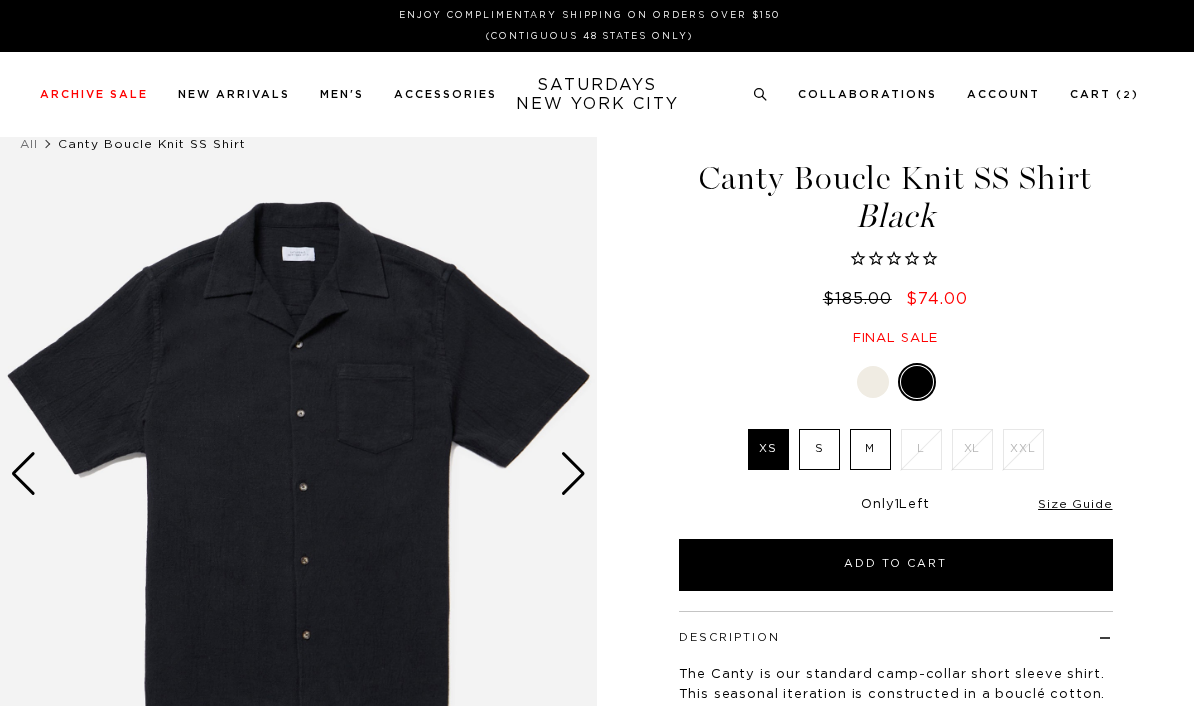 scroll, scrollTop: 0, scrollLeft: 0, axis: both 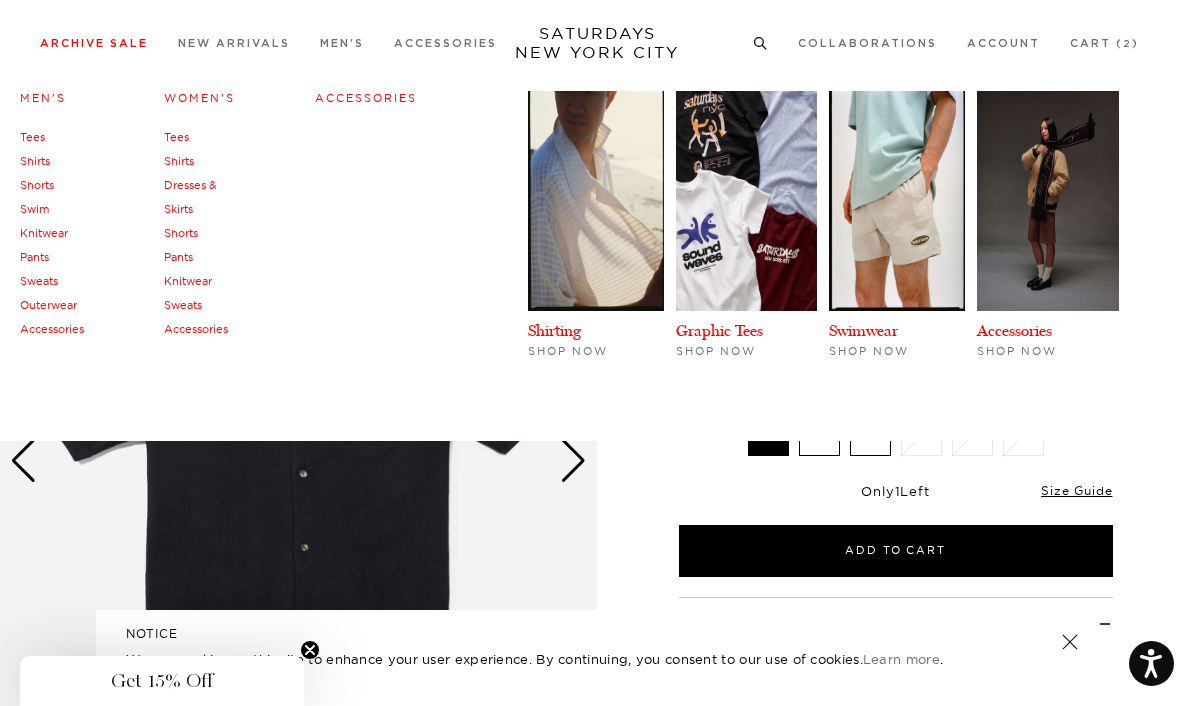 click on "Men's" at bounding box center [43, 98] 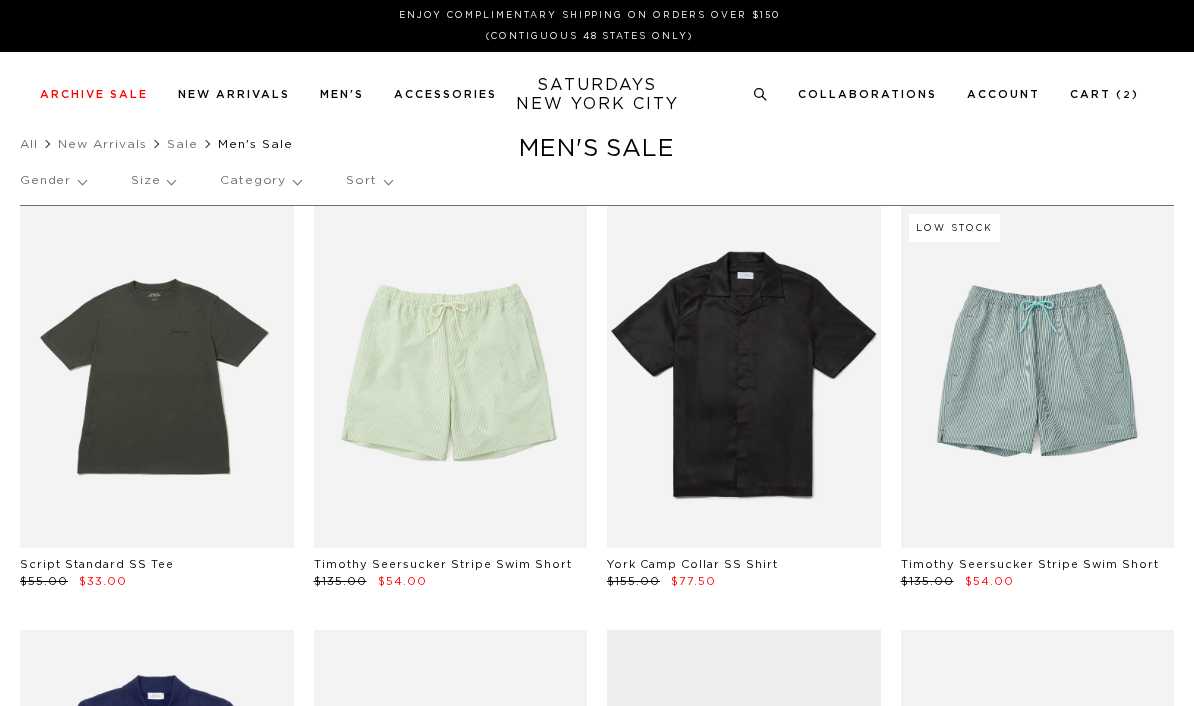 scroll, scrollTop: 0, scrollLeft: 0, axis: both 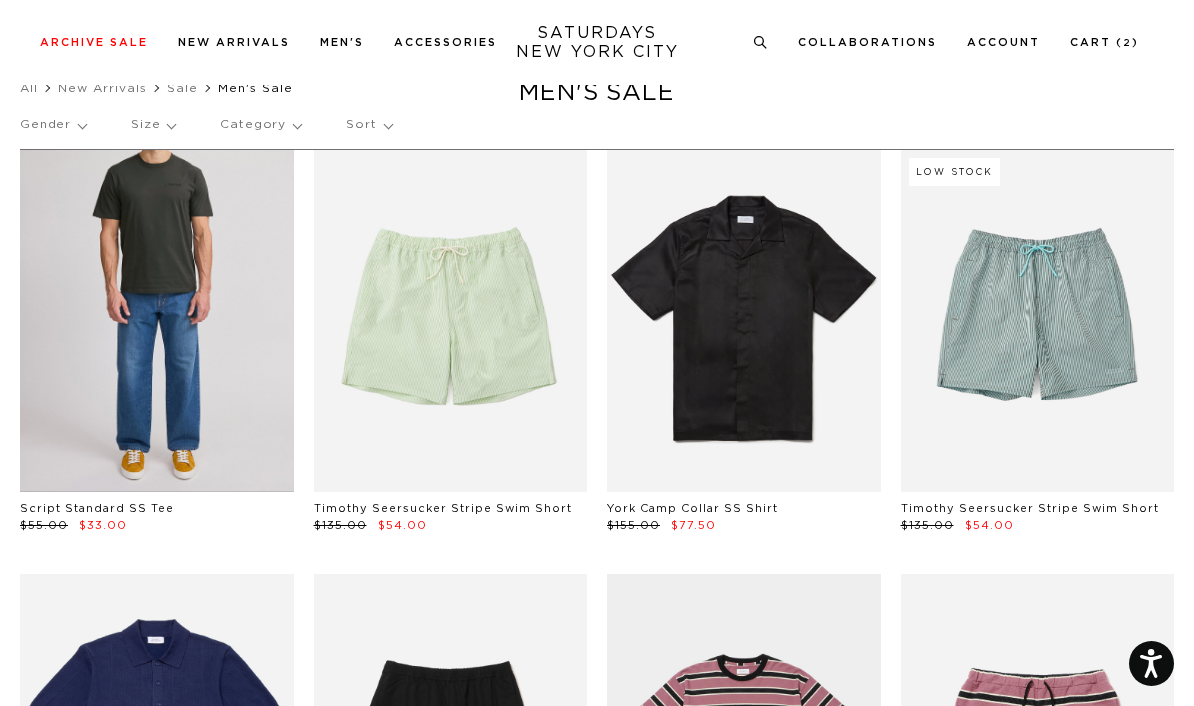 click at bounding box center (157, 321) 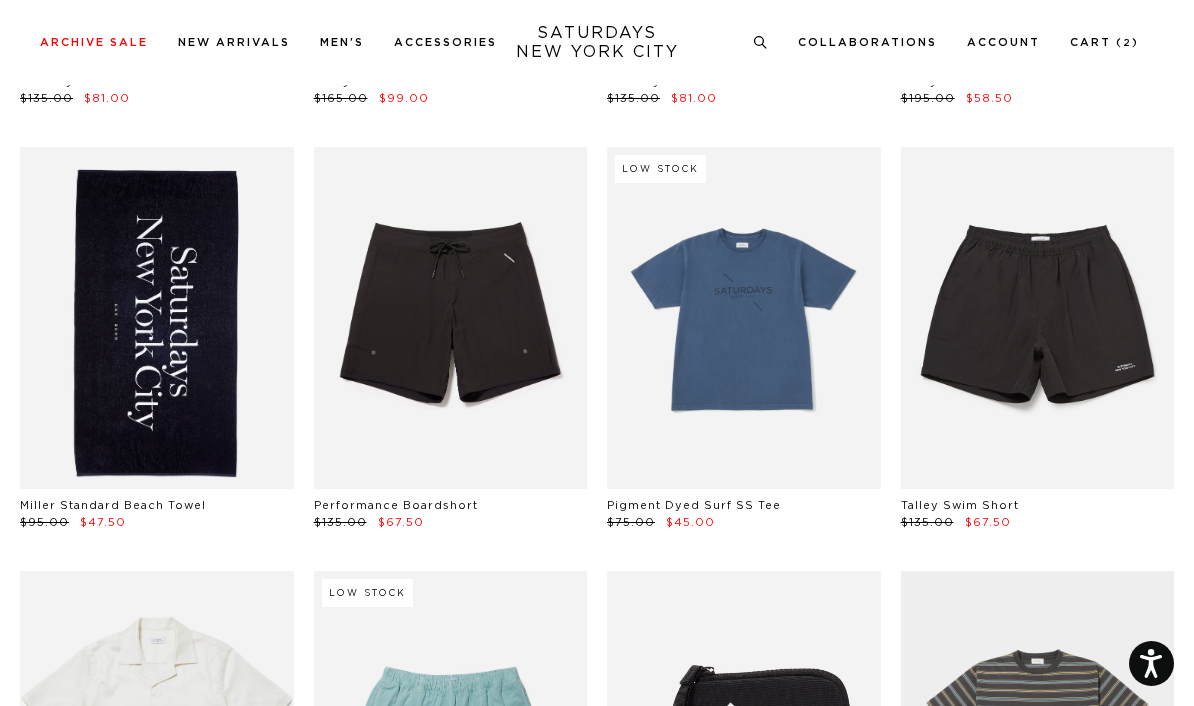 scroll, scrollTop: 3475, scrollLeft: 0, axis: vertical 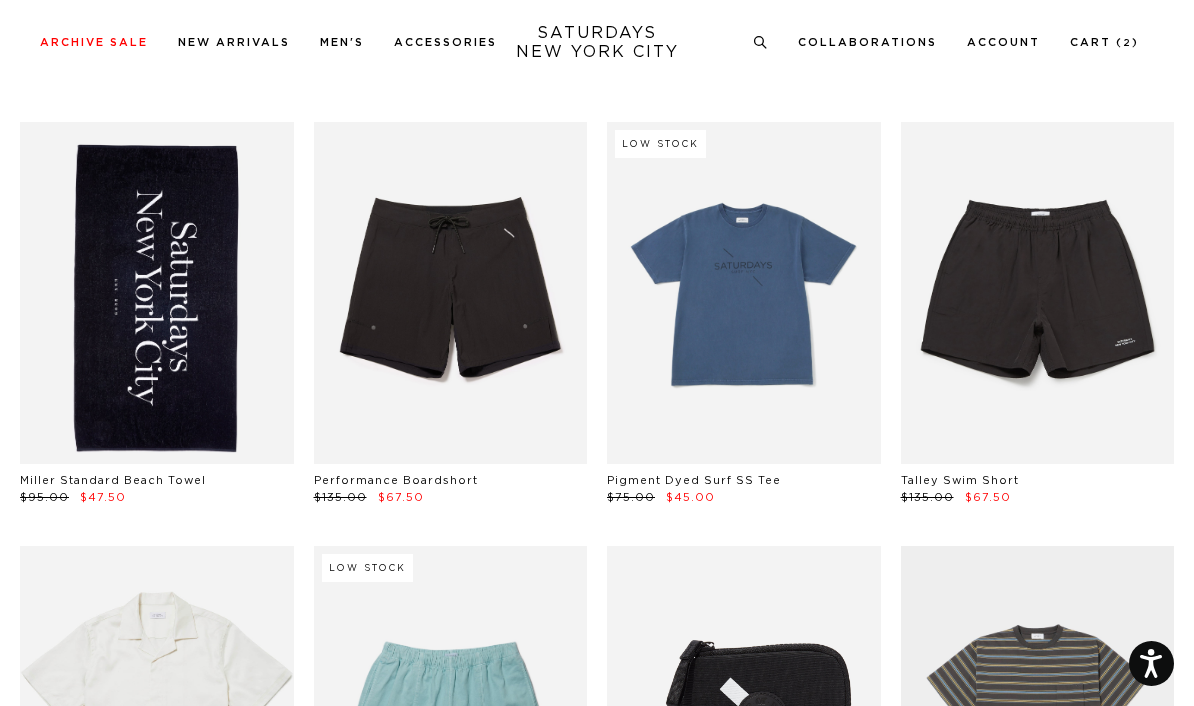 click at bounding box center [157, 293] 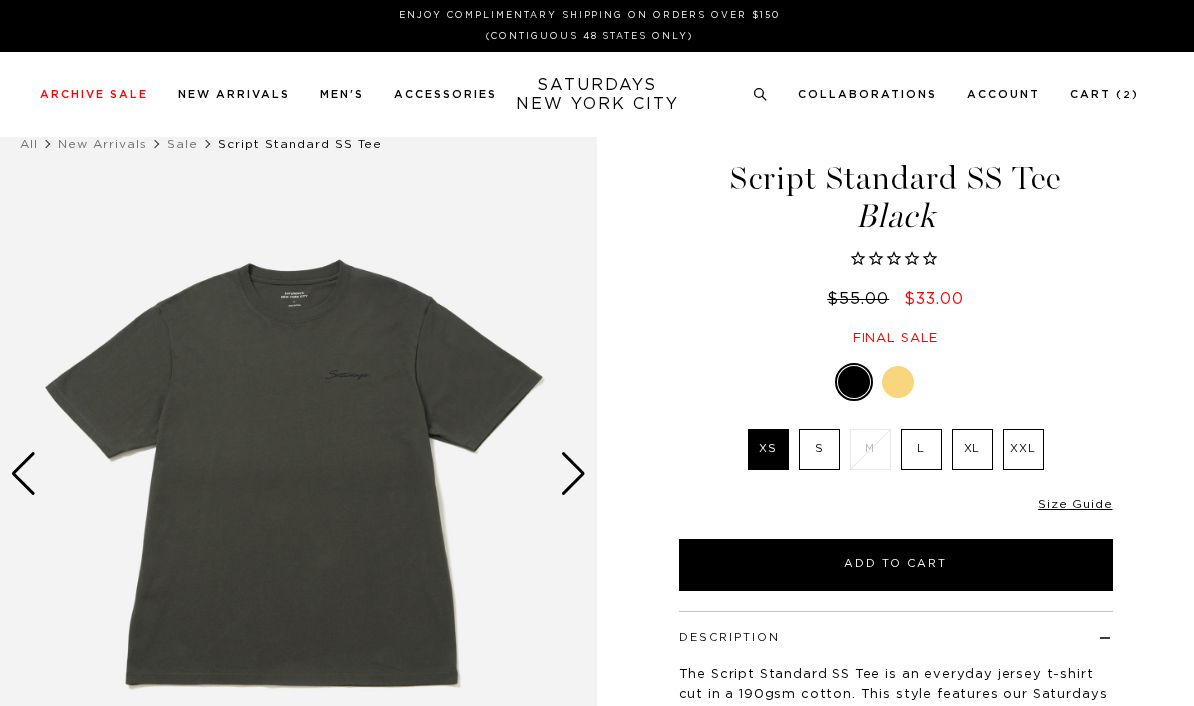 scroll, scrollTop: 0, scrollLeft: 0, axis: both 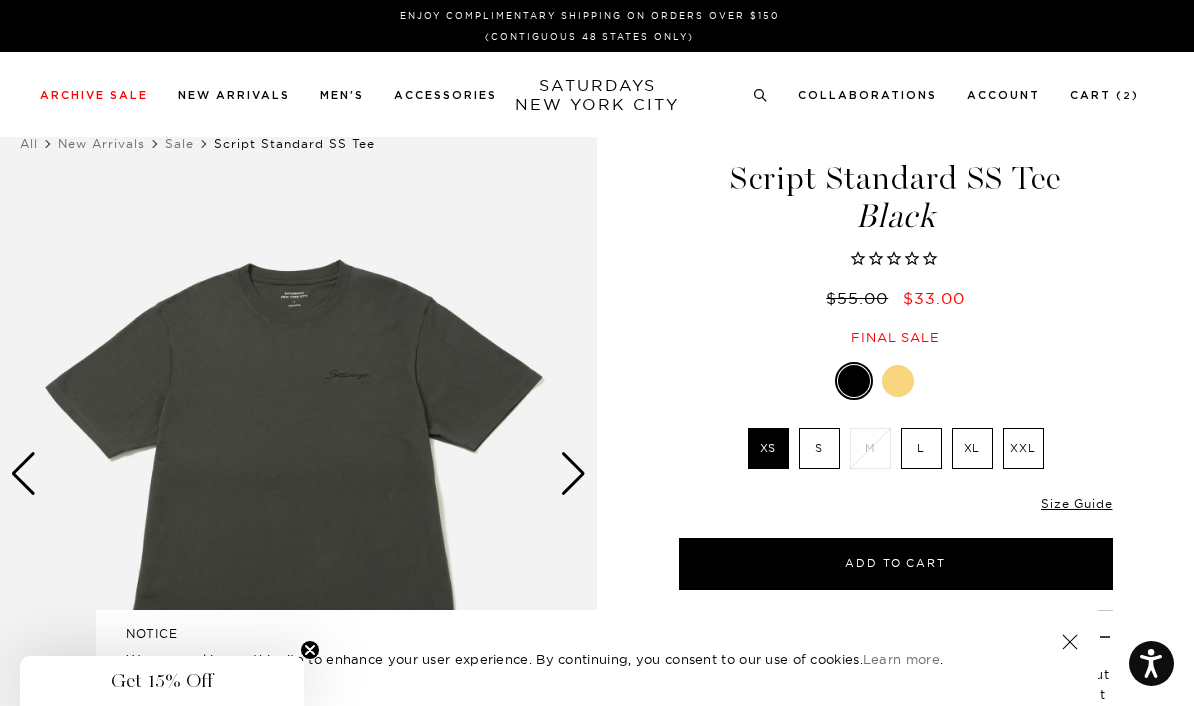 click on "L" at bounding box center (921, 448) 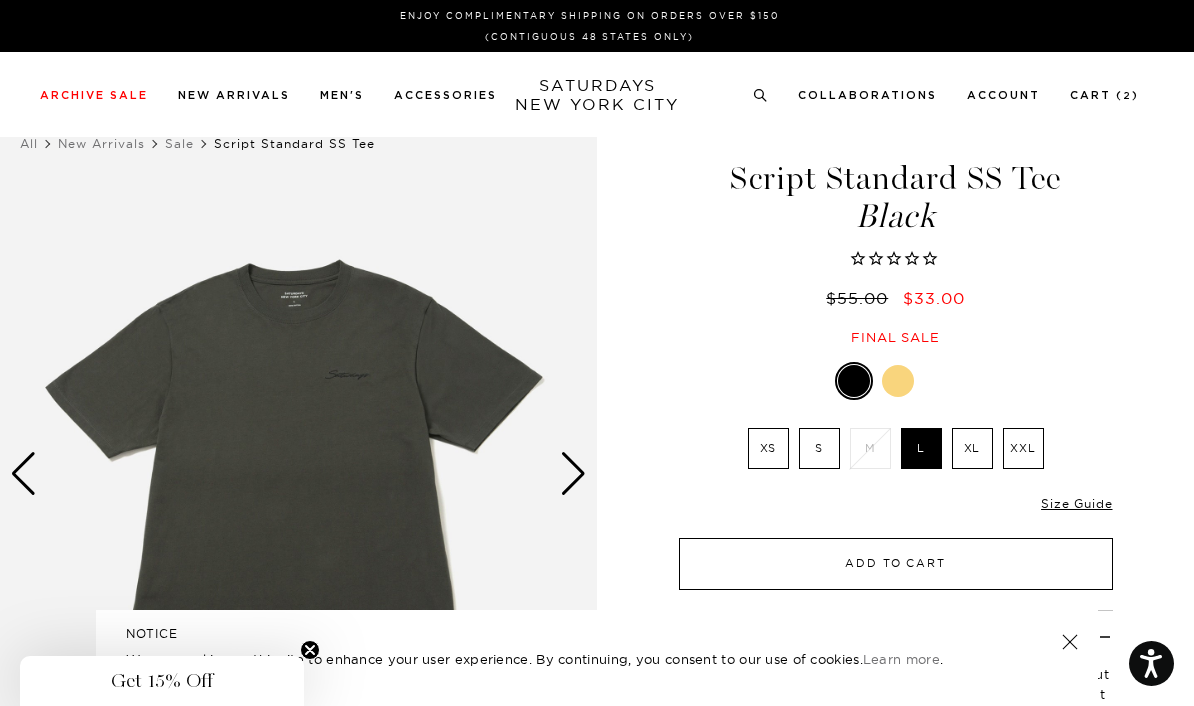 click on "Add to Cart" at bounding box center [896, 564] 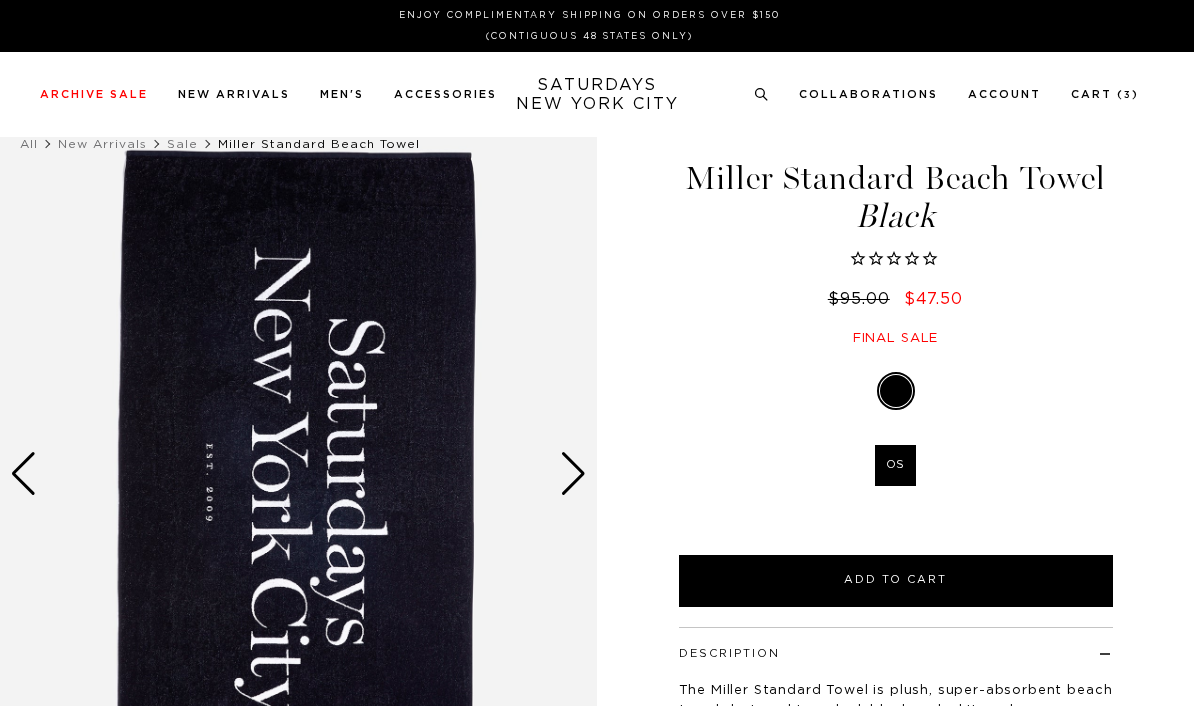 scroll, scrollTop: 0, scrollLeft: 0, axis: both 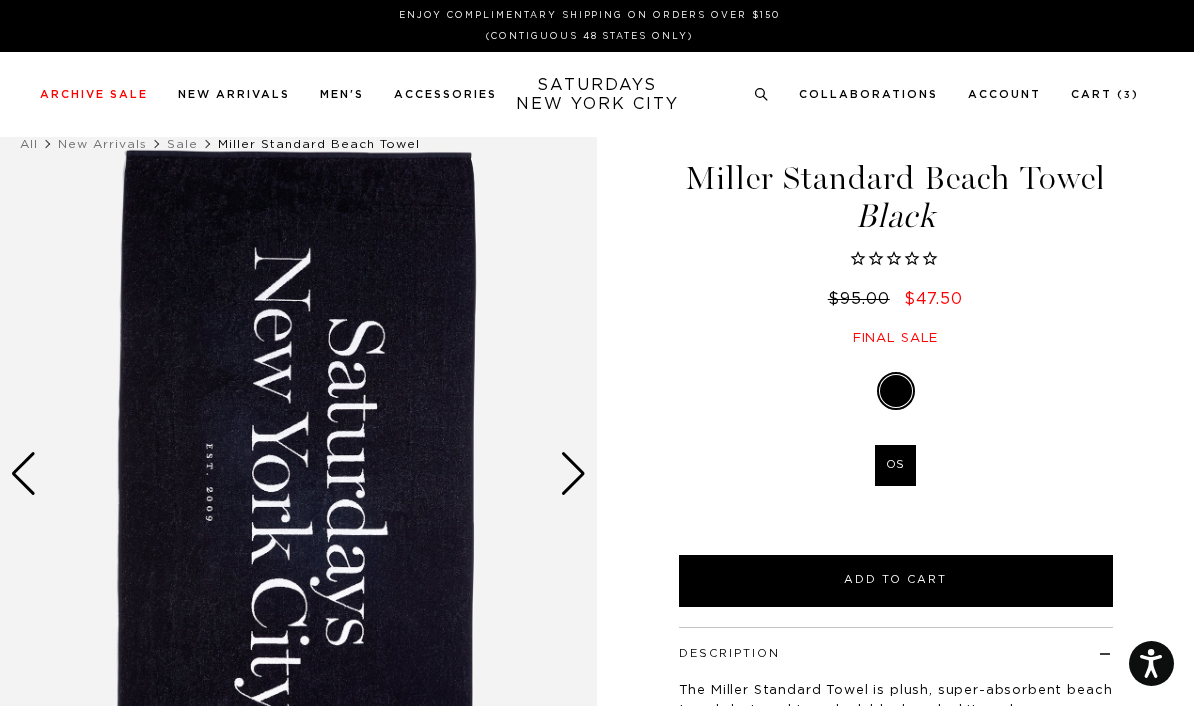 click at bounding box center [573, 474] 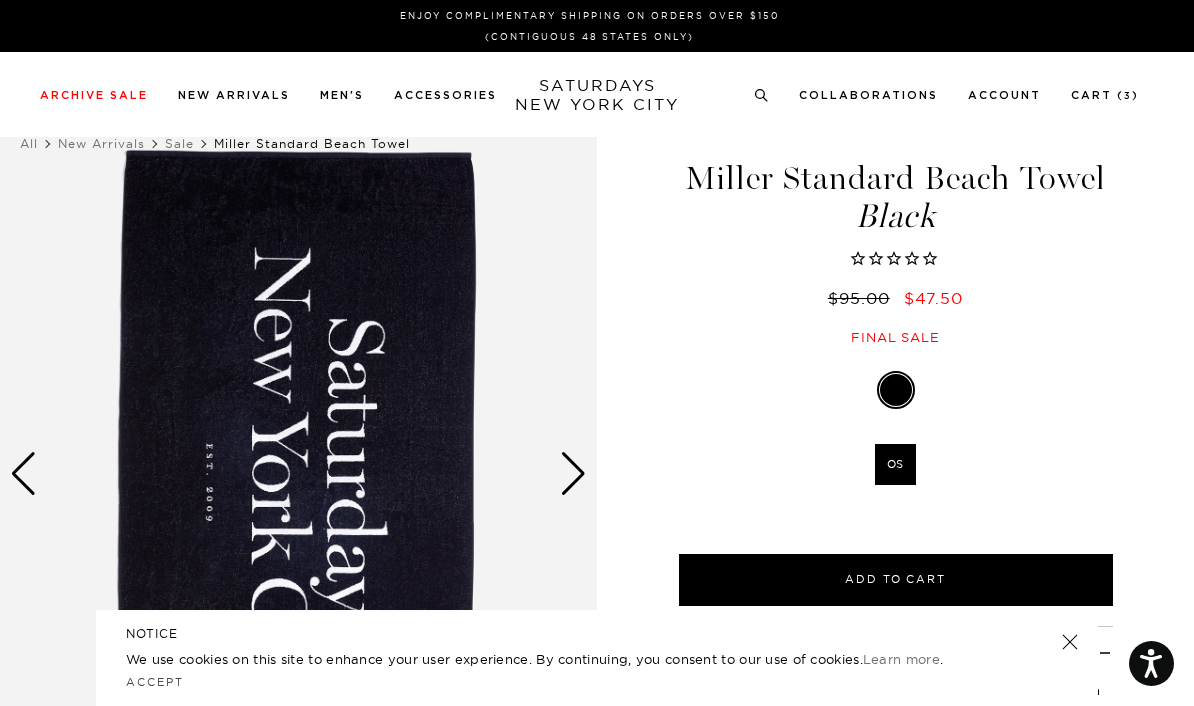 click at bounding box center (573, 474) 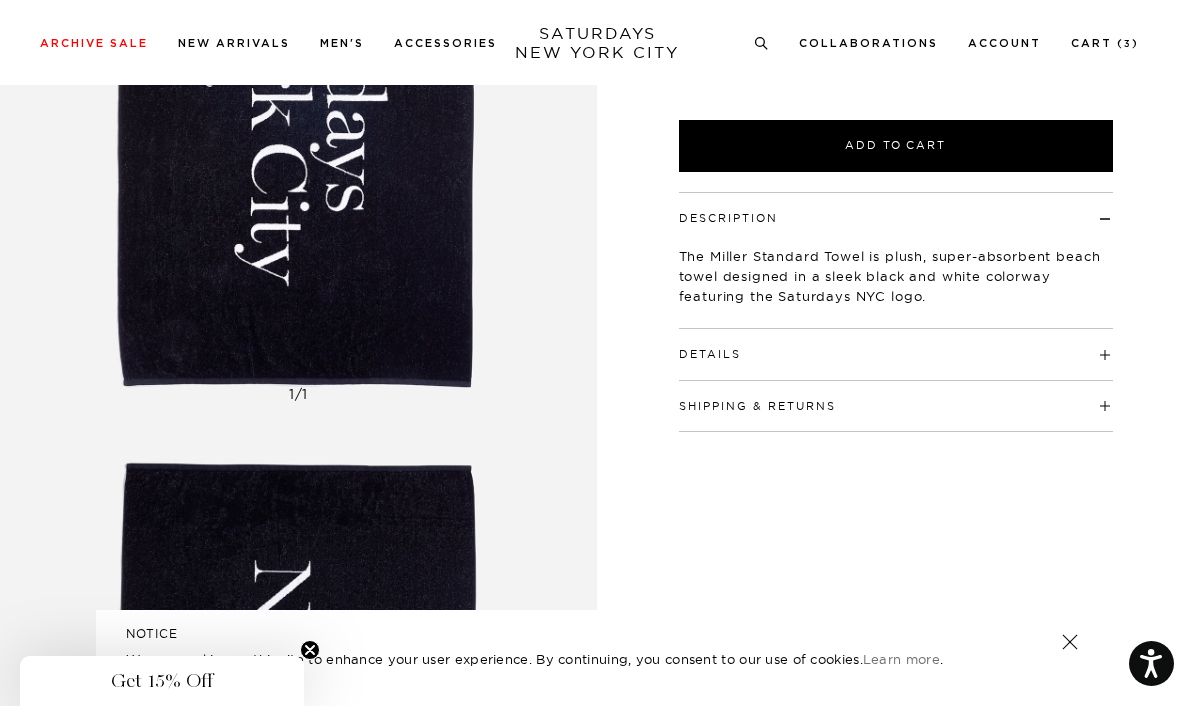 scroll, scrollTop: 441, scrollLeft: 0, axis: vertical 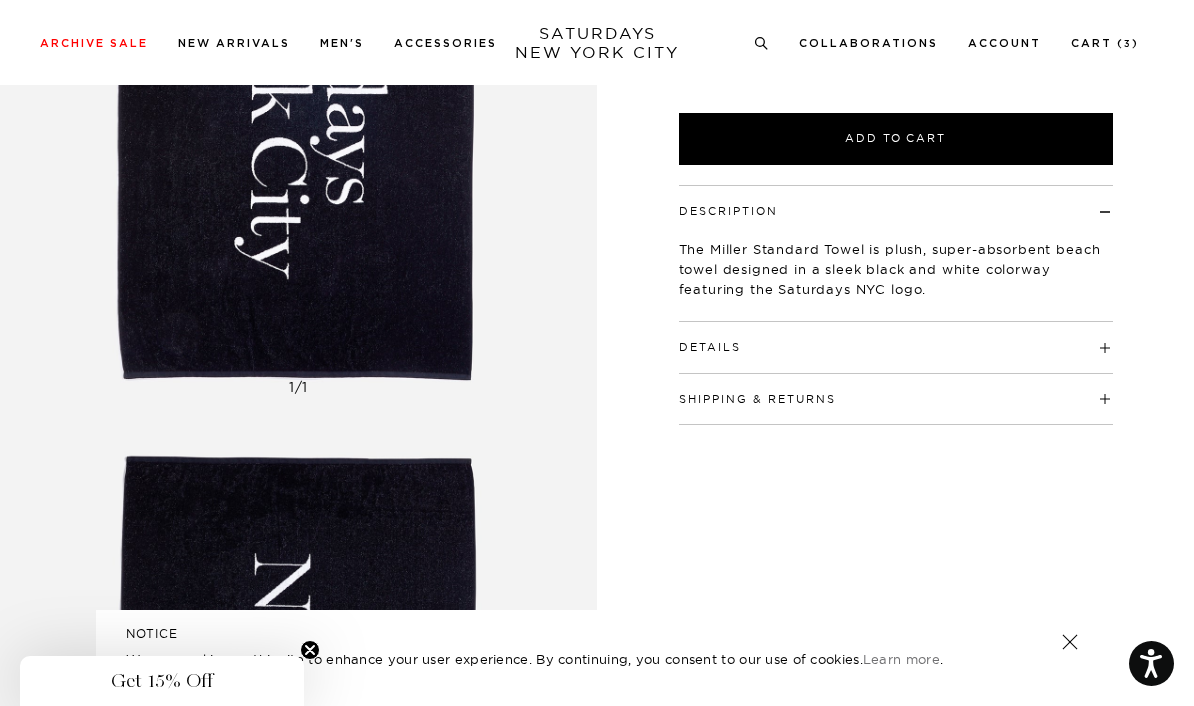 click on "Details" at bounding box center (896, 338) 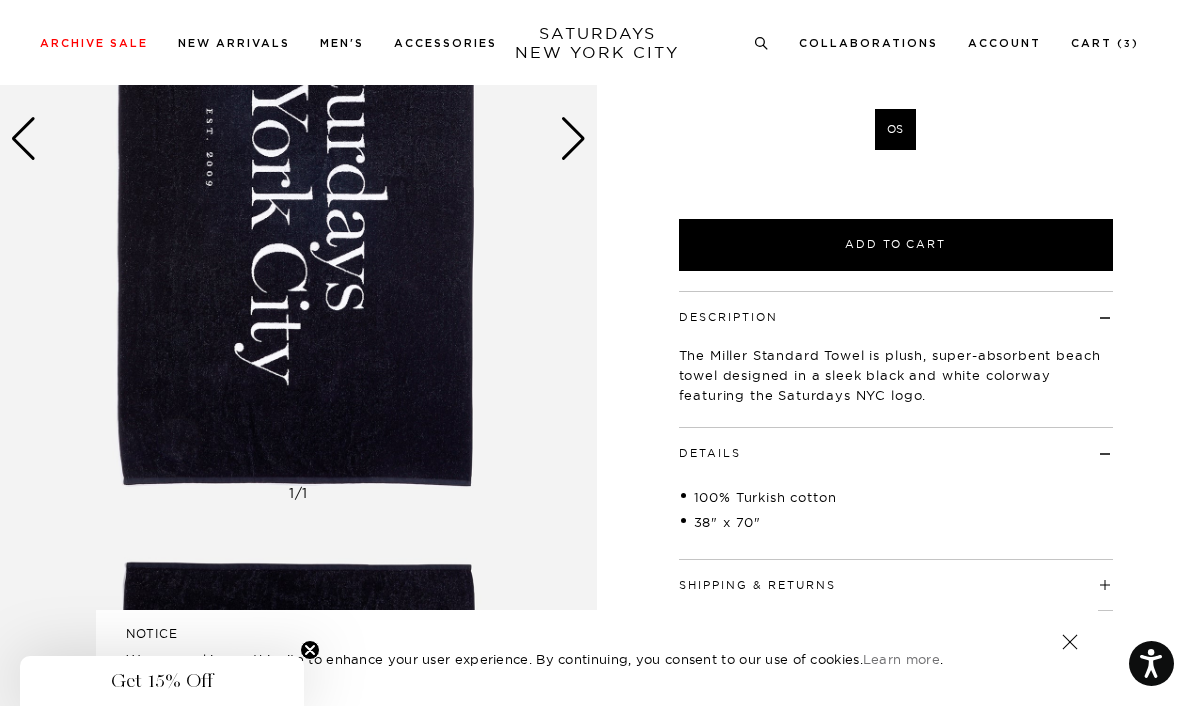 scroll, scrollTop: 336, scrollLeft: 0, axis: vertical 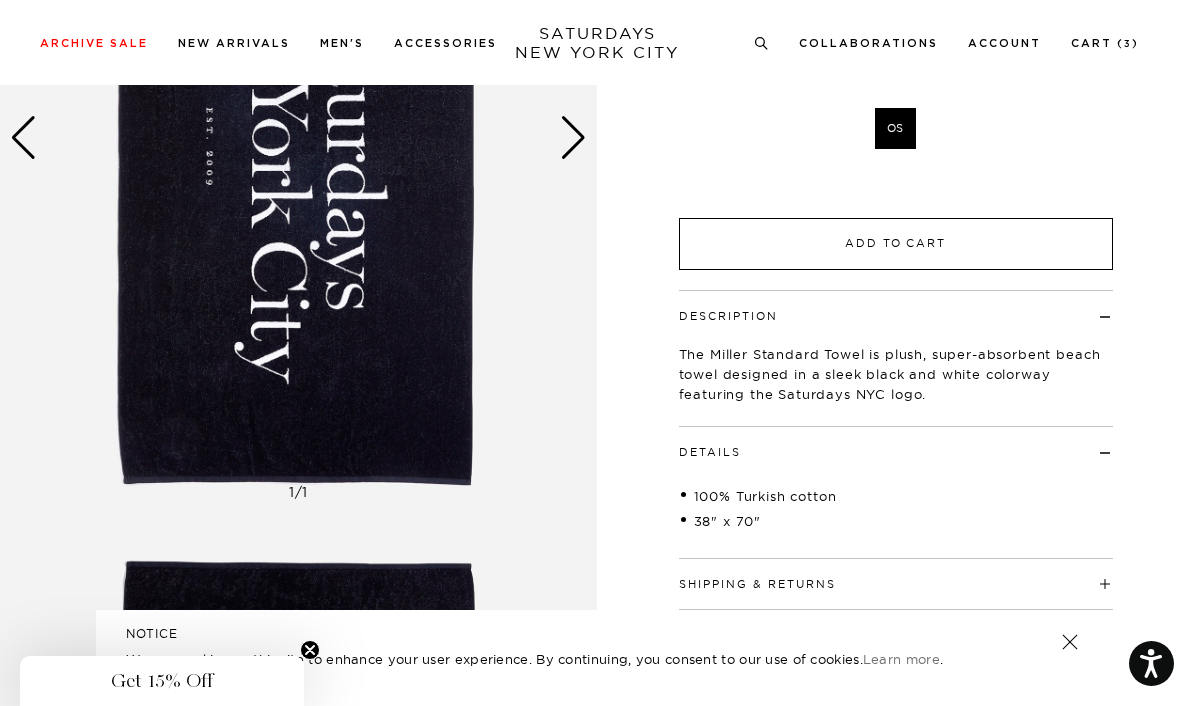 click on "Add to Cart" at bounding box center [896, 244] 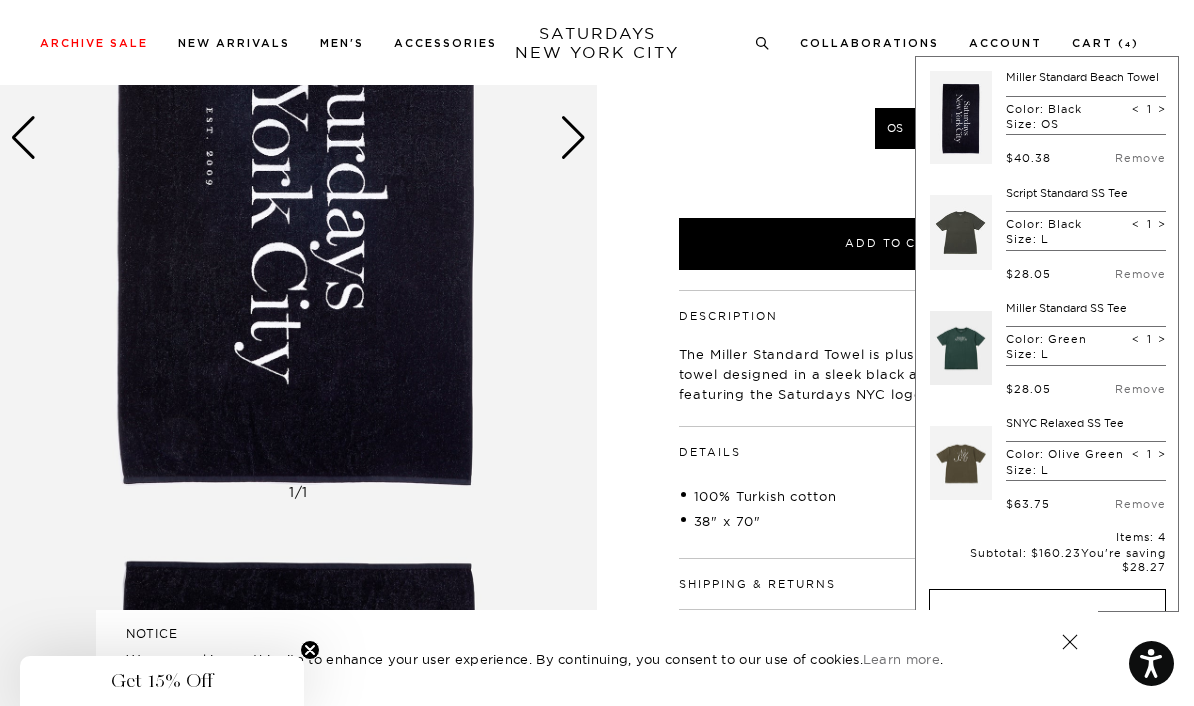 click on "Checkout" at bounding box center (1047, 615) 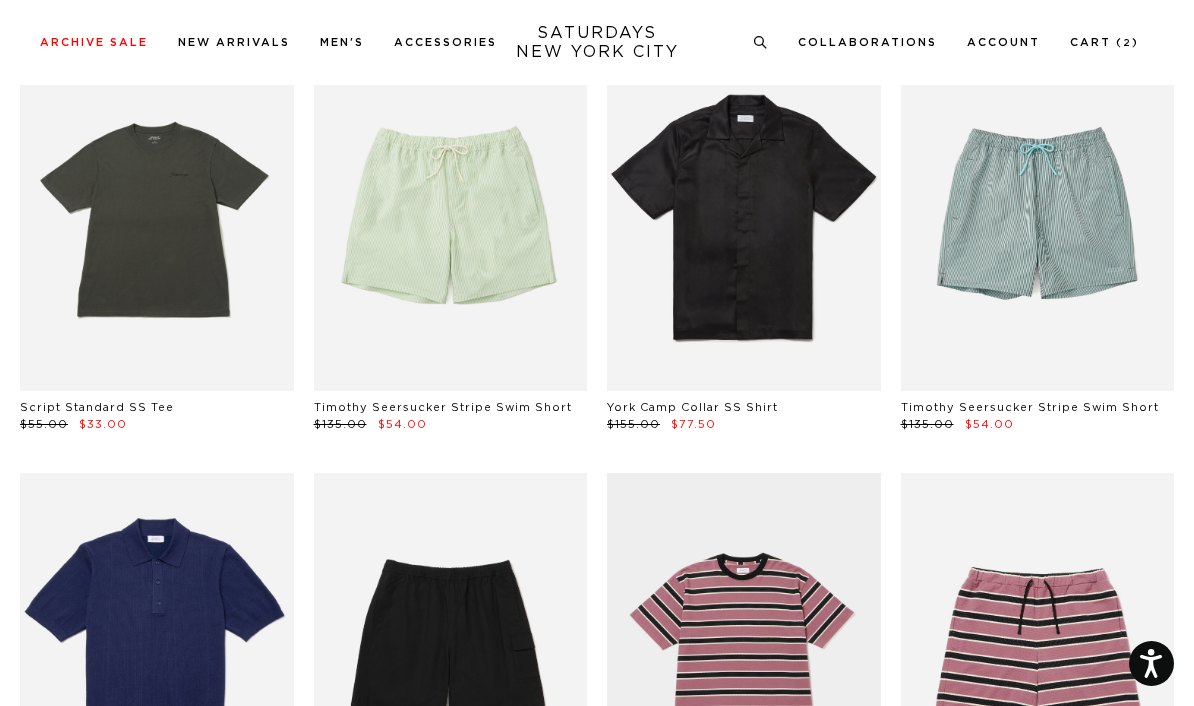 scroll, scrollTop: 0, scrollLeft: 0, axis: both 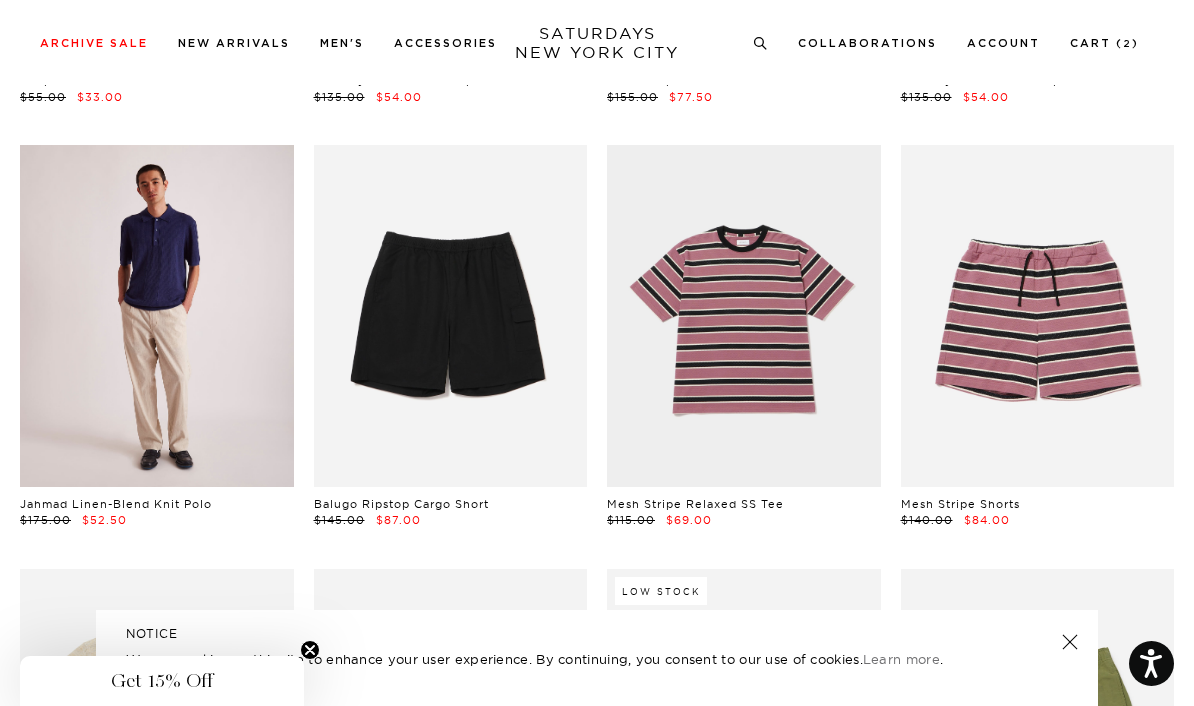 click at bounding box center (157, 316) 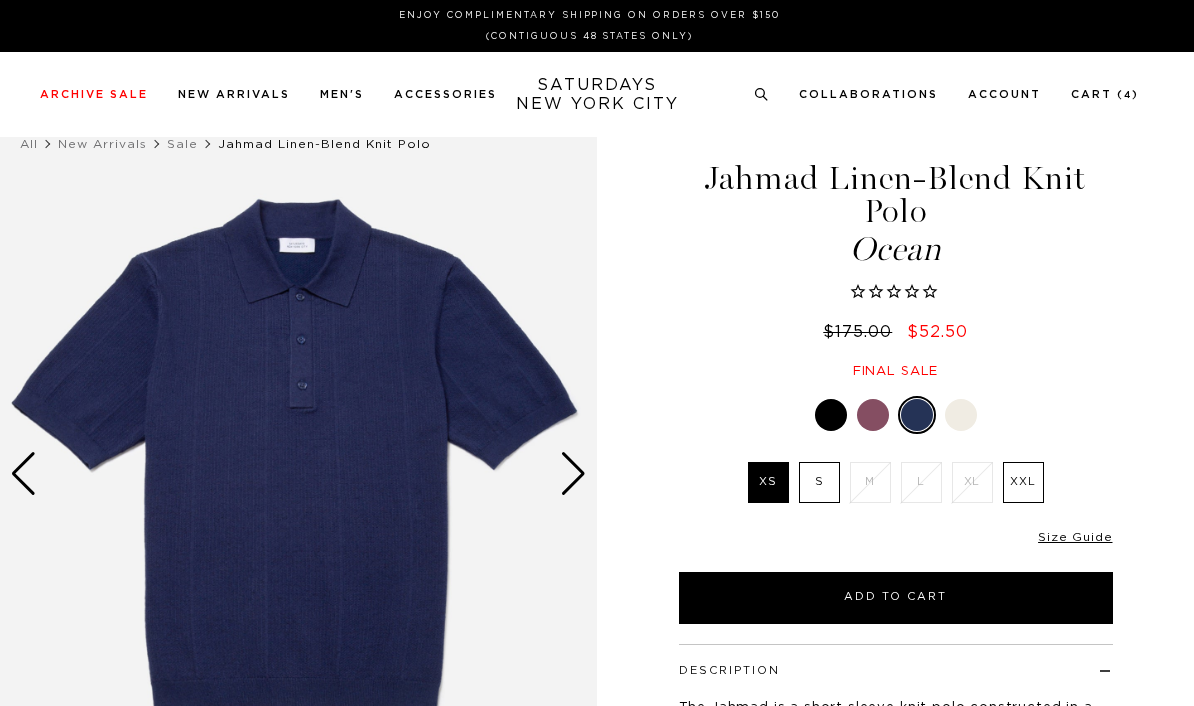 scroll, scrollTop: 0, scrollLeft: 0, axis: both 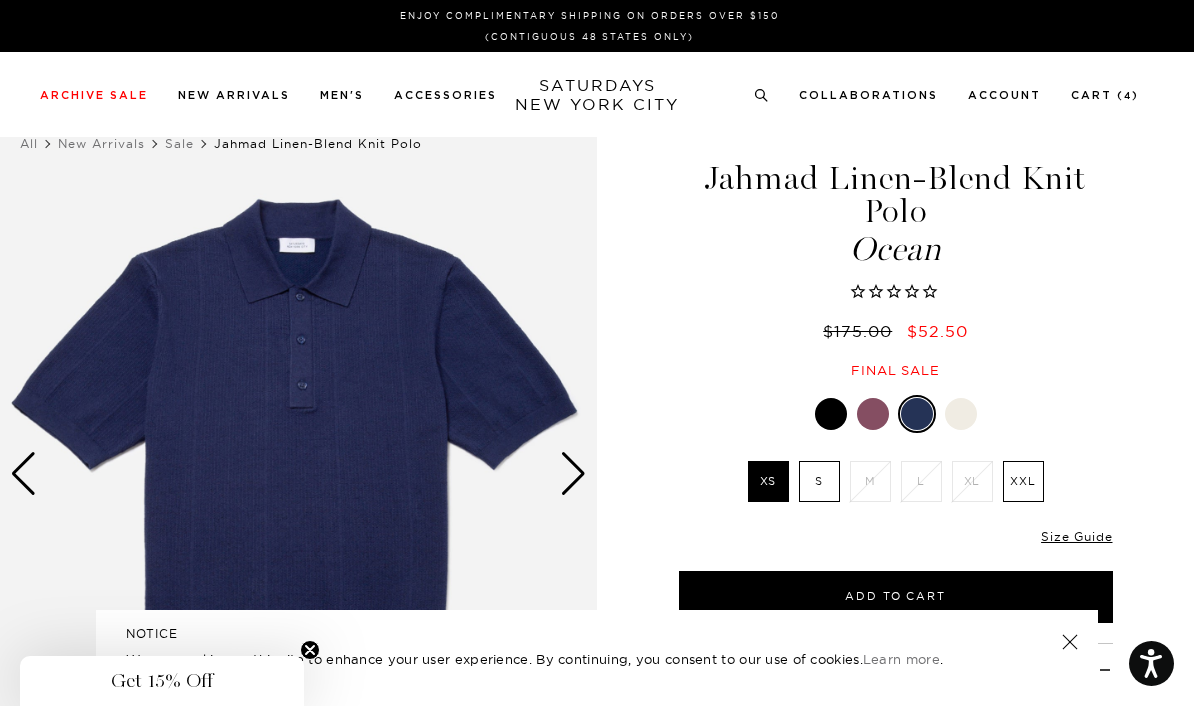 click at bounding box center [961, 414] 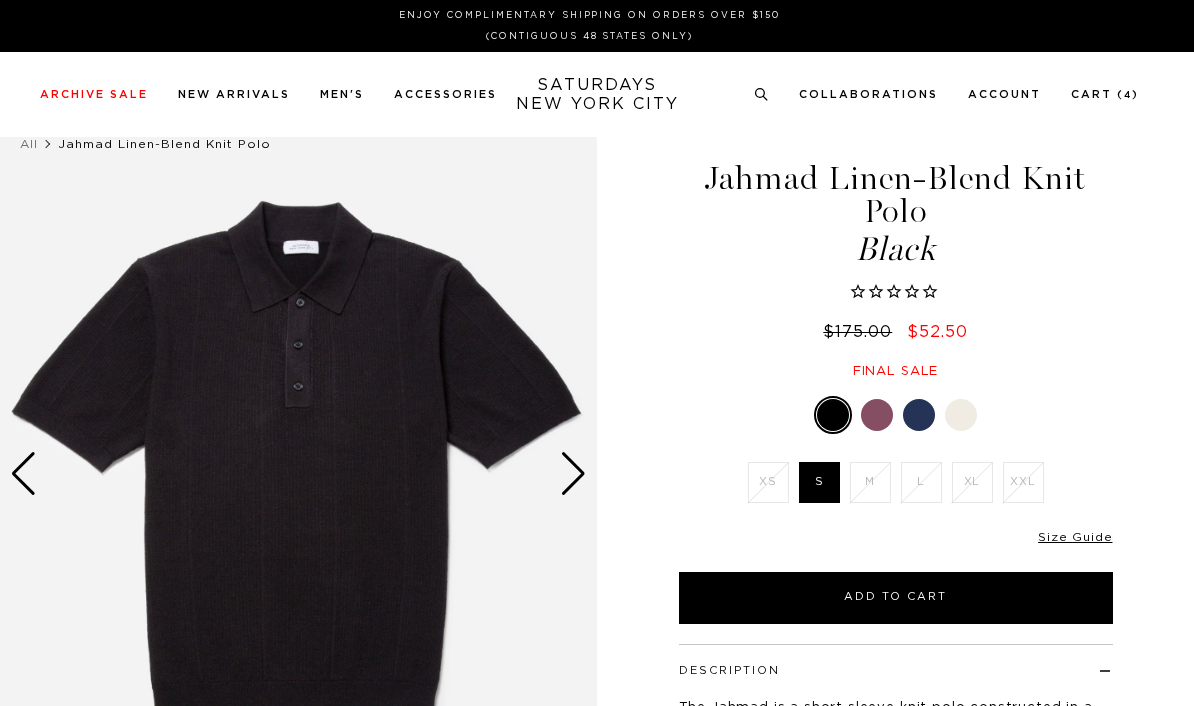 scroll, scrollTop: 0, scrollLeft: 0, axis: both 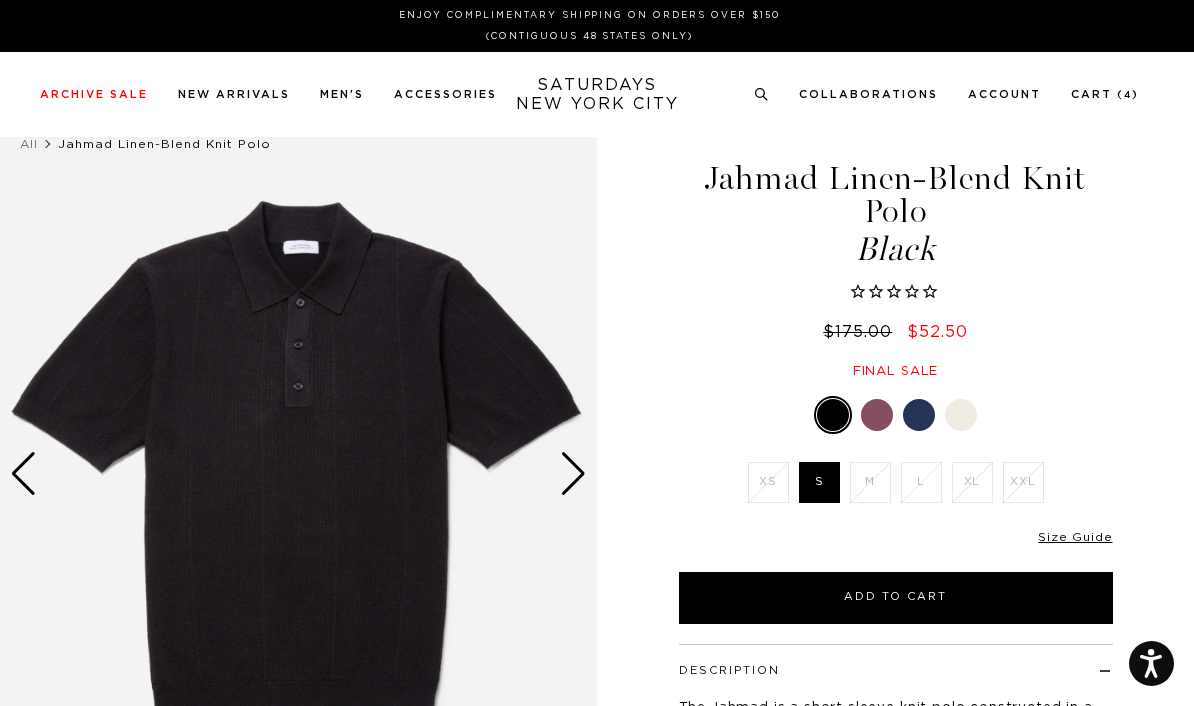 click at bounding box center (877, 415) 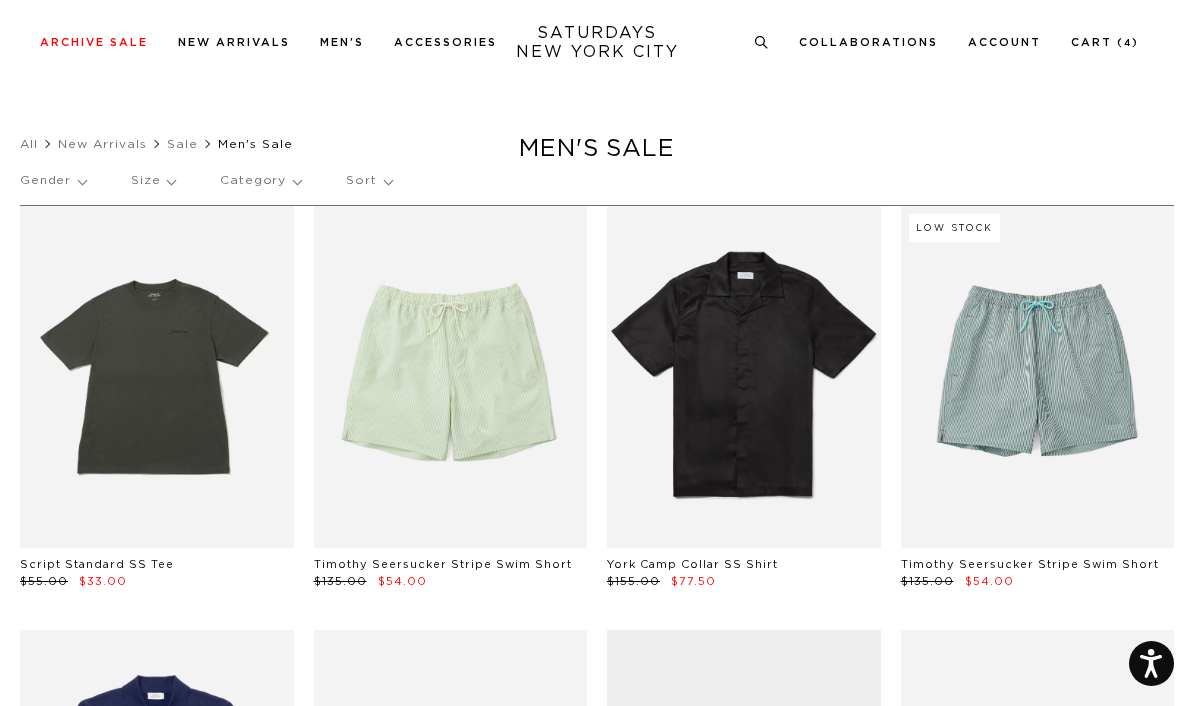 scroll, scrollTop: 157, scrollLeft: 0, axis: vertical 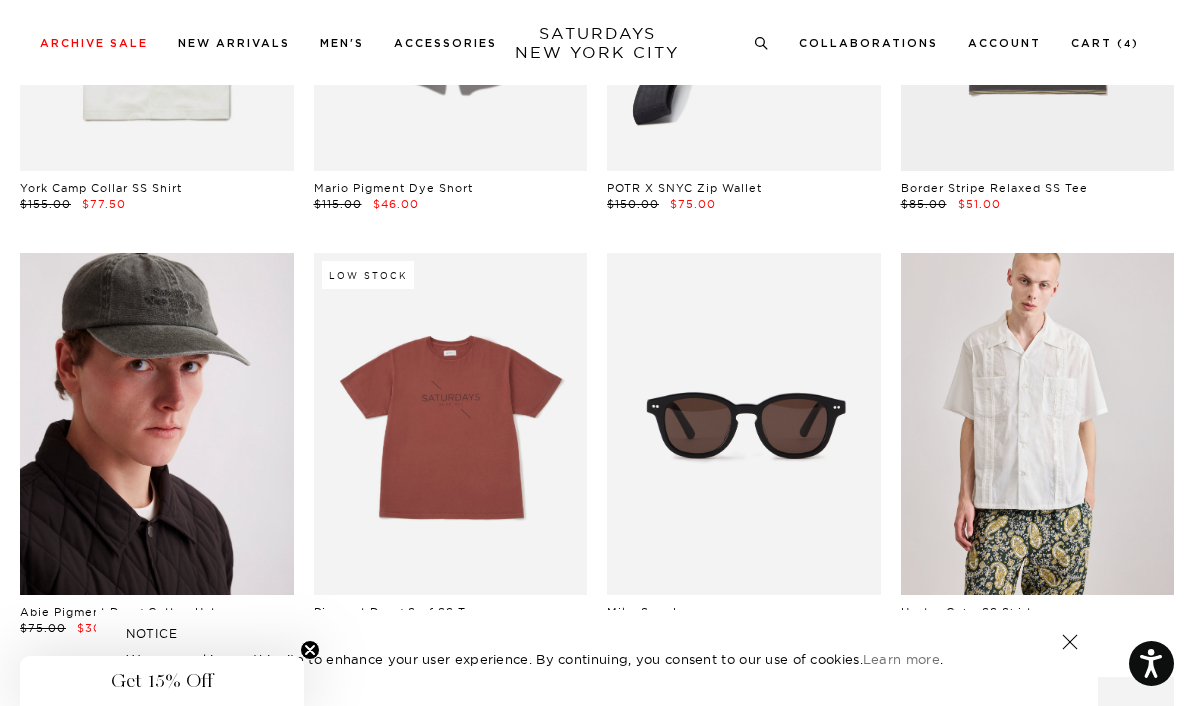 click at bounding box center [157, 424] 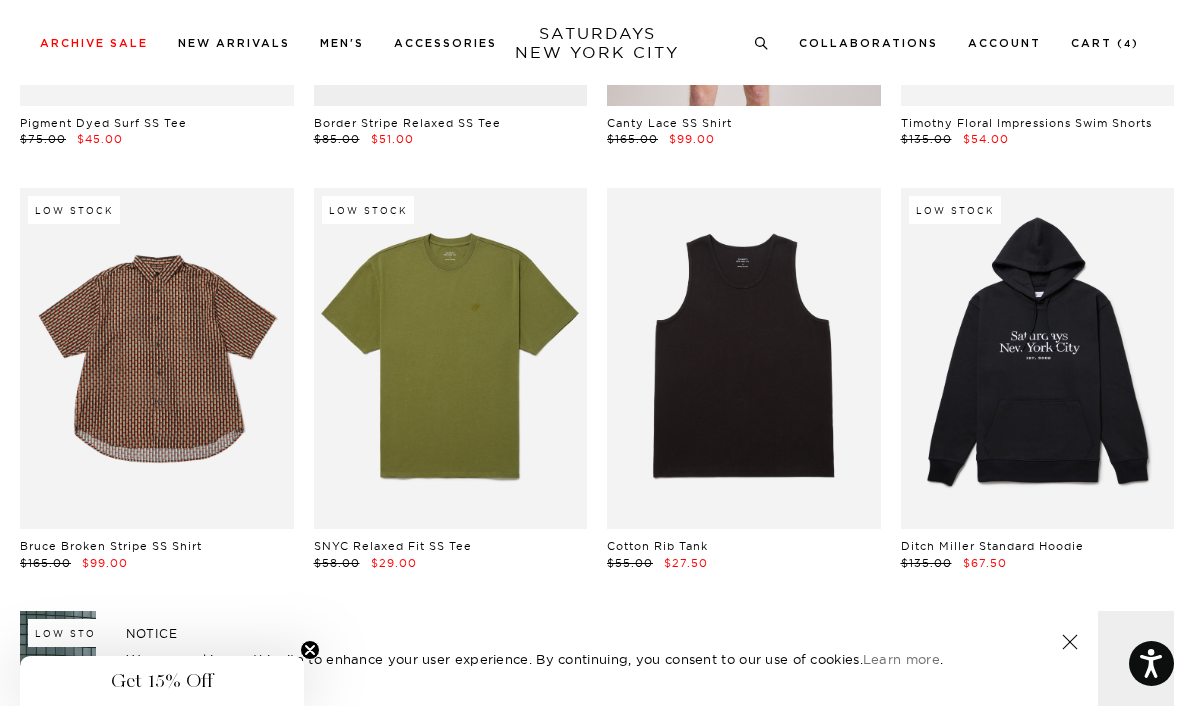 scroll, scrollTop: 5533, scrollLeft: 0, axis: vertical 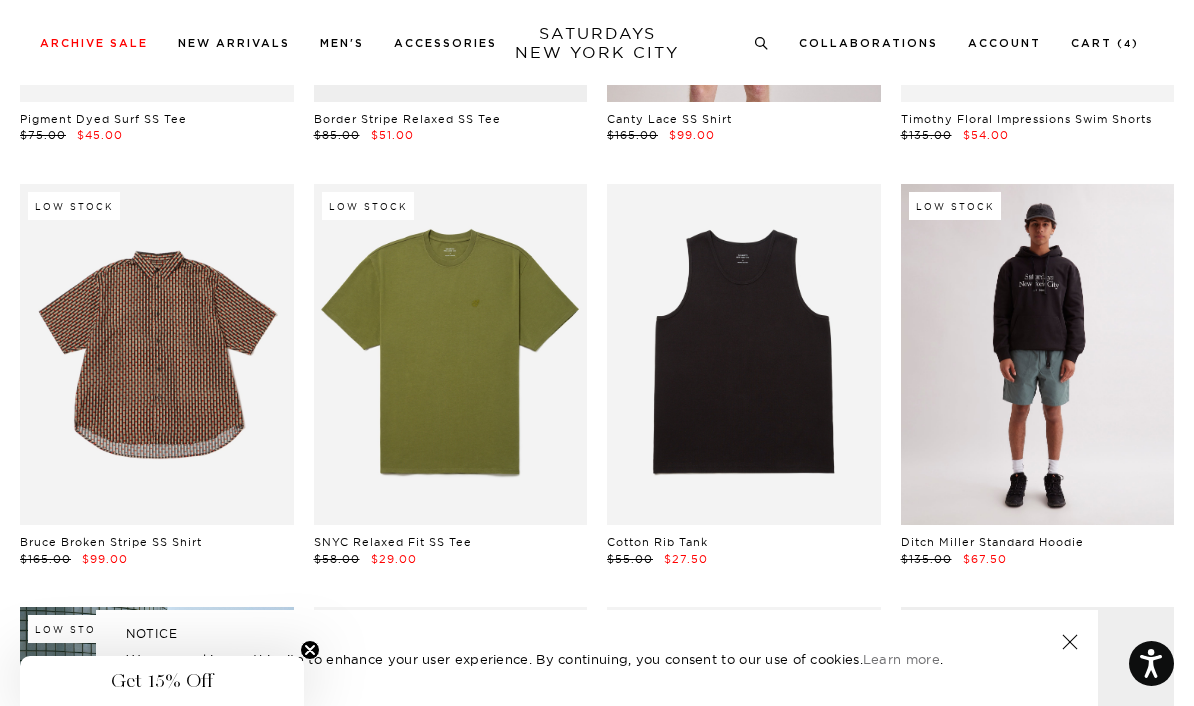 click at bounding box center [1038, 355] 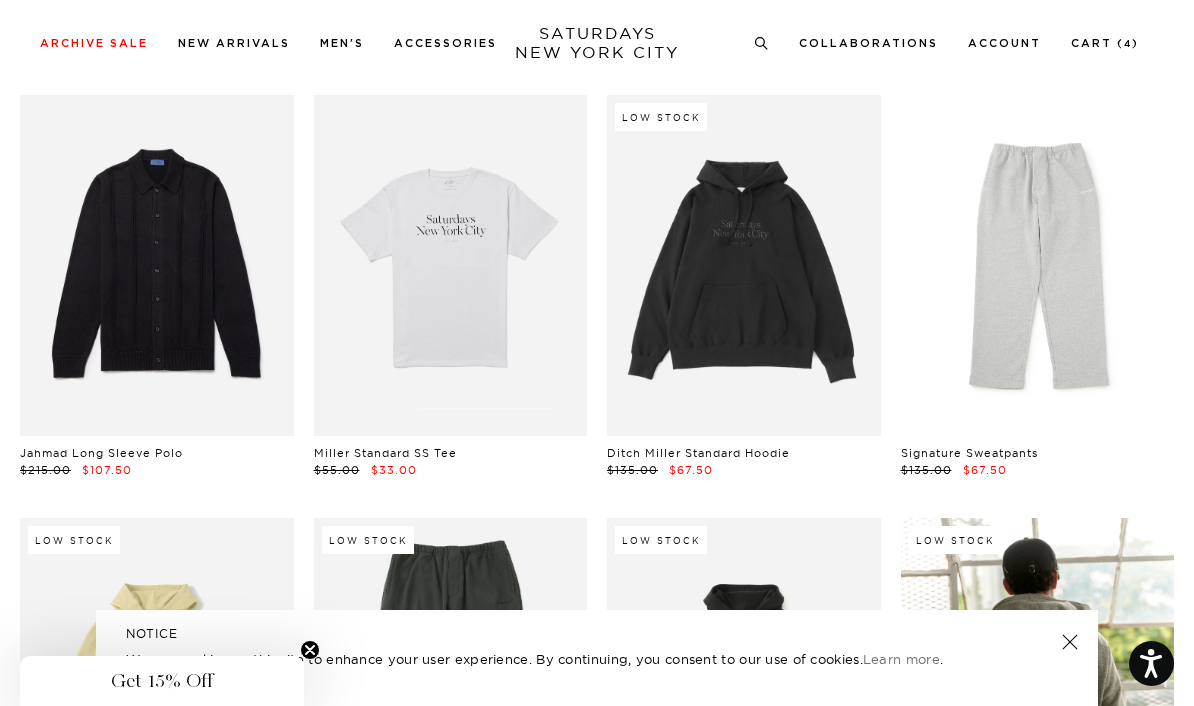 scroll, scrollTop: 9014, scrollLeft: 0, axis: vertical 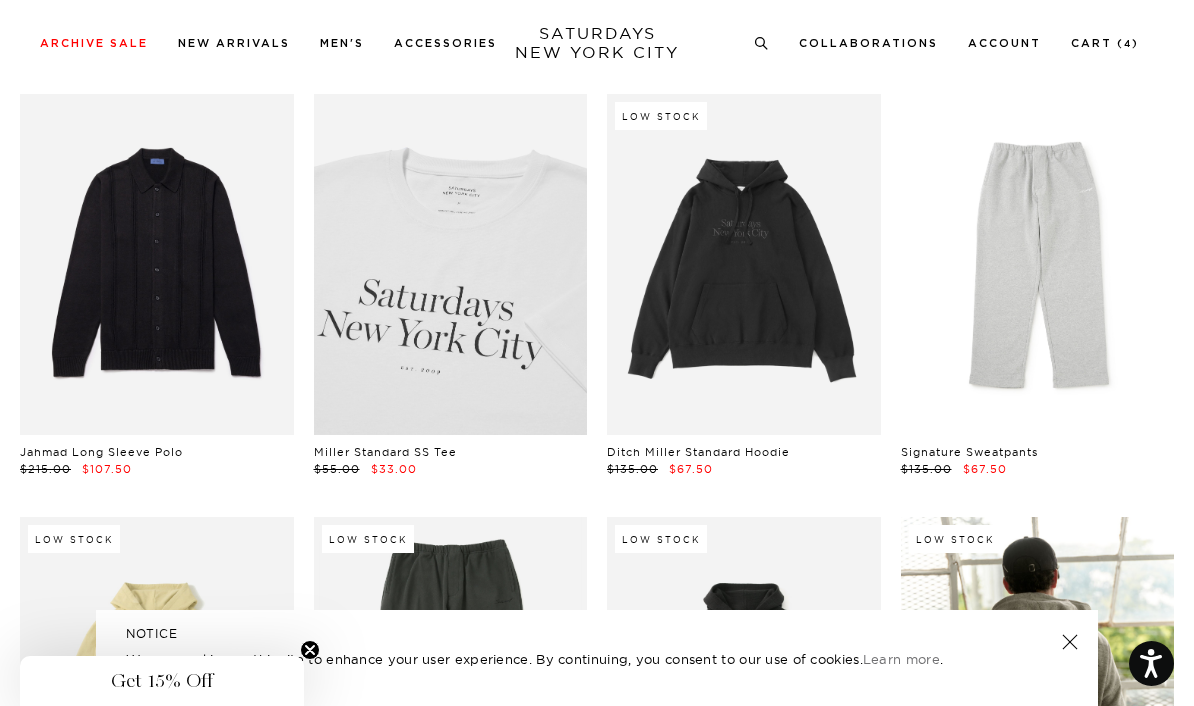 click at bounding box center (451, 265) 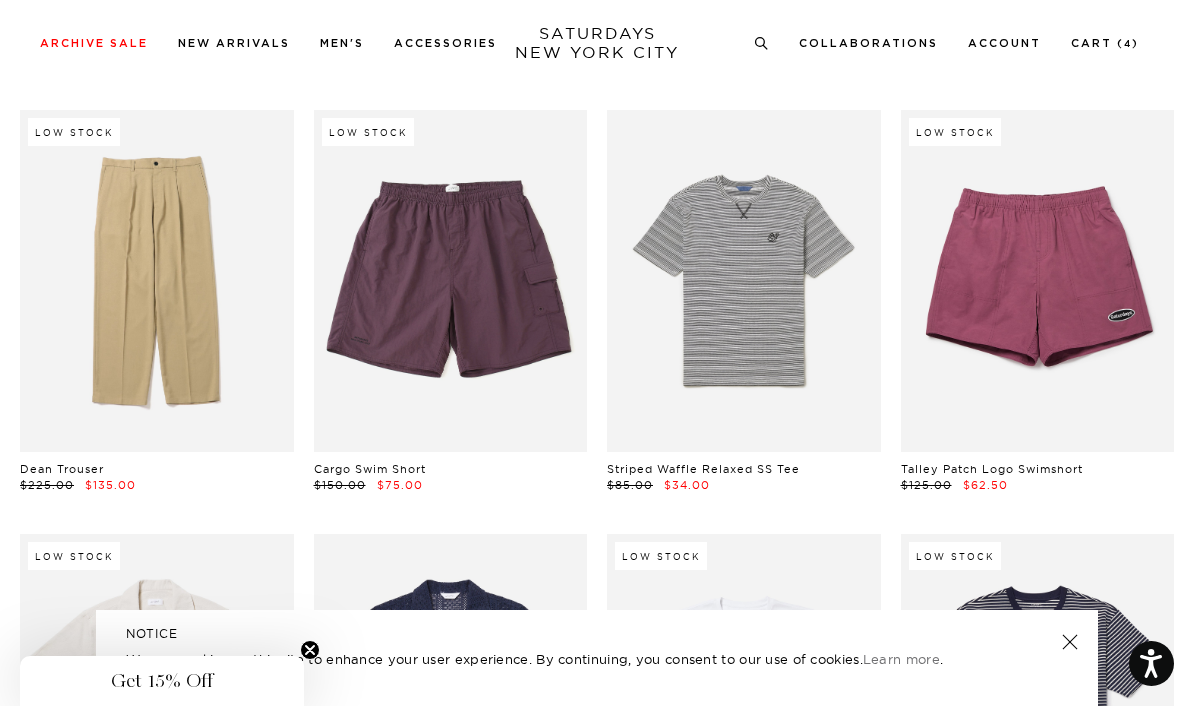 scroll, scrollTop: 14933, scrollLeft: 0, axis: vertical 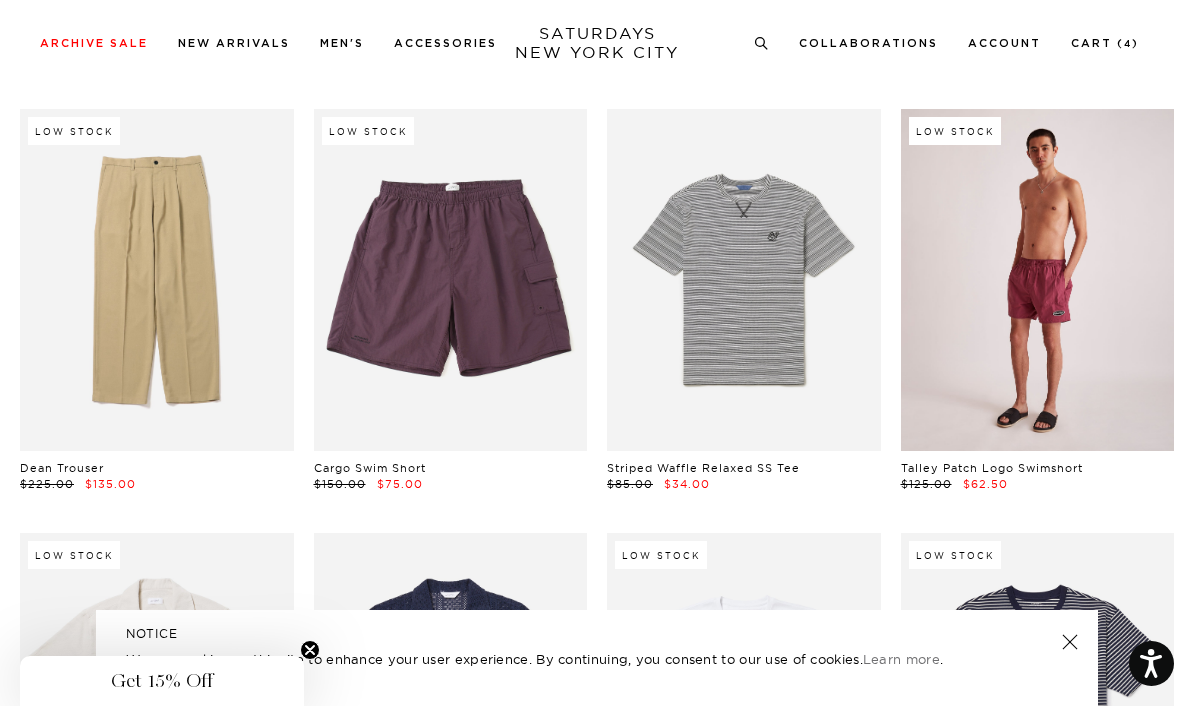 click at bounding box center (1038, 280) 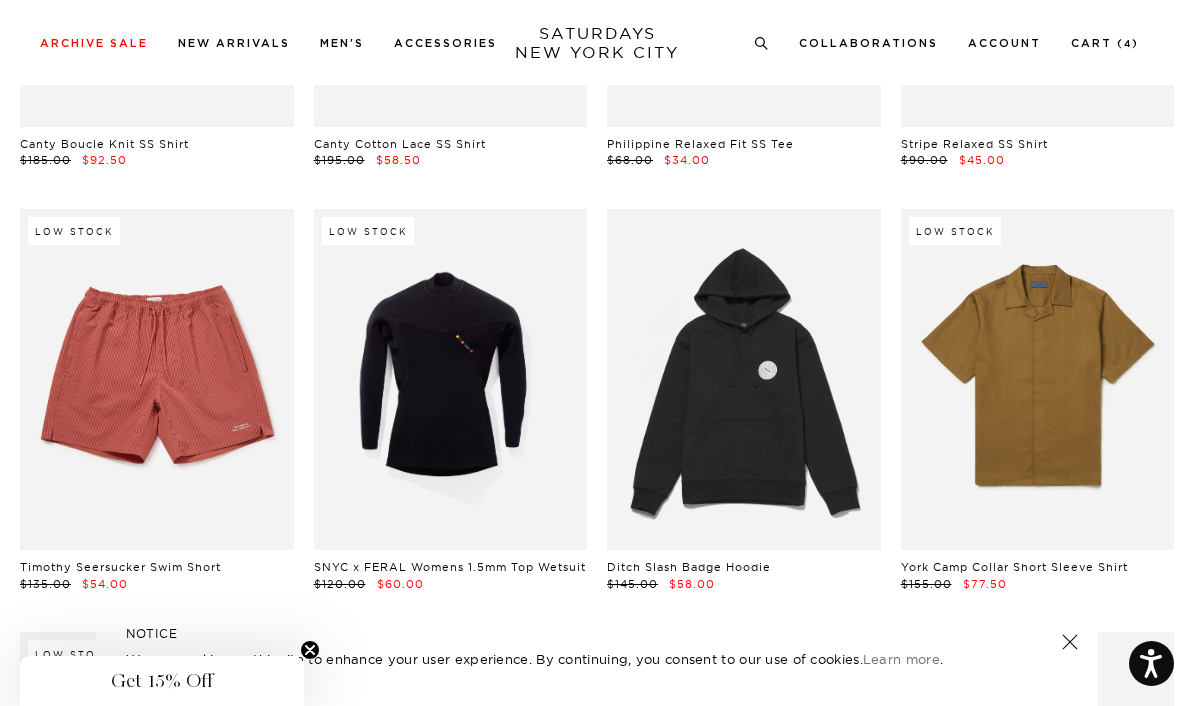 scroll, scrollTop: 15683, scrollLeft: 0, axis: vertical 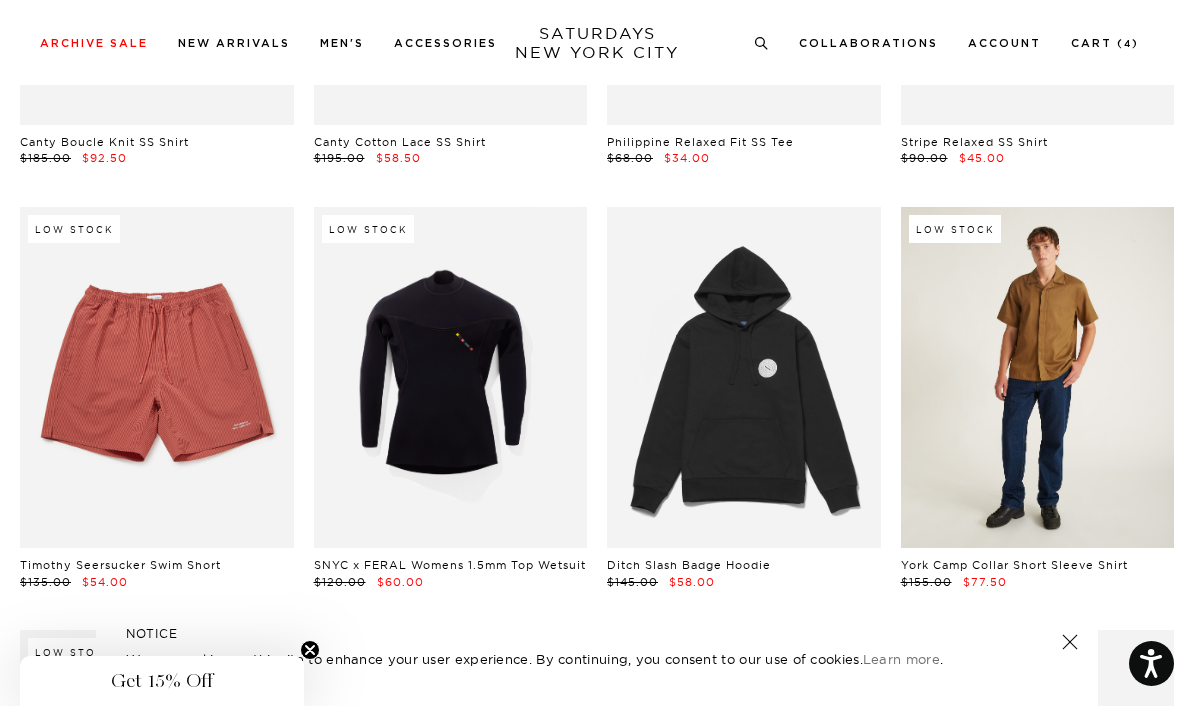click at bounding box center [1038, 378] 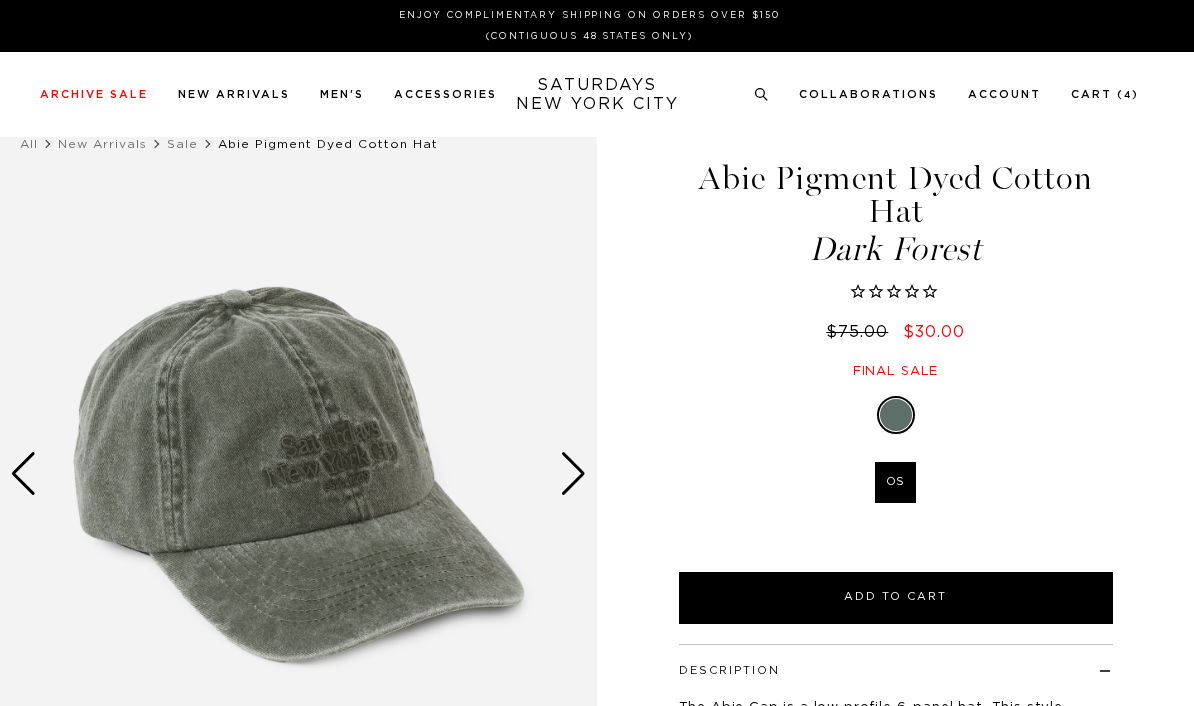 scroll, scrollTop: 0, scrollLeft: 0, axis: both 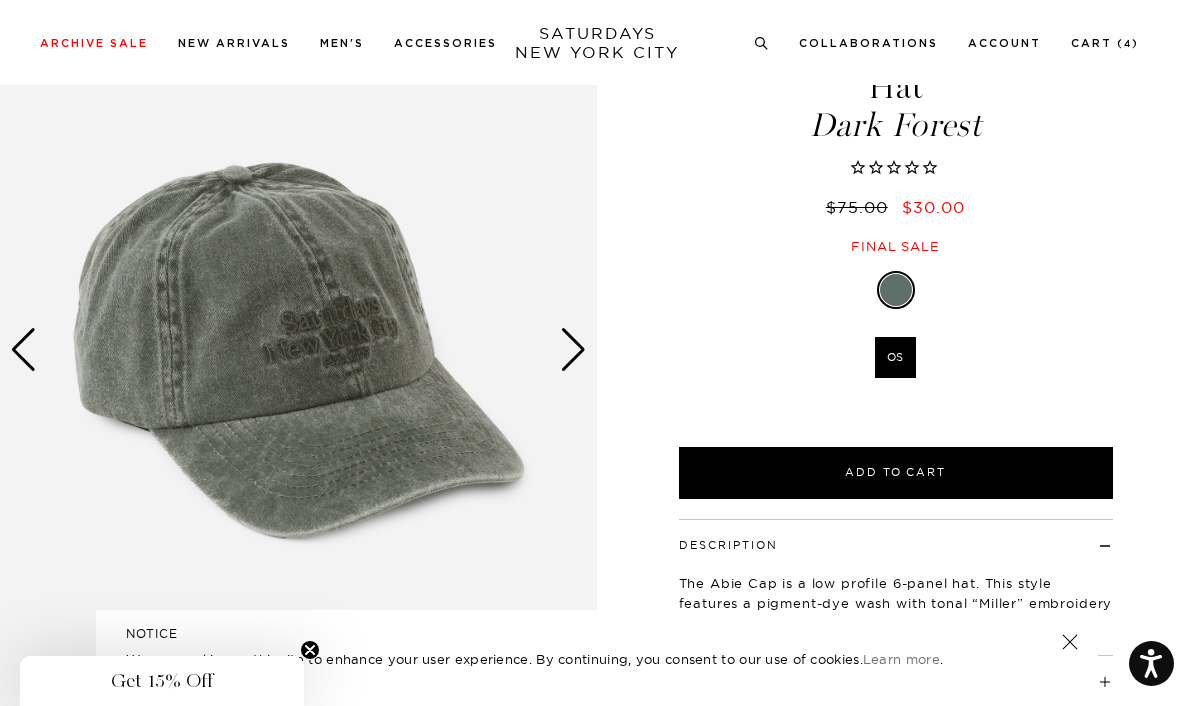click at bounding box center [573, 350] 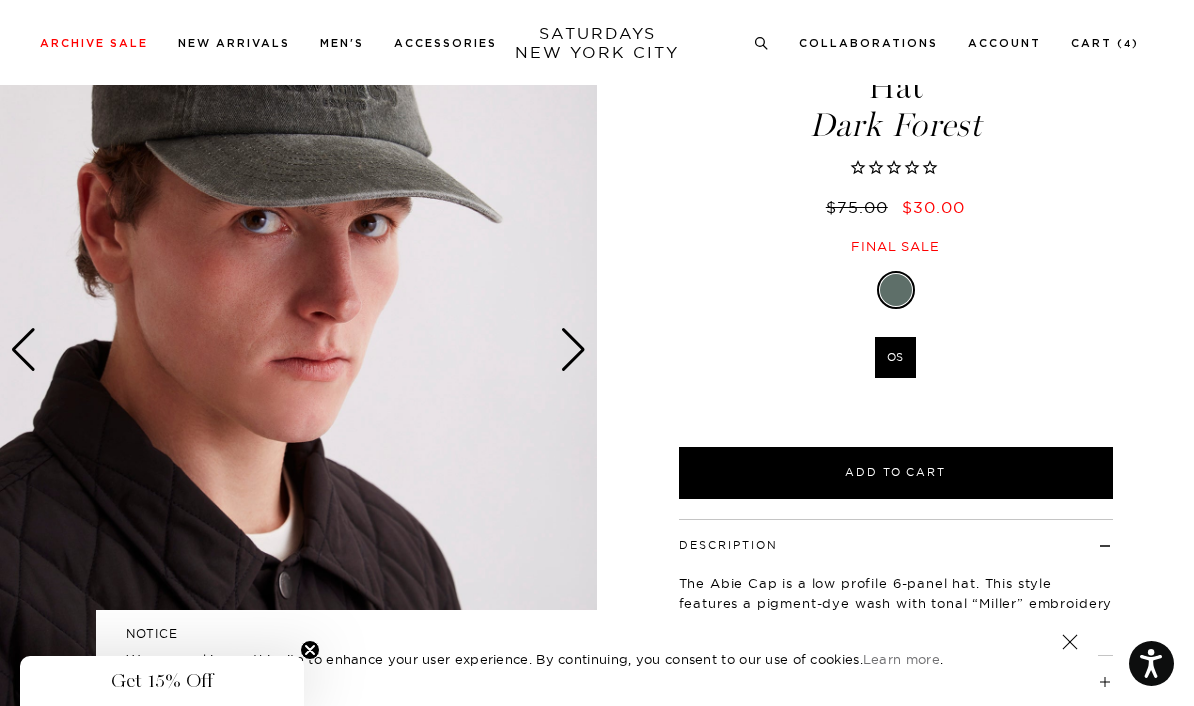 click at bounding box center (573, 350) 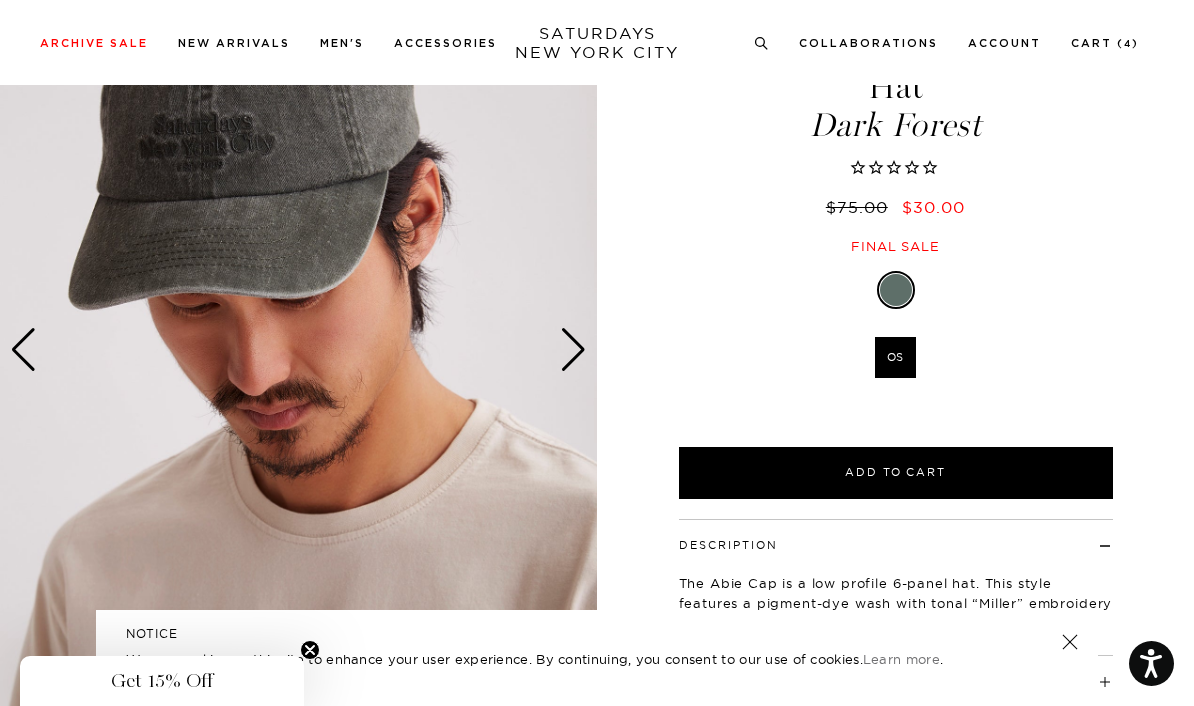 click at bounding box center [573, 350] 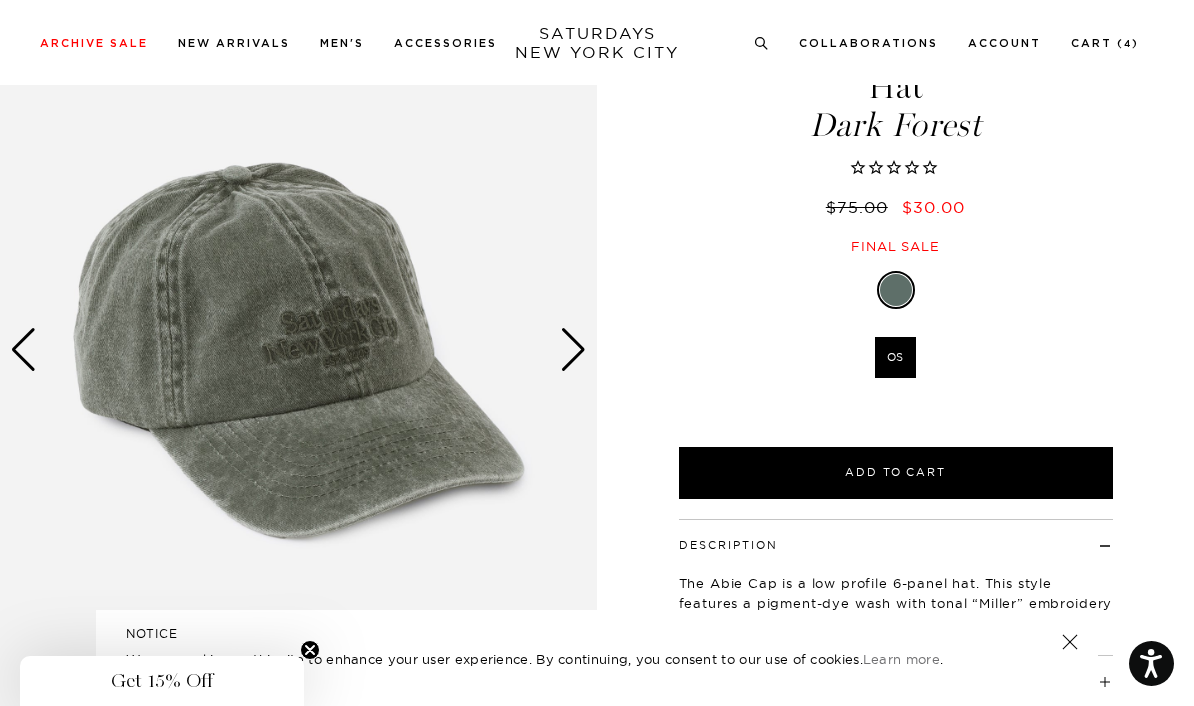 click on "1  /  4
Abie Pigment Dyed Cotton Hat" at bounding box center [597, 393] 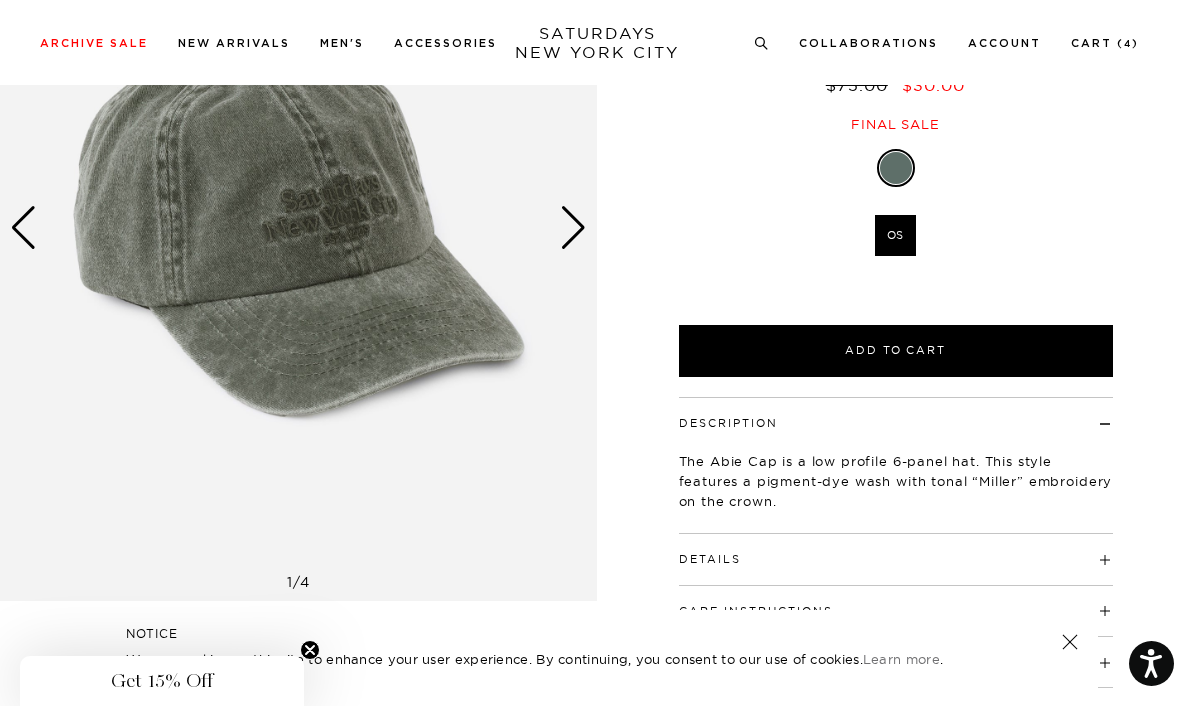 scroll, scrollTop: 250, scrollLeft: 0, axis: vertical 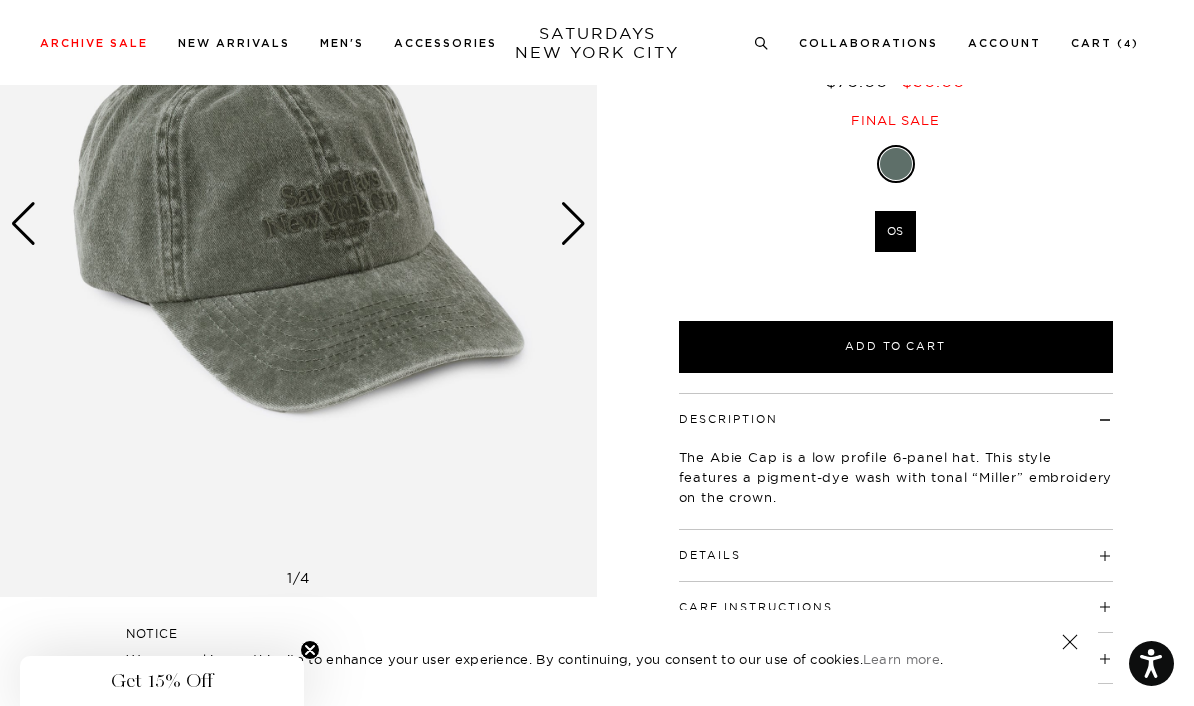 click at bounding box center (573, 224) 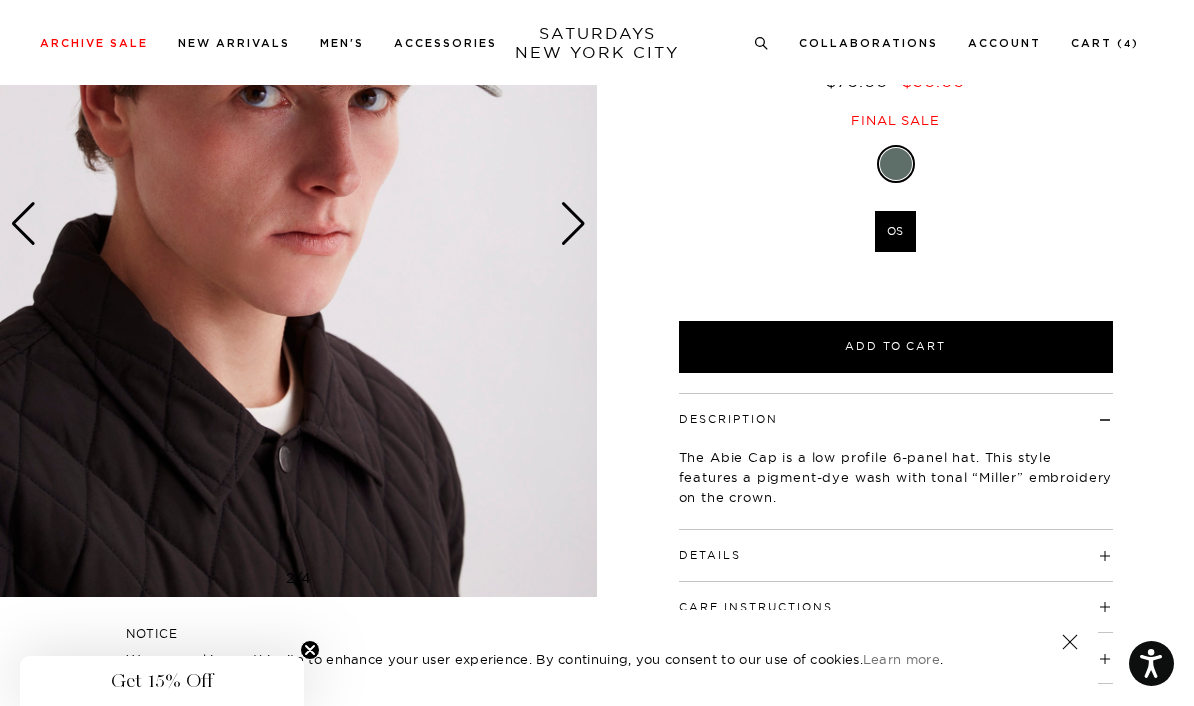 click at bounding box center (573, 224) 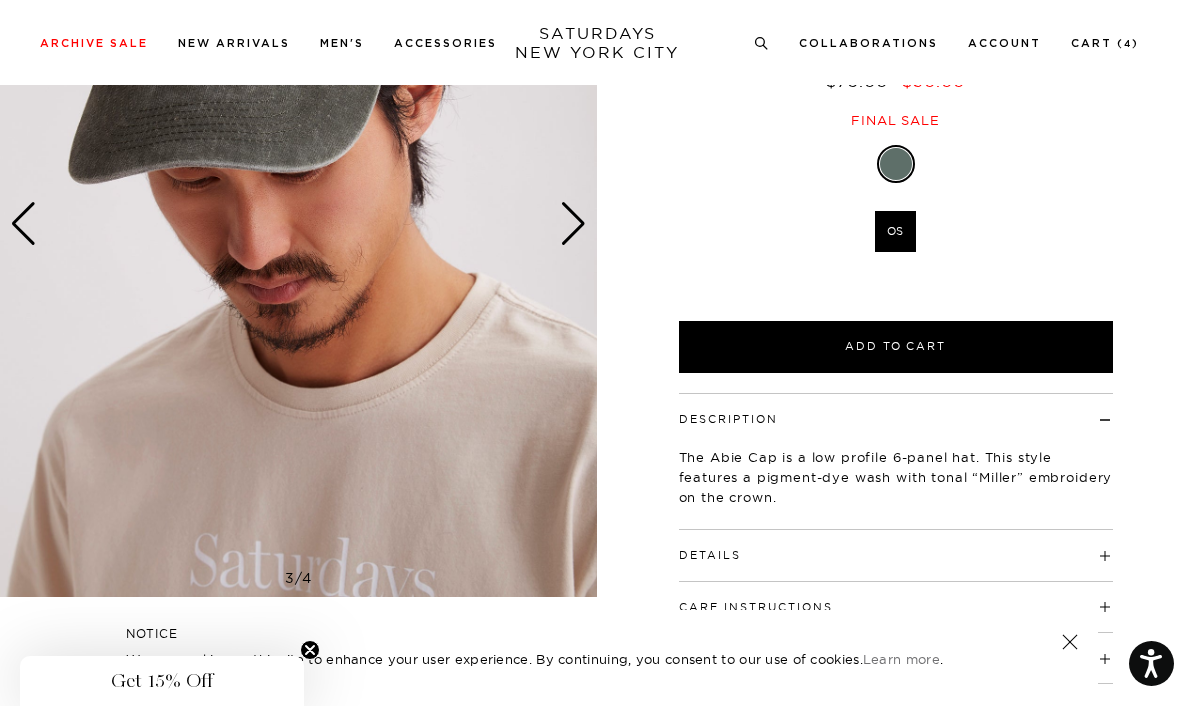 click at bounding box center (573, 224) 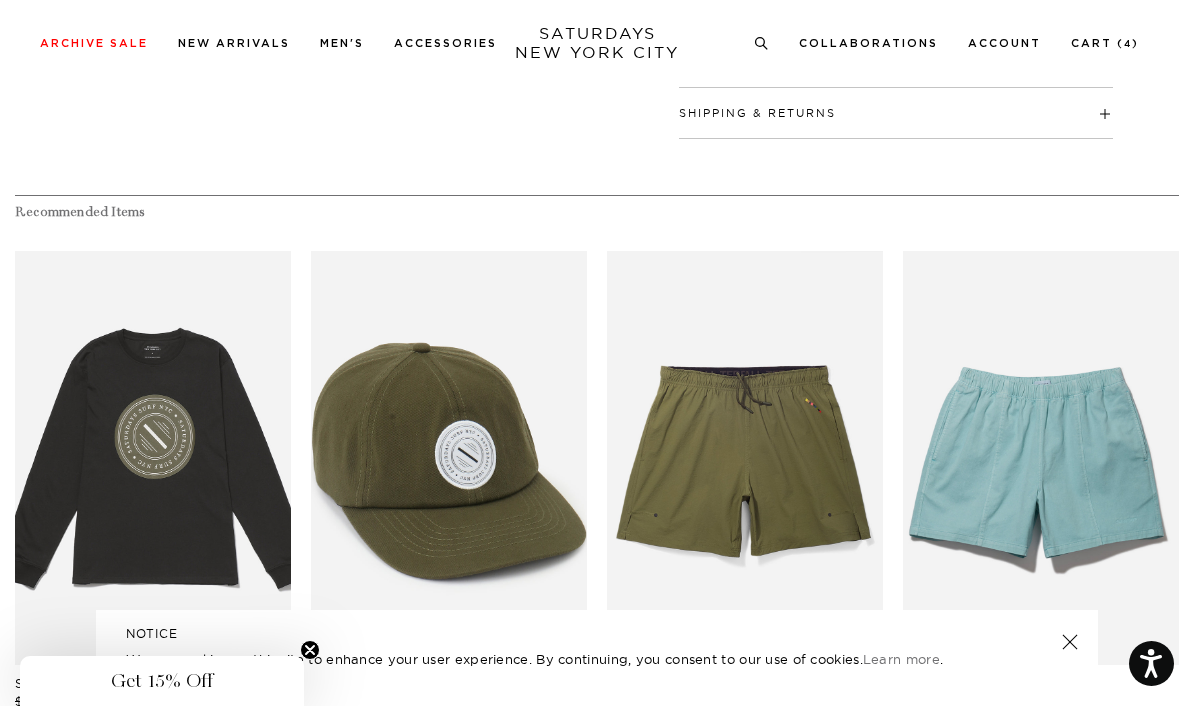 scroll, scrollTop: 790, scrollLeft: 0, axis: vertical 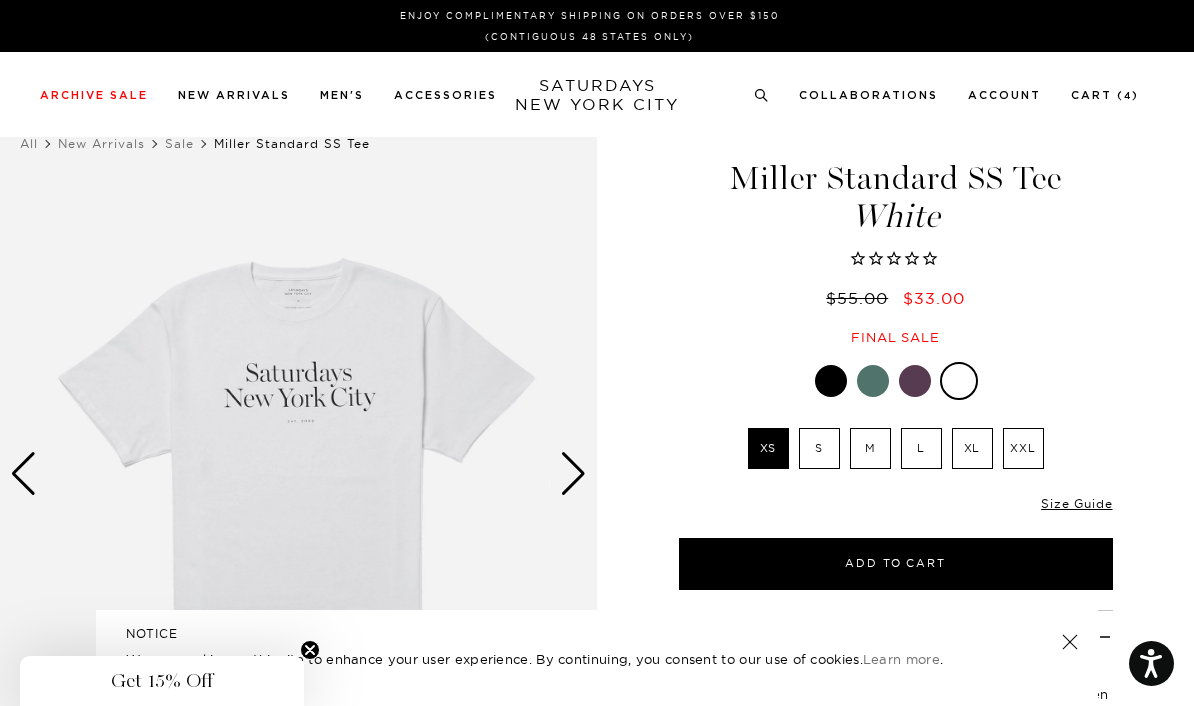 click on "M" at bounding box center [870, 448] 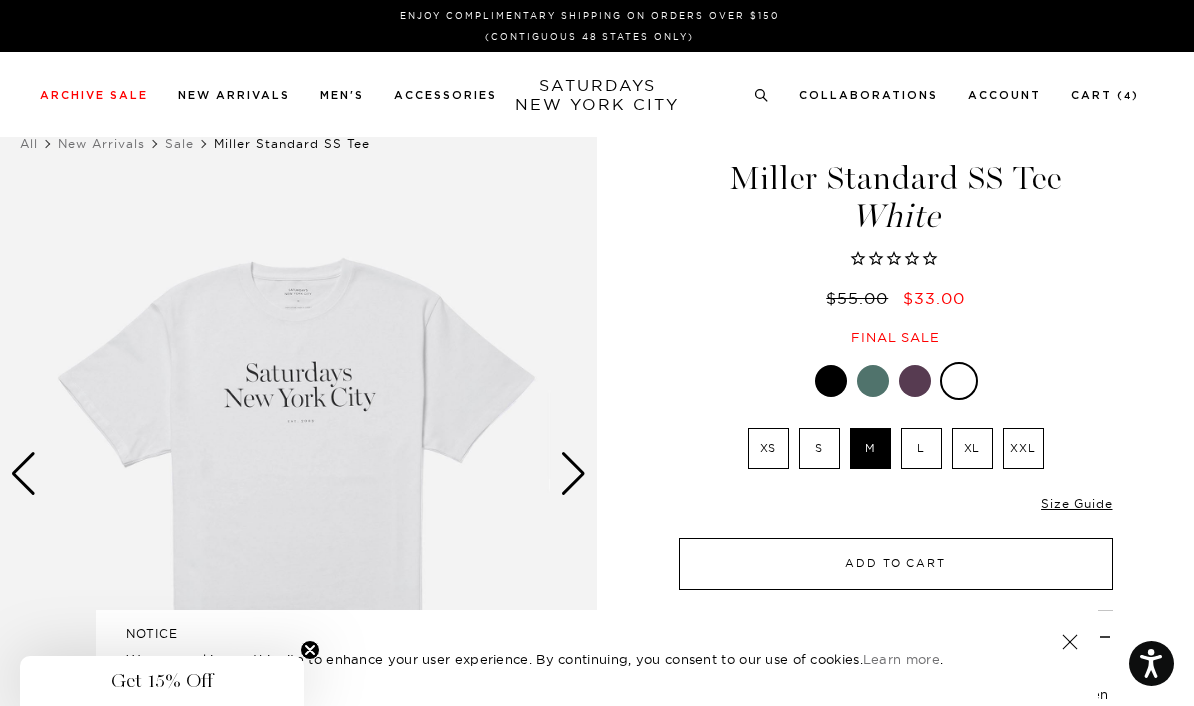 click on "Add to Cart" at bounding box center [896, 564] 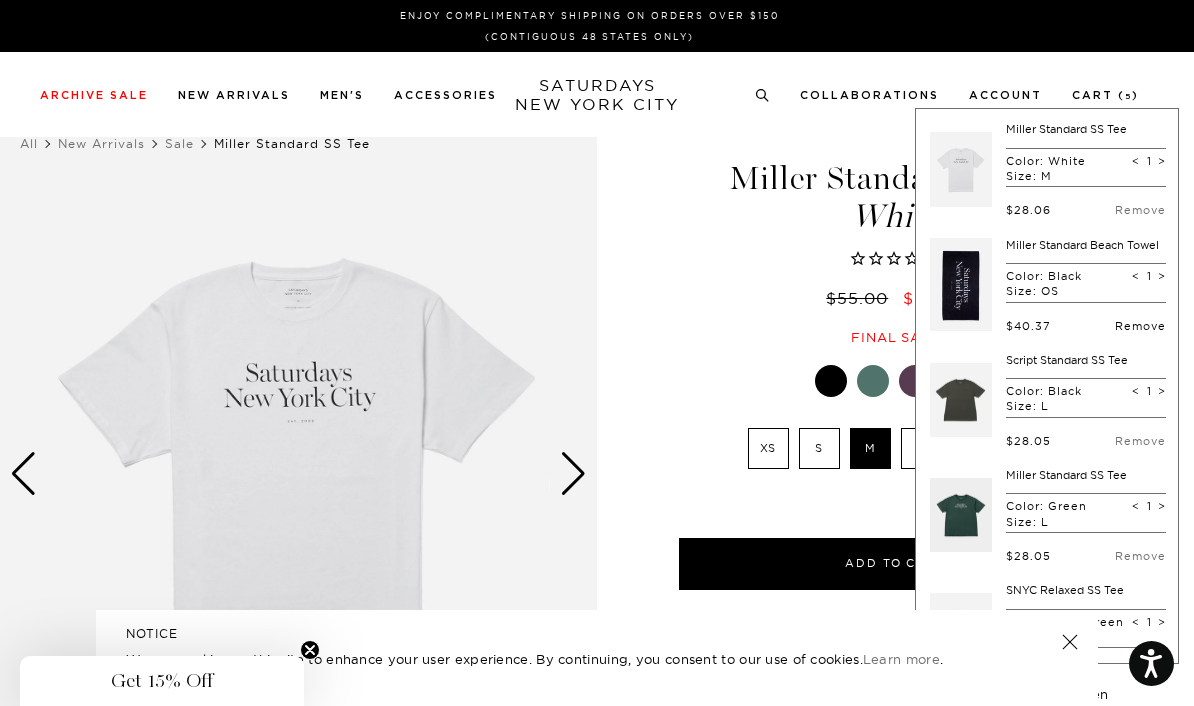 click on "Remove" at bounding box center (1140, 326) 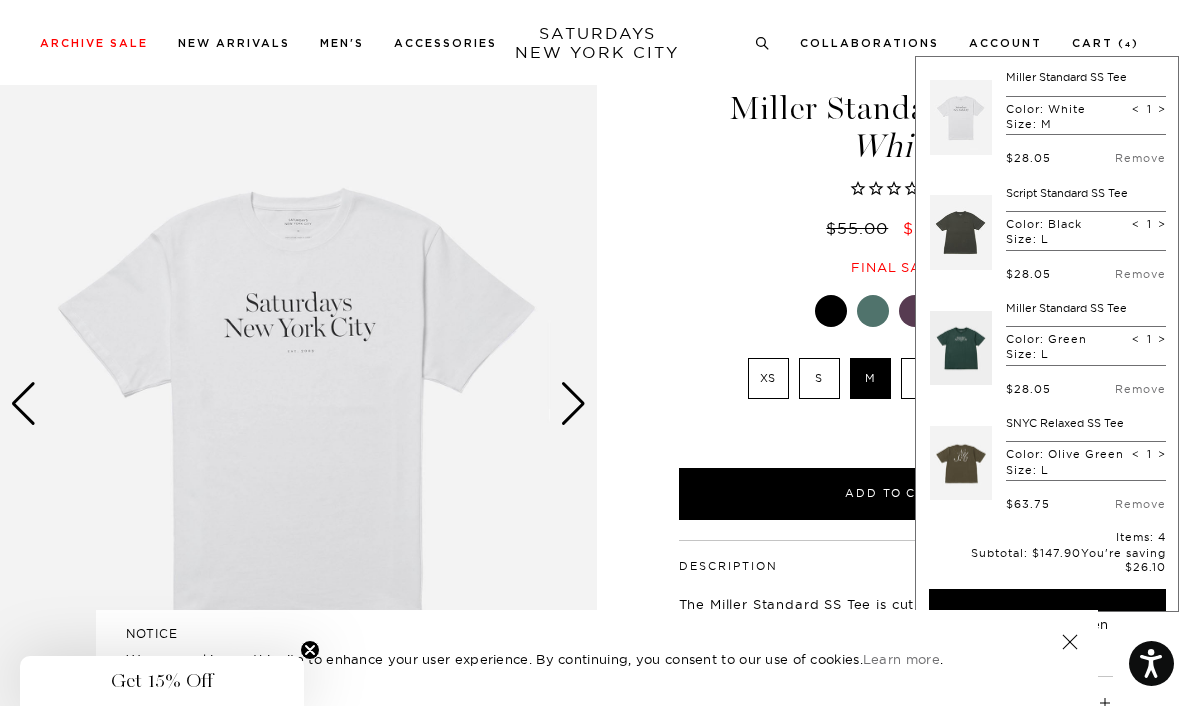 scroll, scrollTop: 71, scrollLeft: 0, axis: vertical 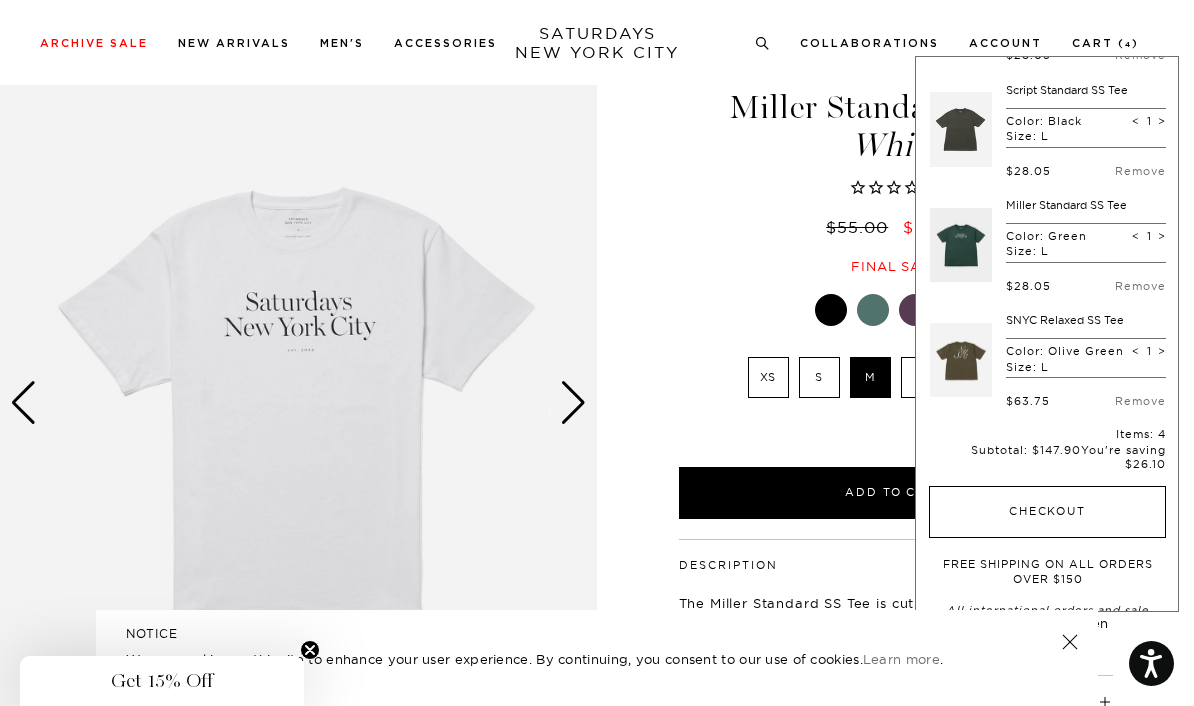 click on "Checkout" at bounding box center (1047, 512) 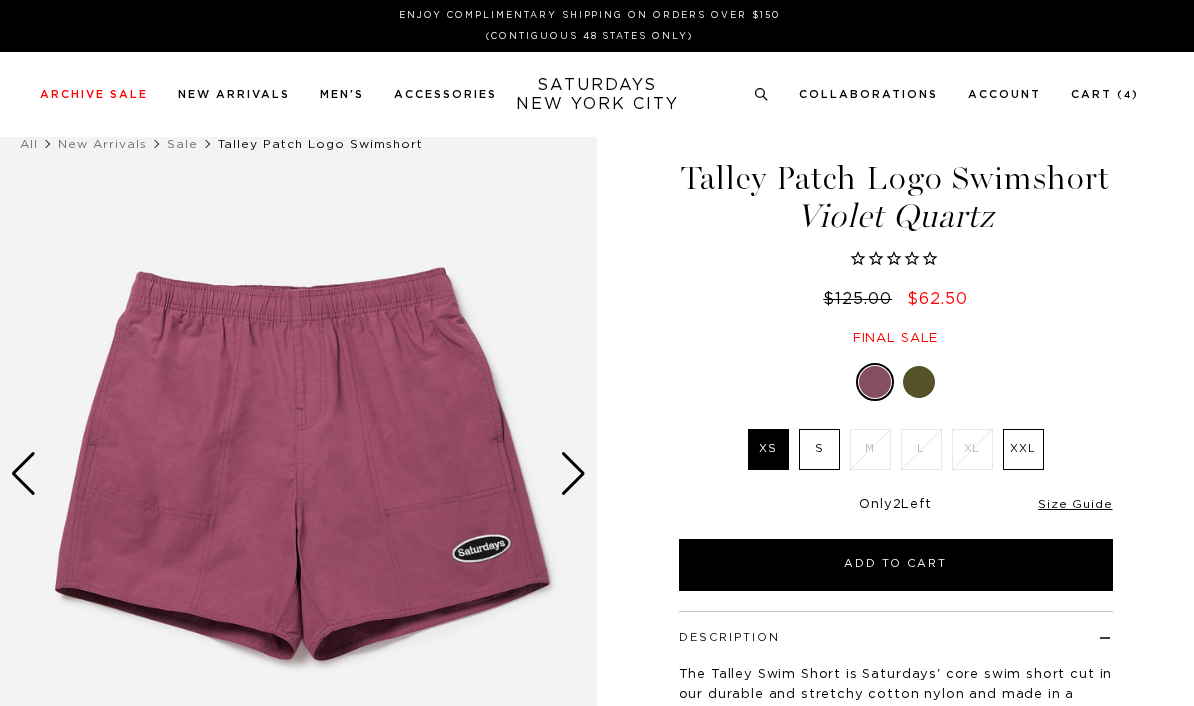 scroll, scrollTop: 0, scrollLeft: 0, axis: both 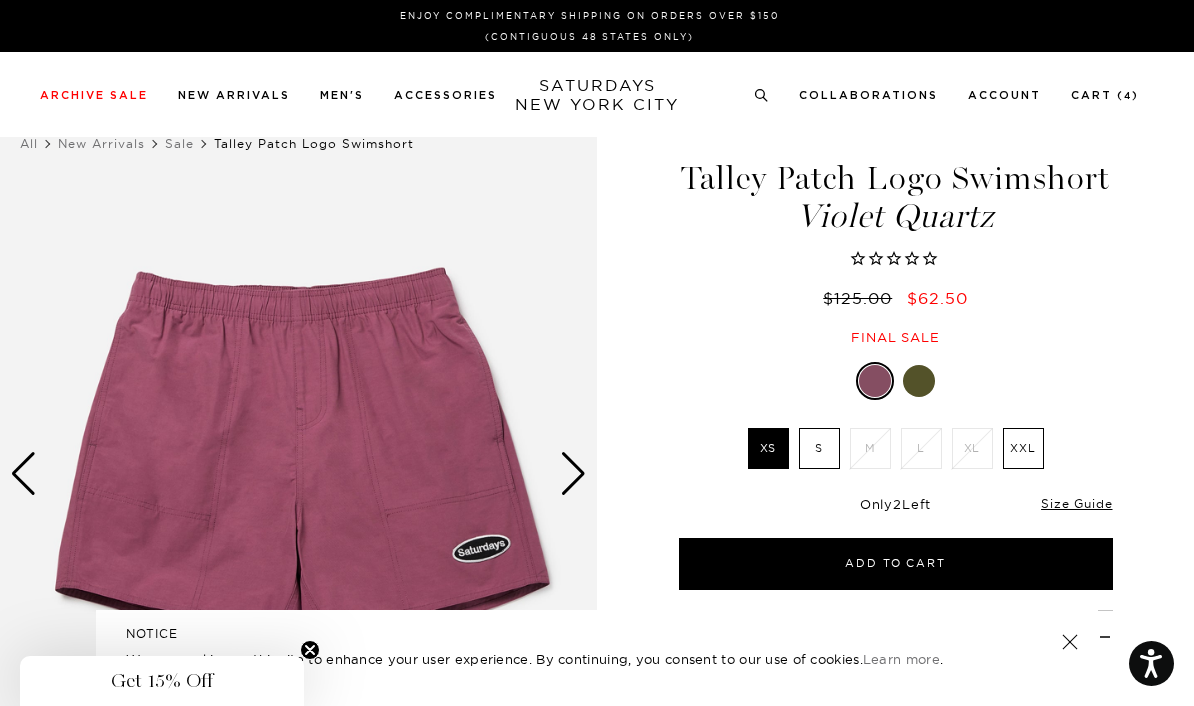 click at bounding box center (573, 474) 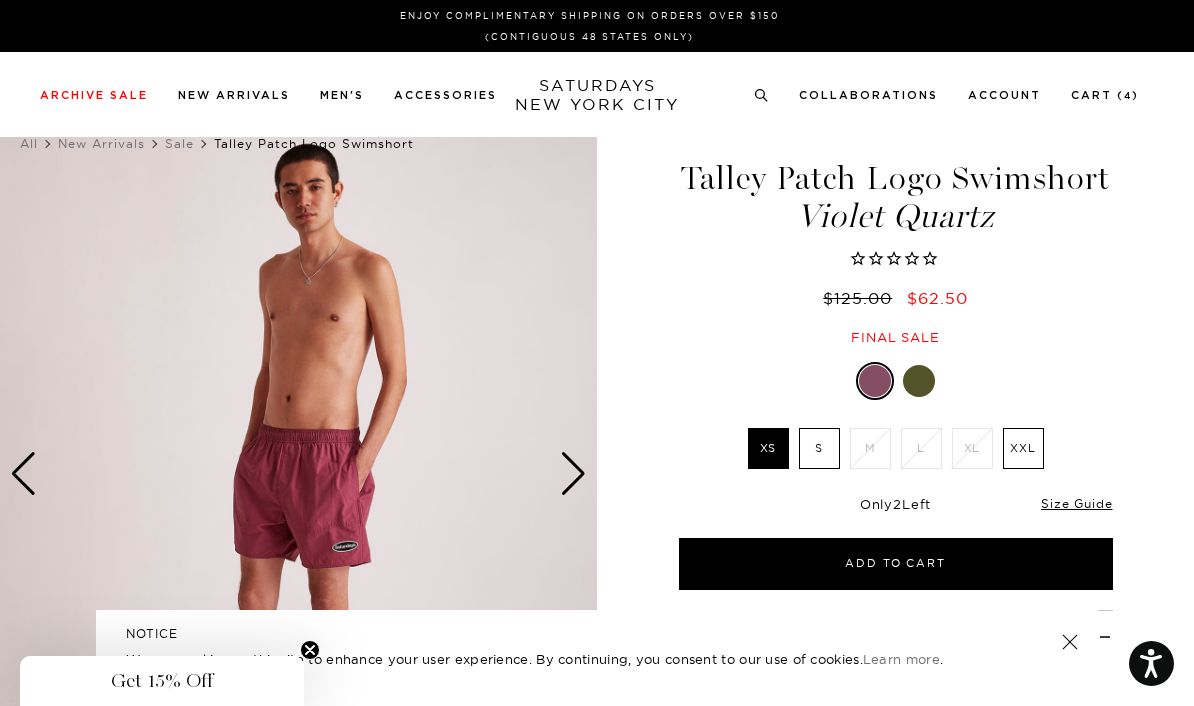 click at bounding box center [573, 474] 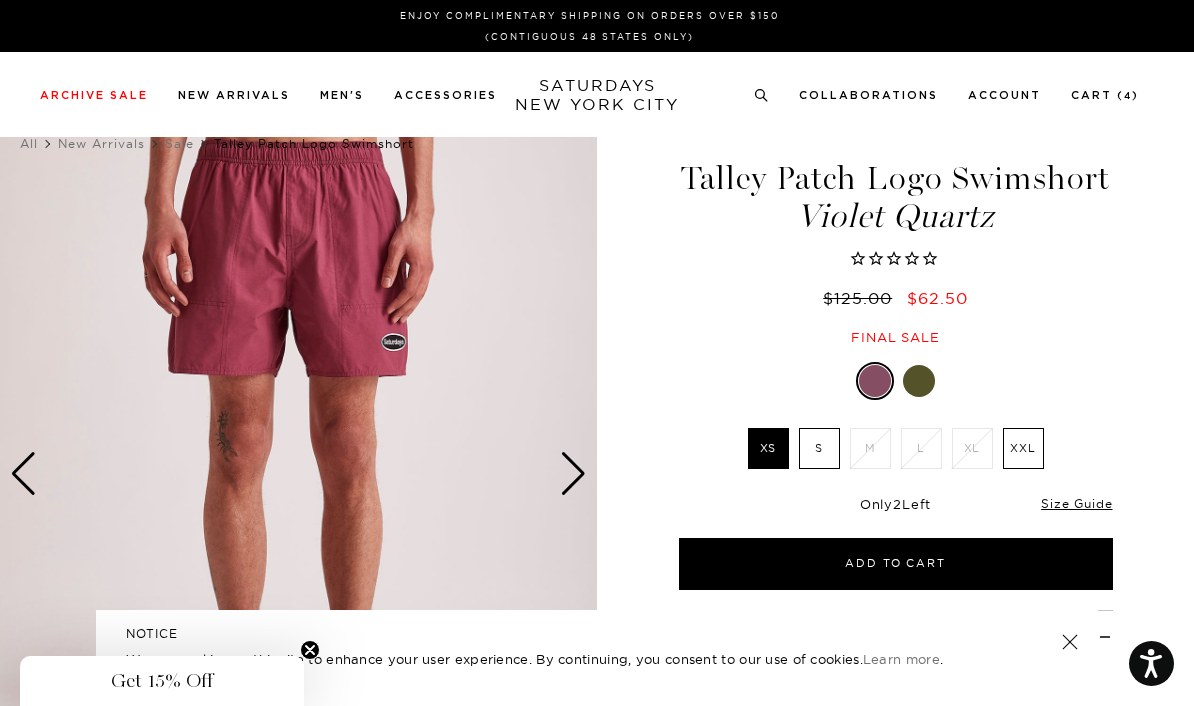 click at bounding box center [573, 474] 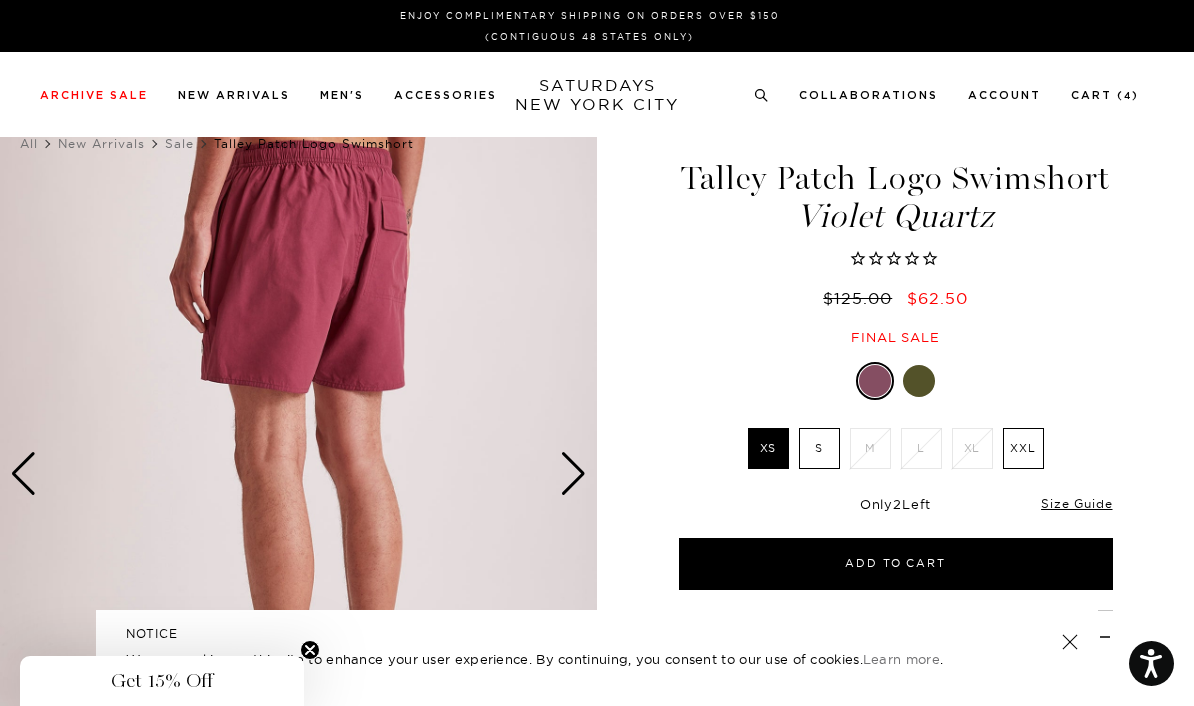 click at bounding box center (573, 474) 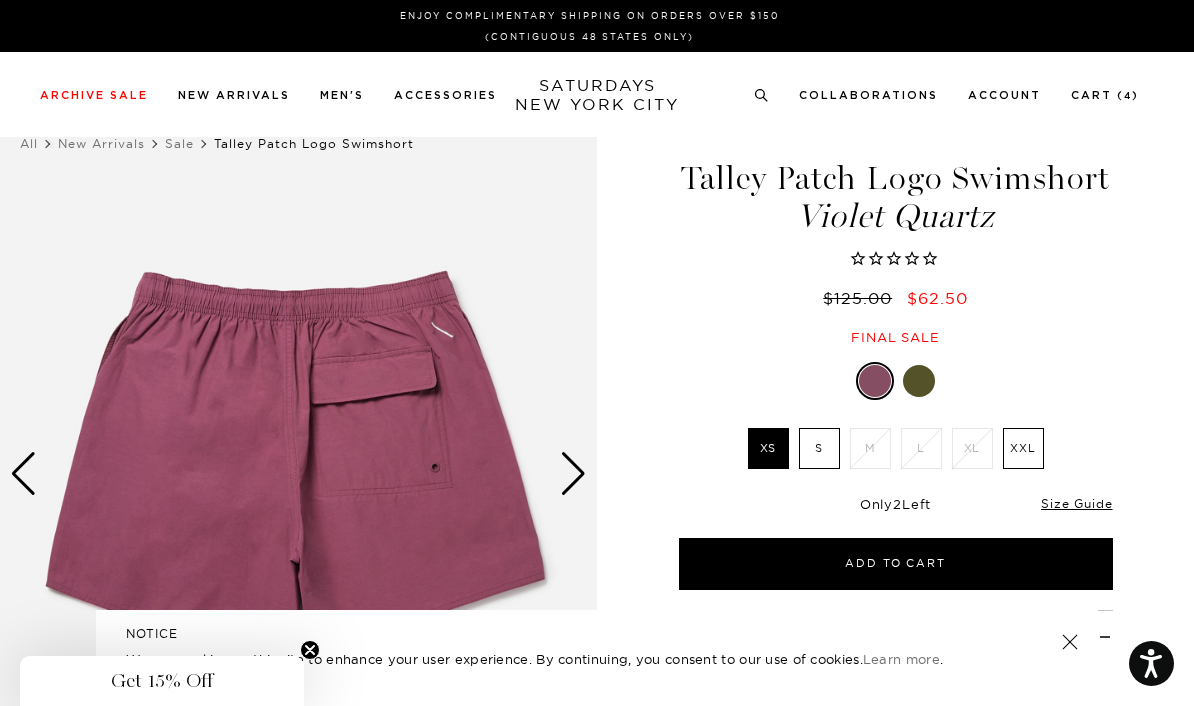 click at bounding box center [573, 474] 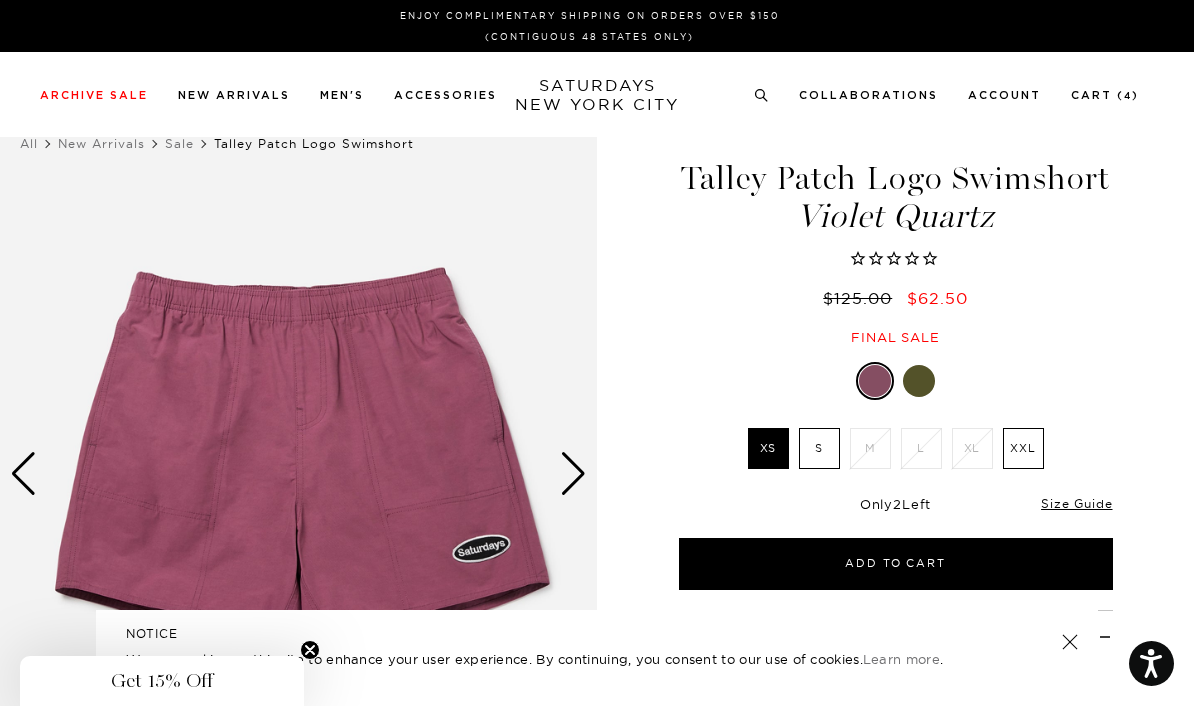 click at bounding box center (573, 474) 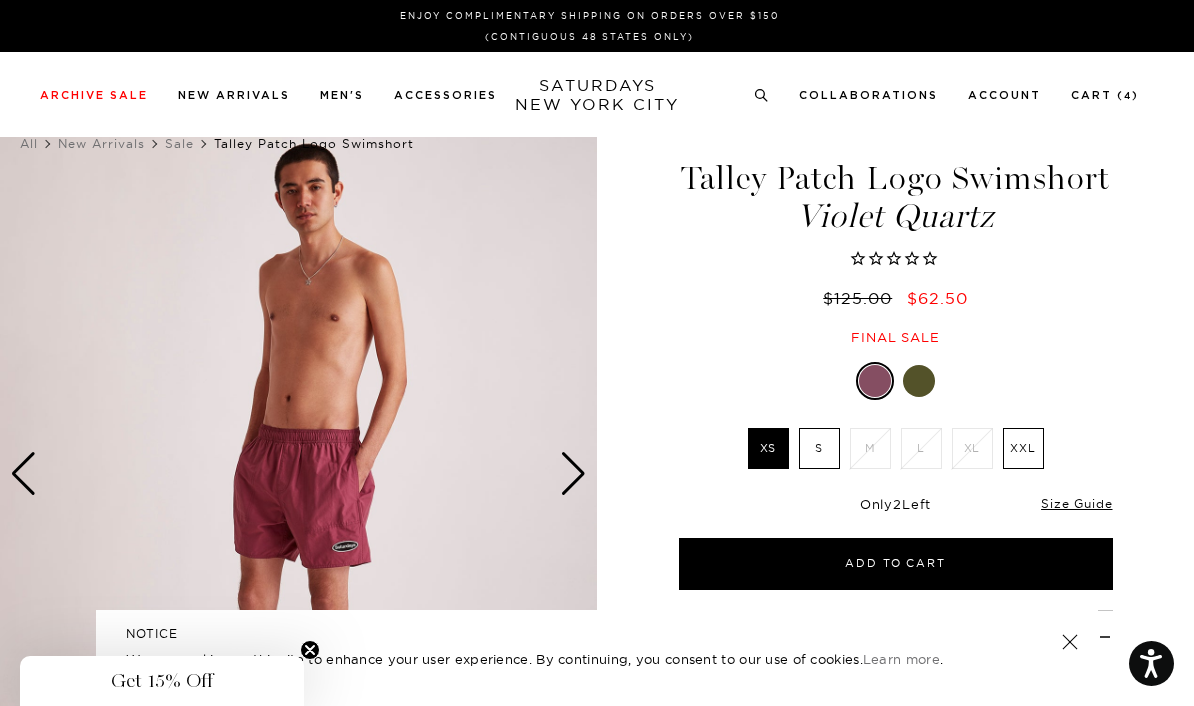 click at bounding box center [919, 381] 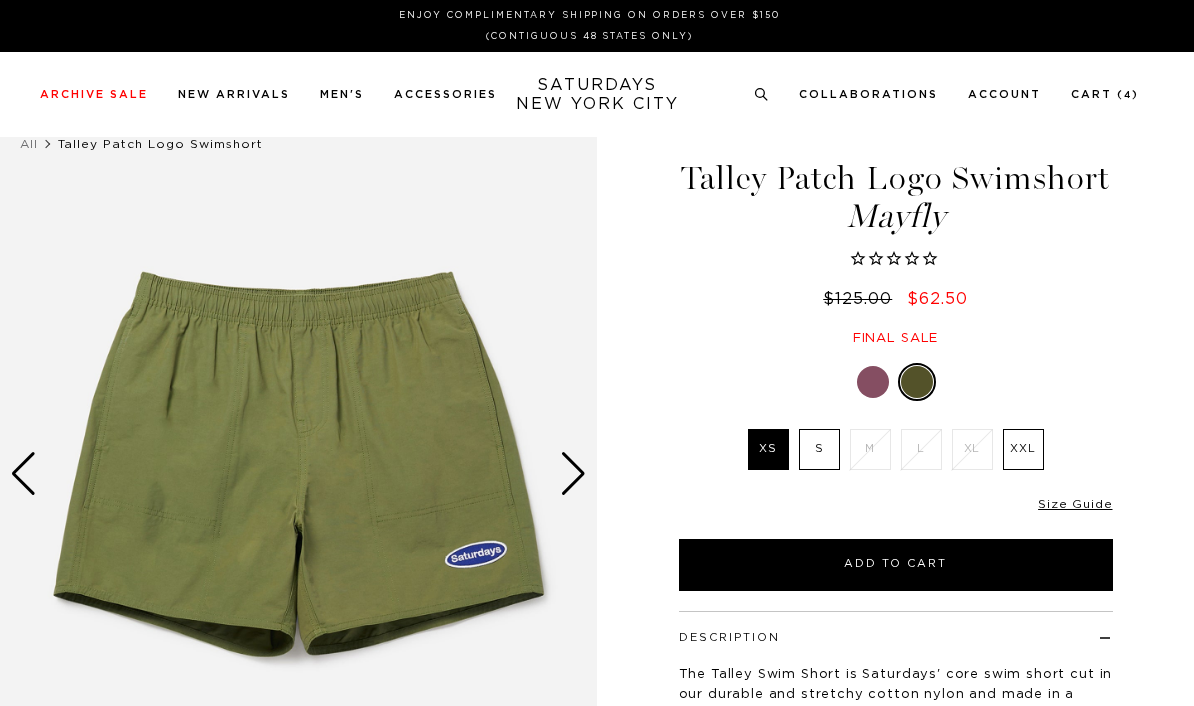 scroll, scrollTop: 0, scrollLeft: 0, axis: both 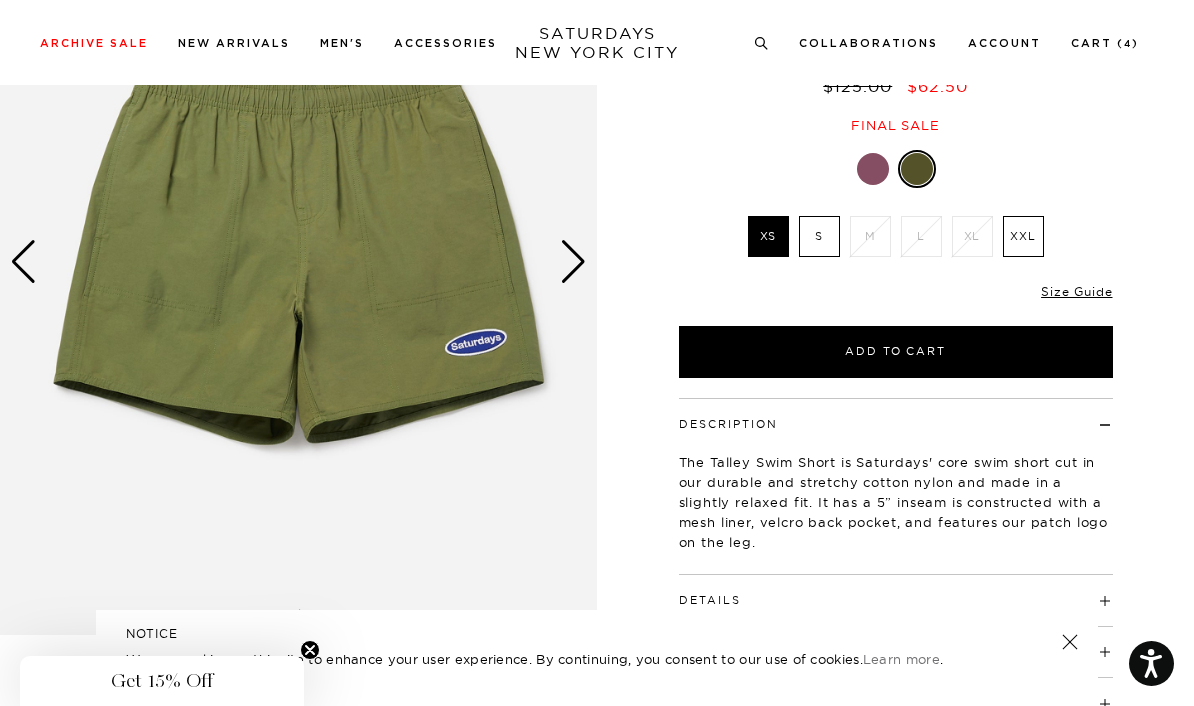 click on "Details" at bounding box center (896, 591) 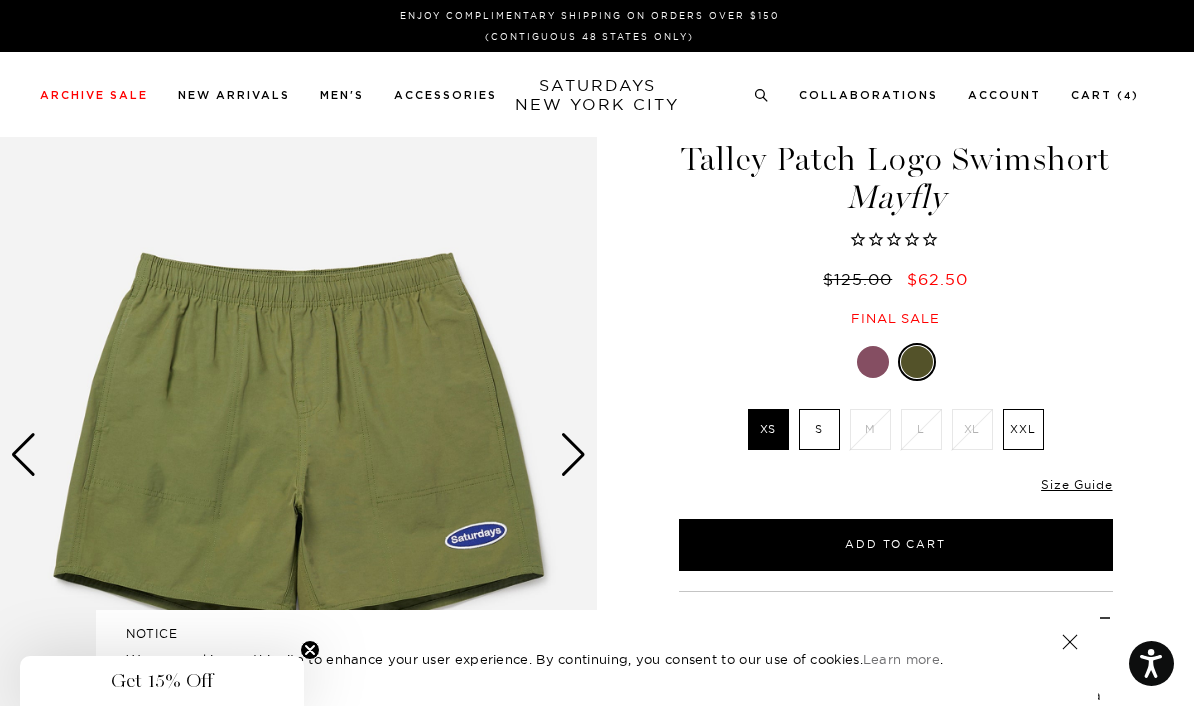 scroll, scrollTop: 0, scrollLeft: 0, axis: both 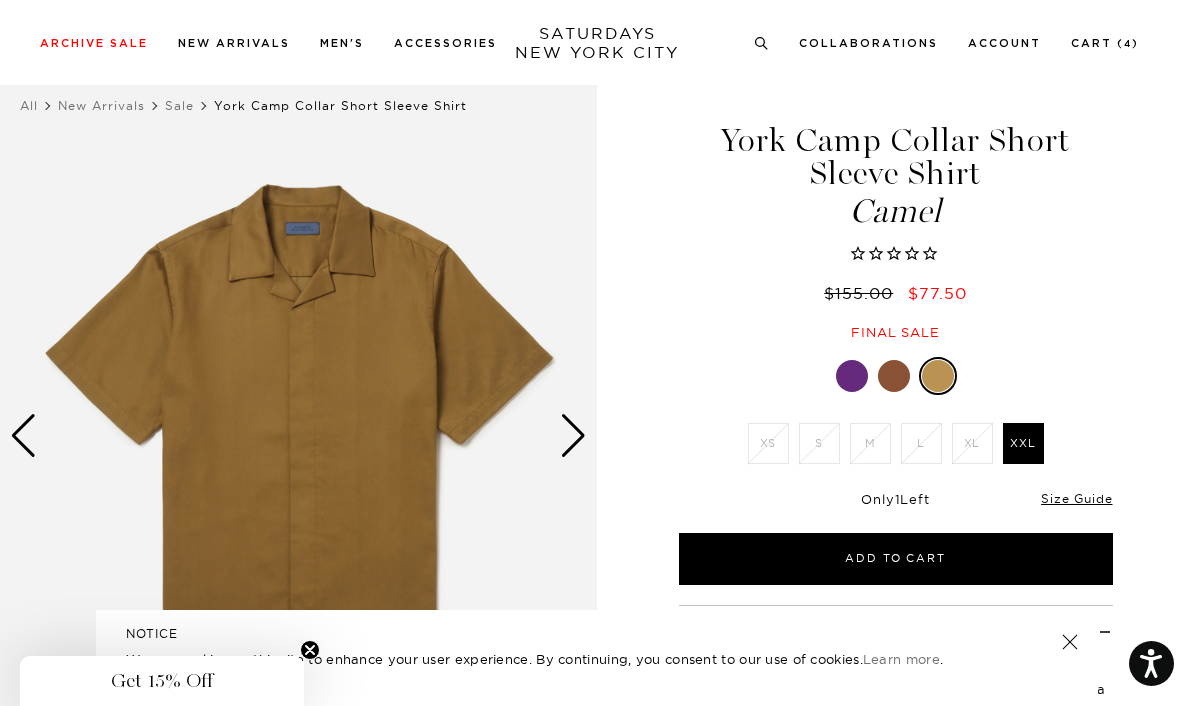 click at bounding box center (894, 376) 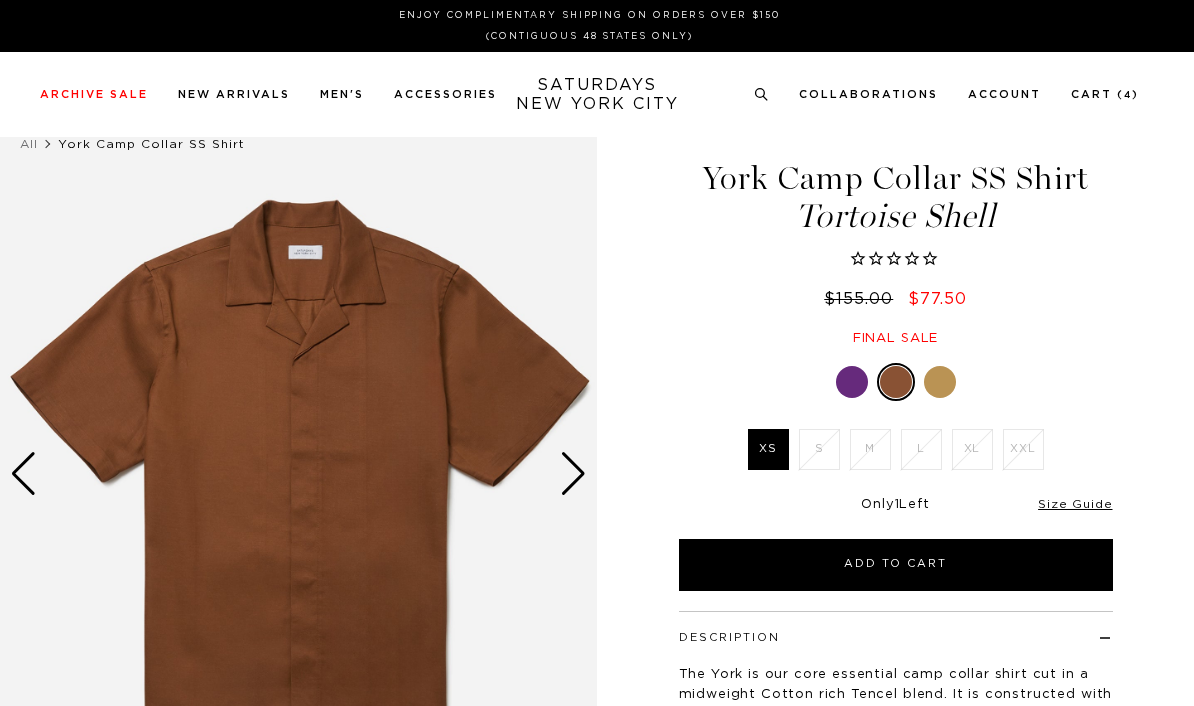 scroll, scrollTop: 0, scrollLeft: 0, axis: both 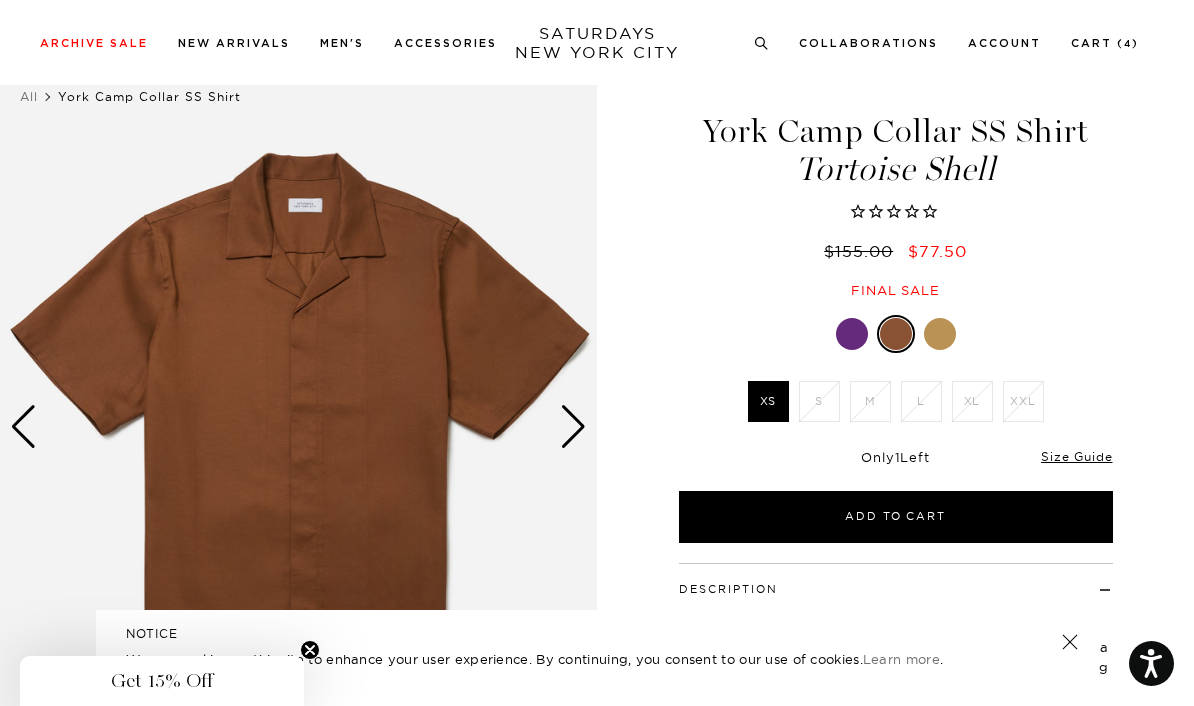 click at bounding box center [573, 427] 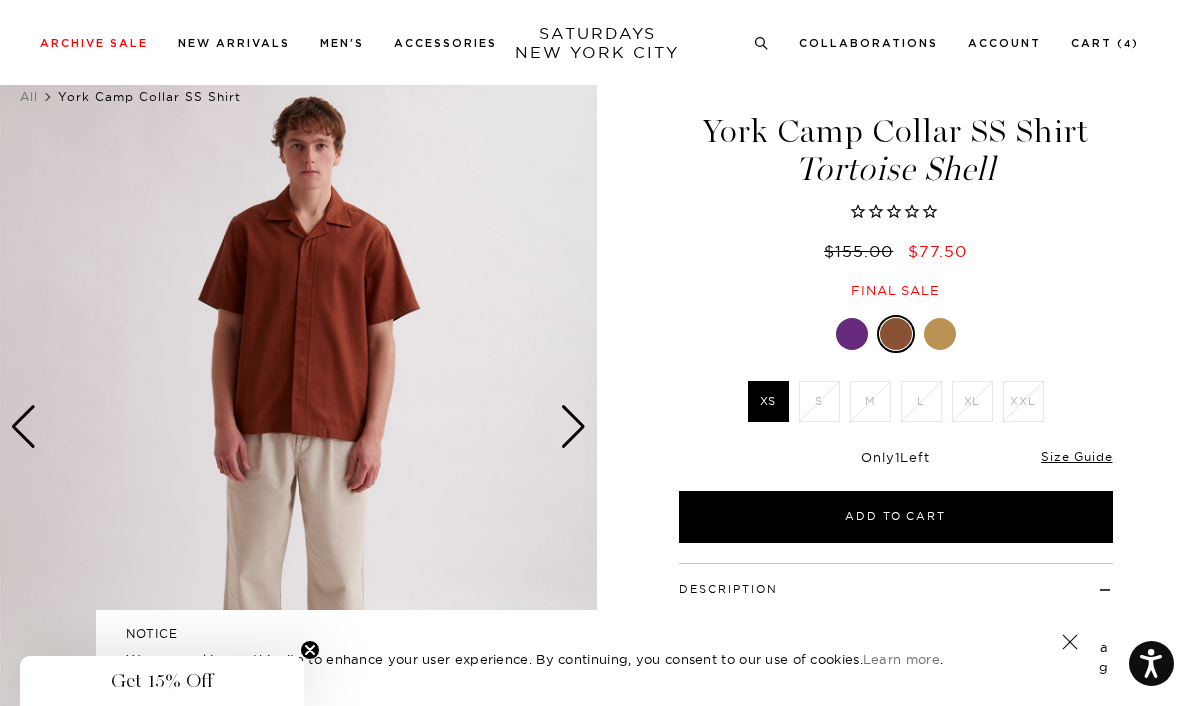 click at bounding box center (573, 427) 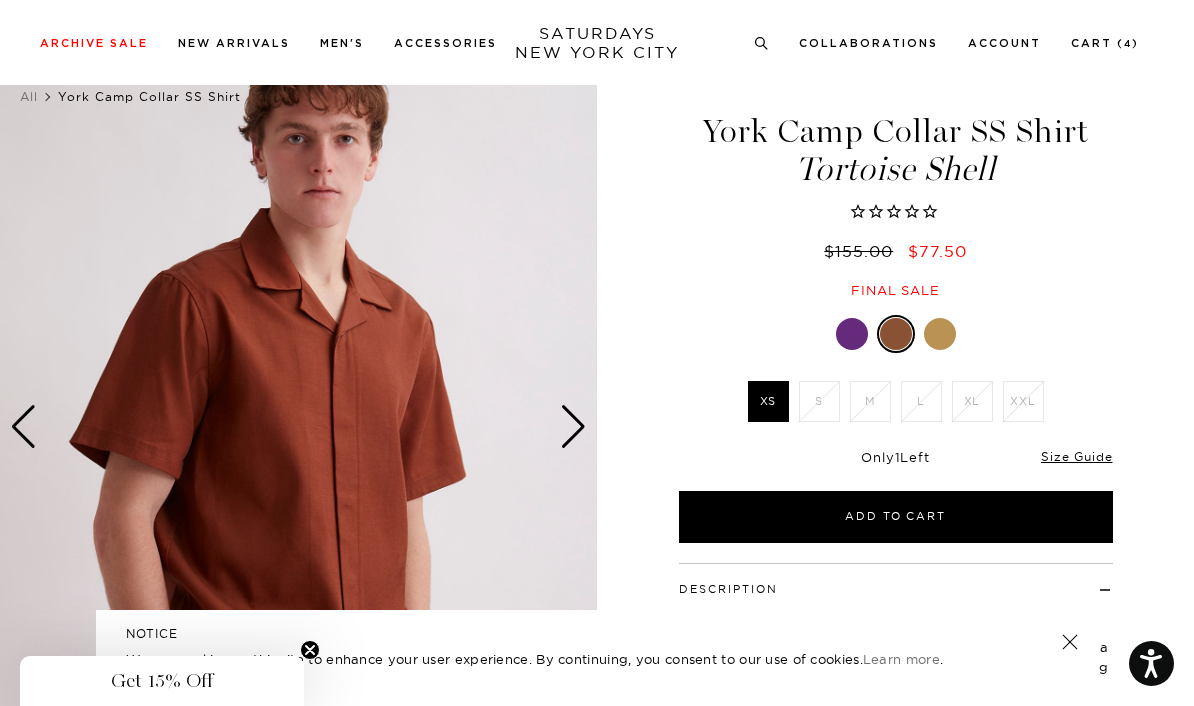 click at bounding box center (852, 334) 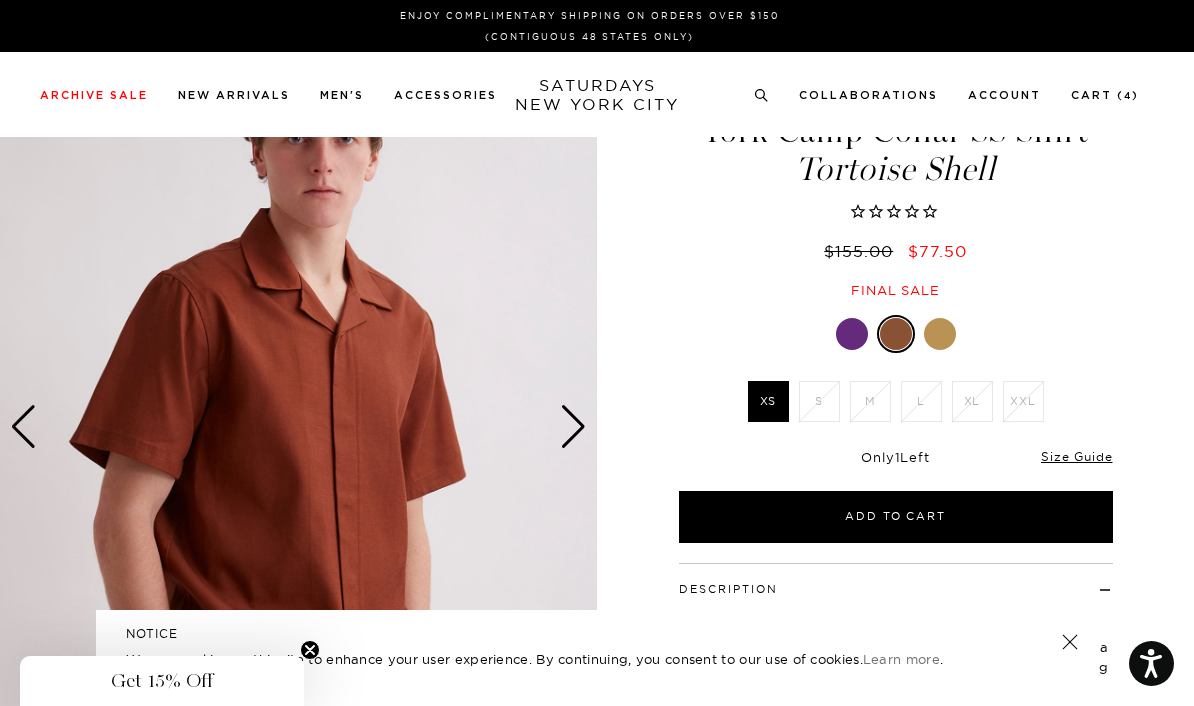 scroll, scrollTop: 118, scrollLeft: 0, axis: vertical 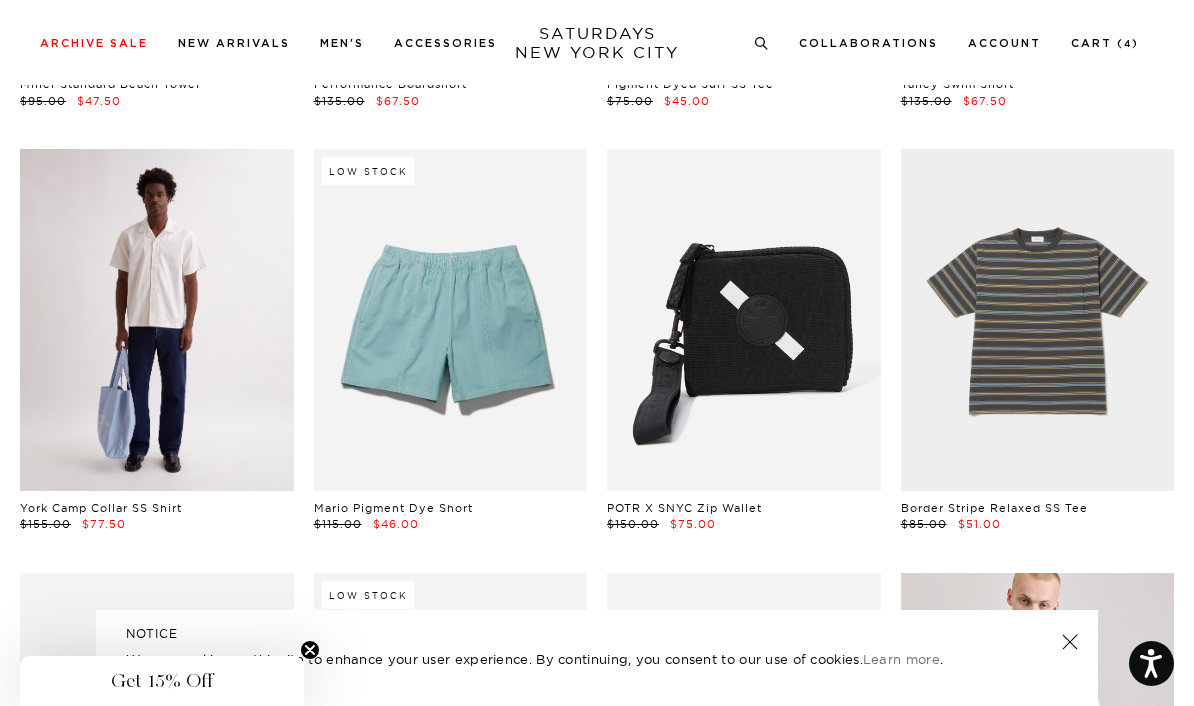 click at bounding box center [157, 320] 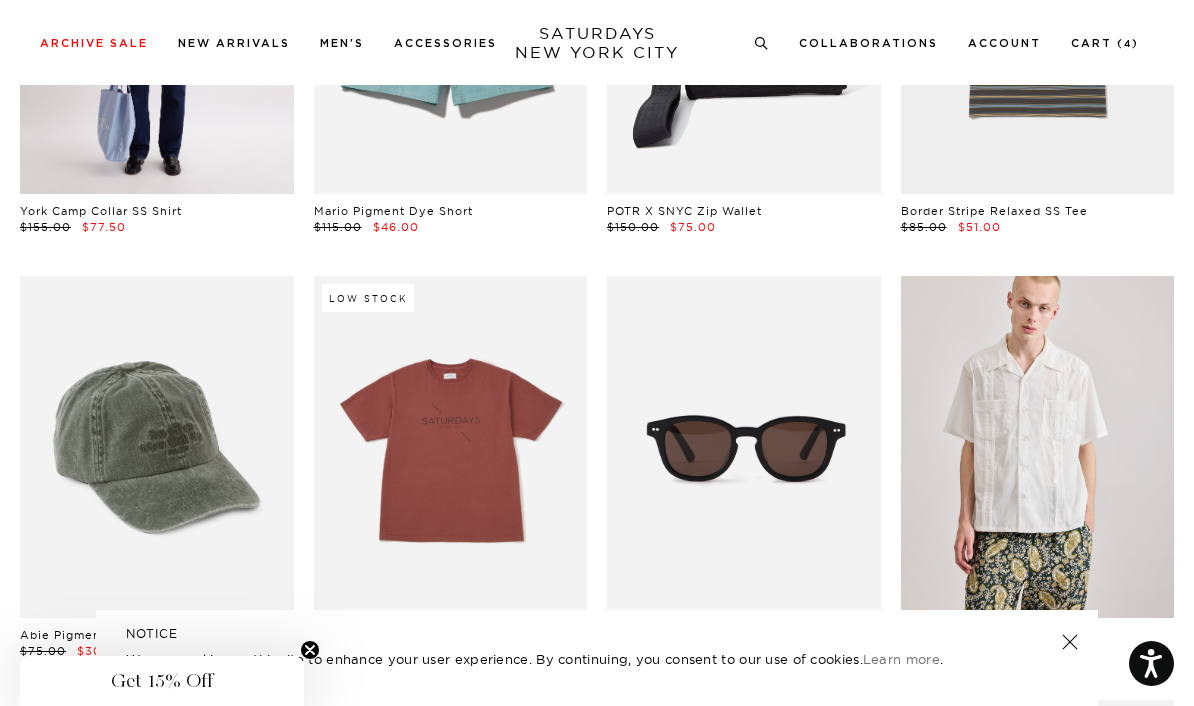scroll, scrollTop: 4171, scrollLeft: 0, axis: vertical 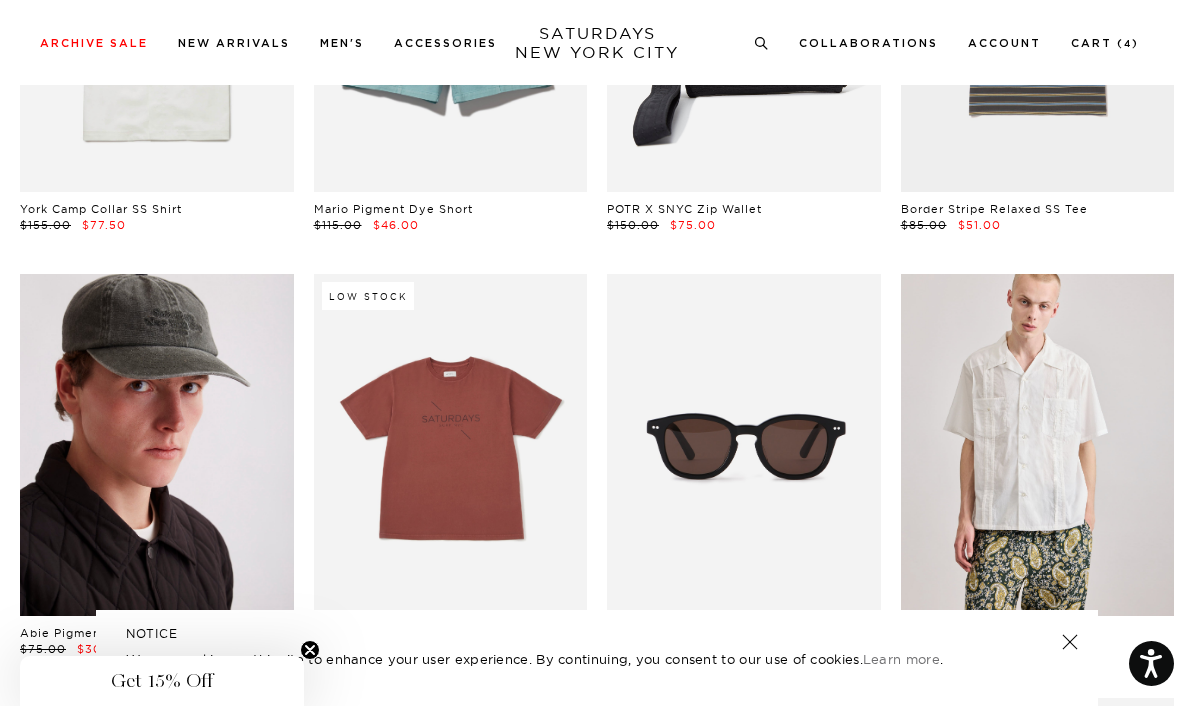 click at bounding box center (157, 445) 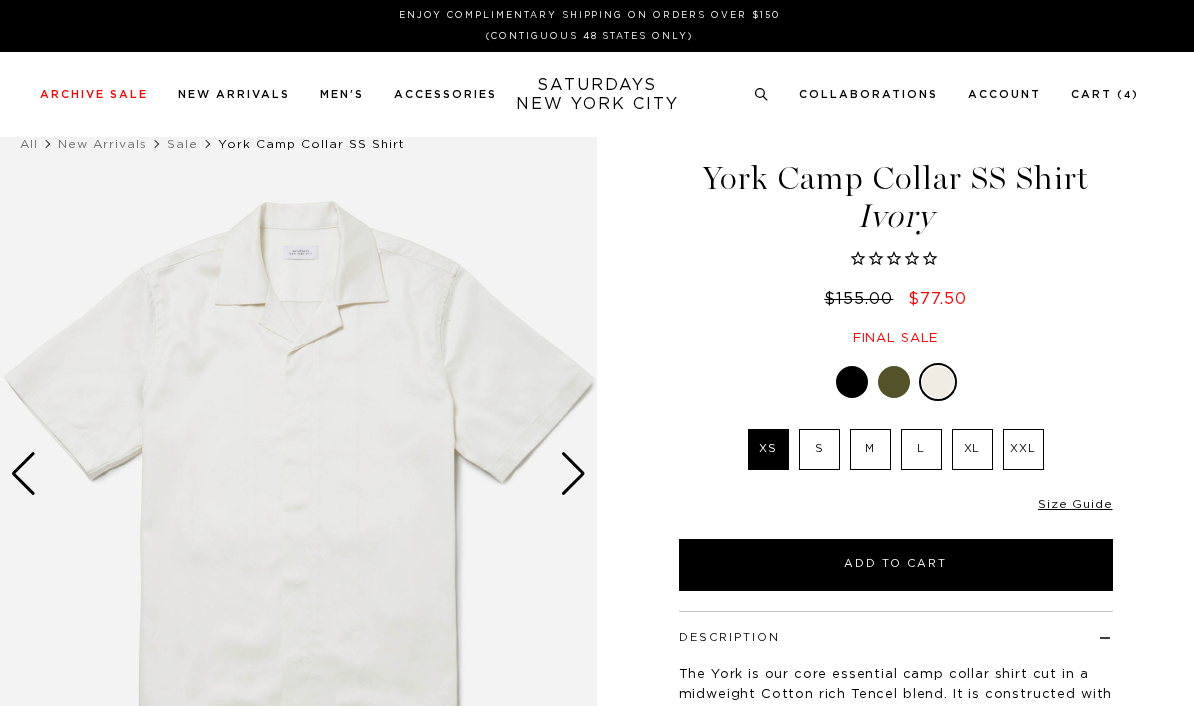 scroll, scrollTop: 0, scrollLeft: 0, axis: both 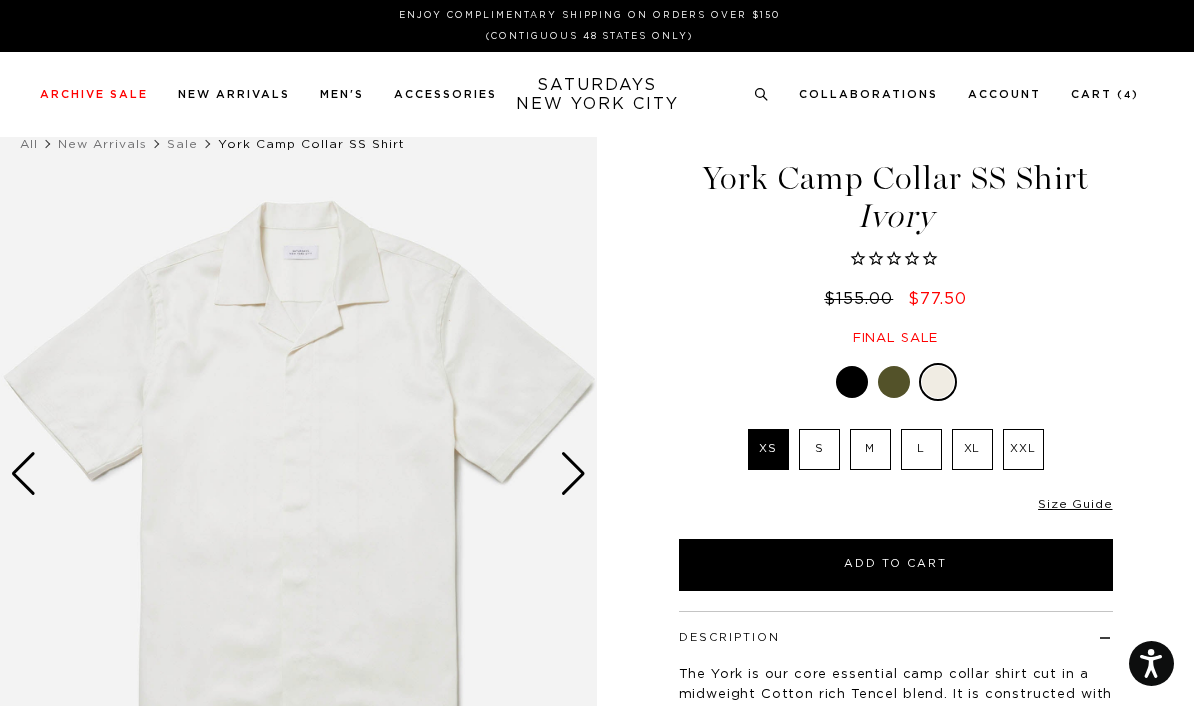 click at bounding box center [573, 474] 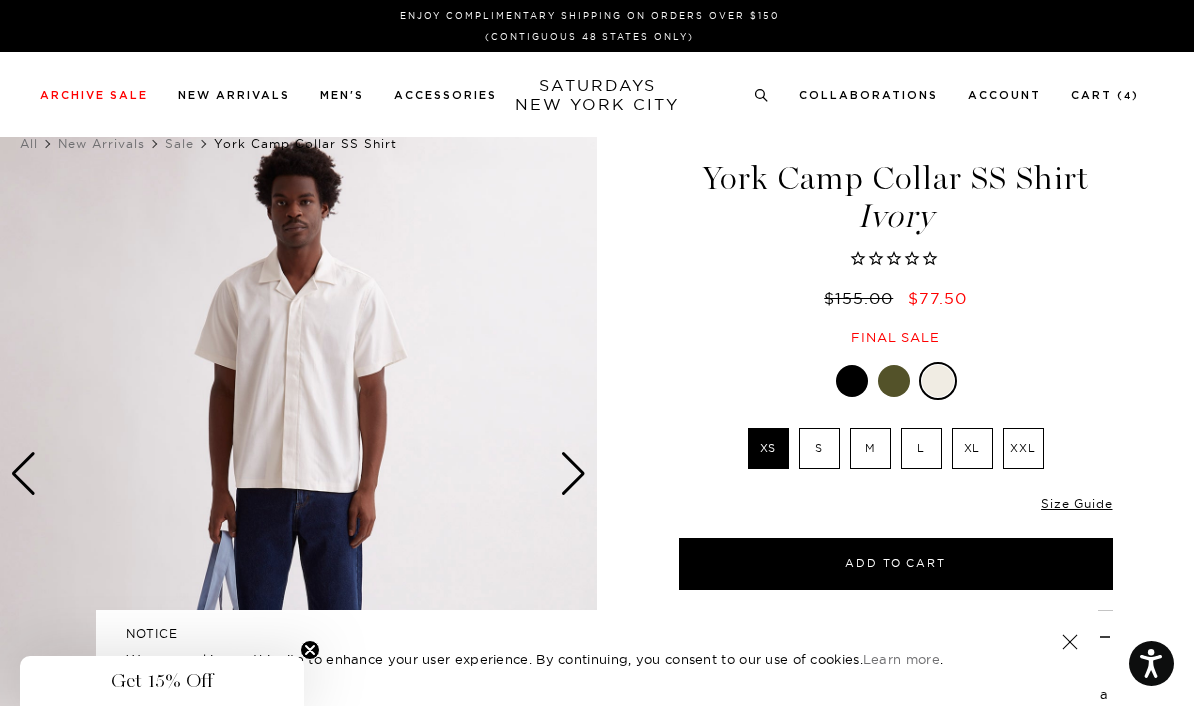 click at bounding box center (573, 474) 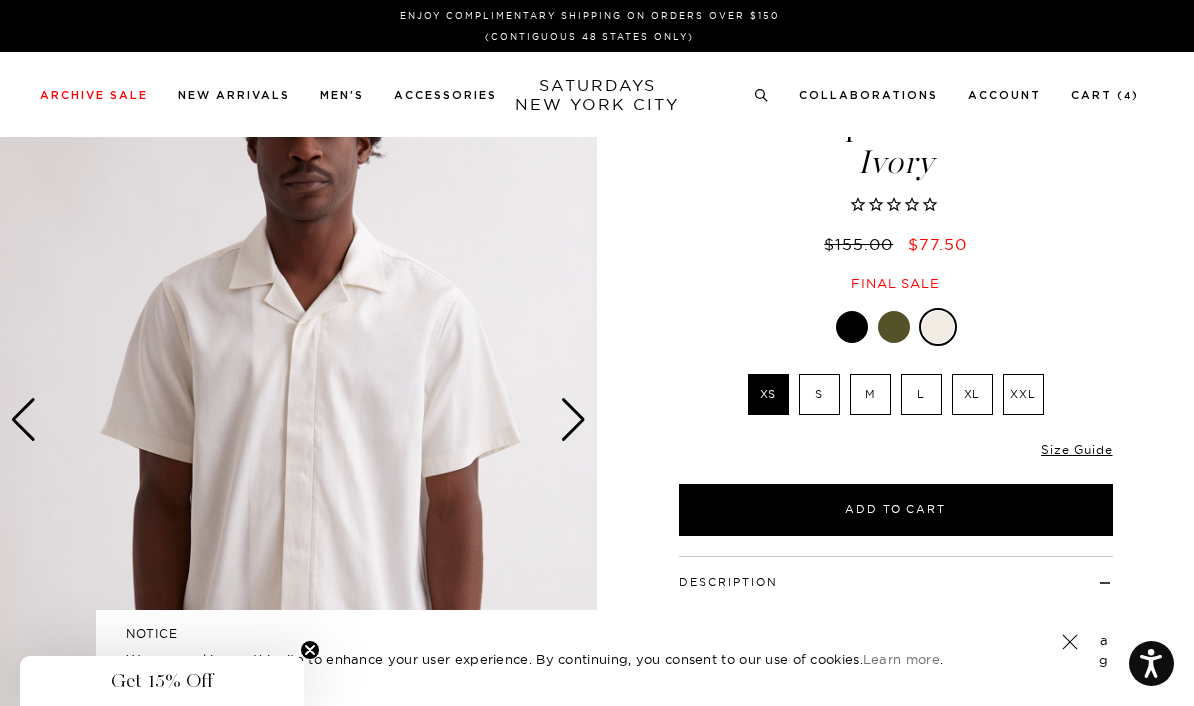 scroll, scrollTop: 108, scrollLeft: 0, axis: vertical 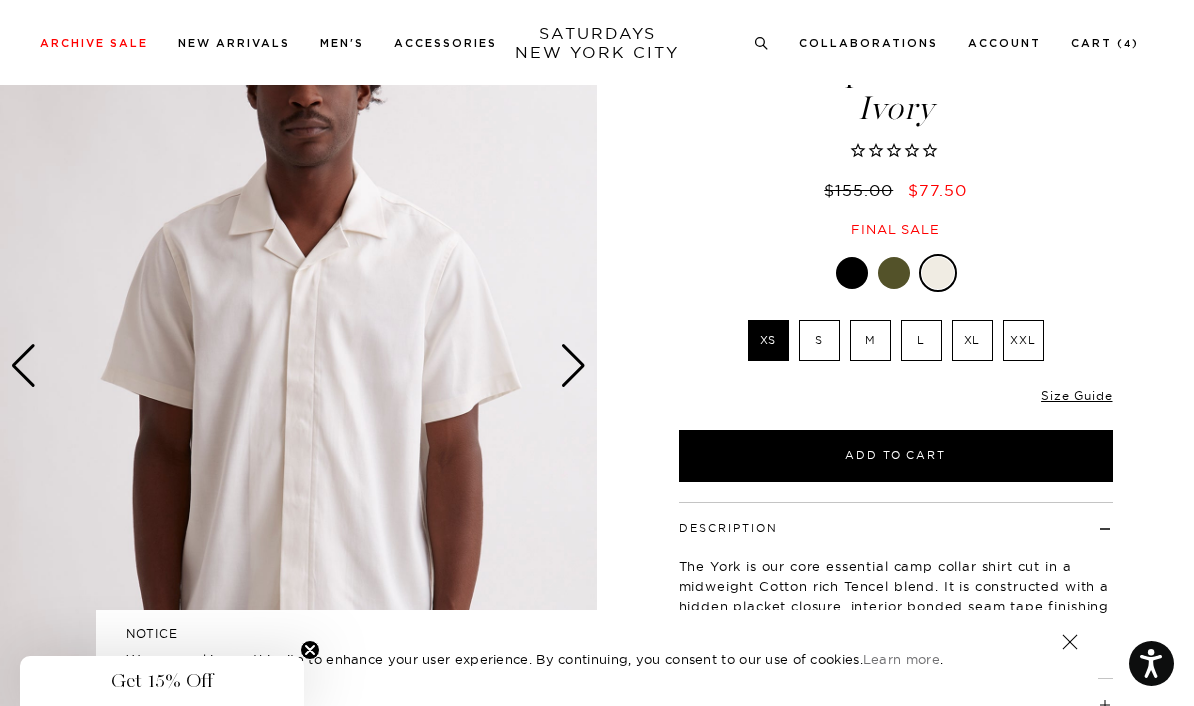click at bounding box center (573, 366) 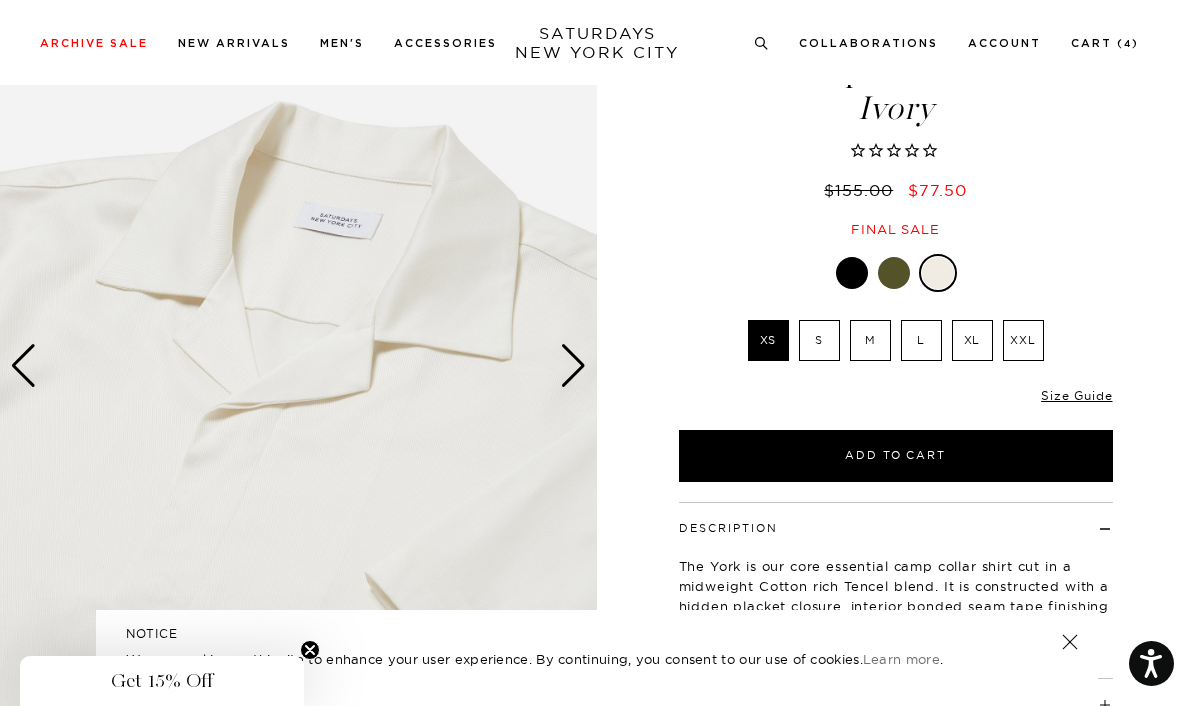 click at bounding box center (573, 366) 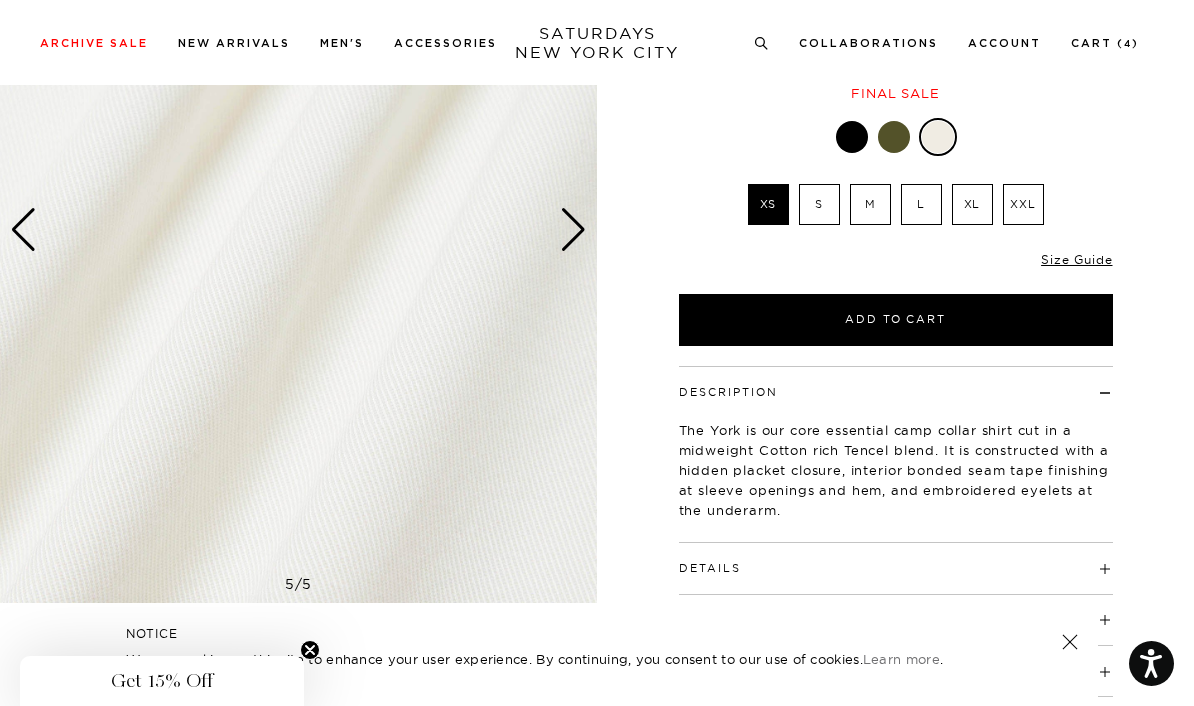scroll, scrollTop: 319, scrollLeft: 0, axis: vertical 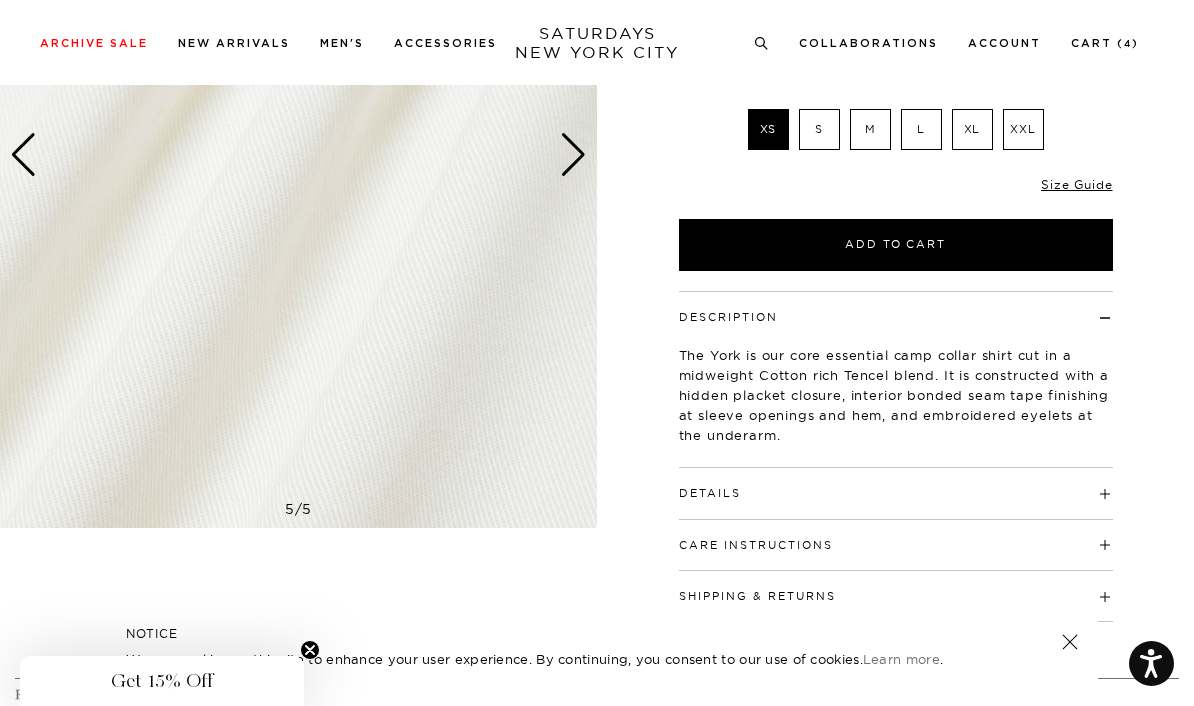 click on "Details" at bounding box center (896, 484) 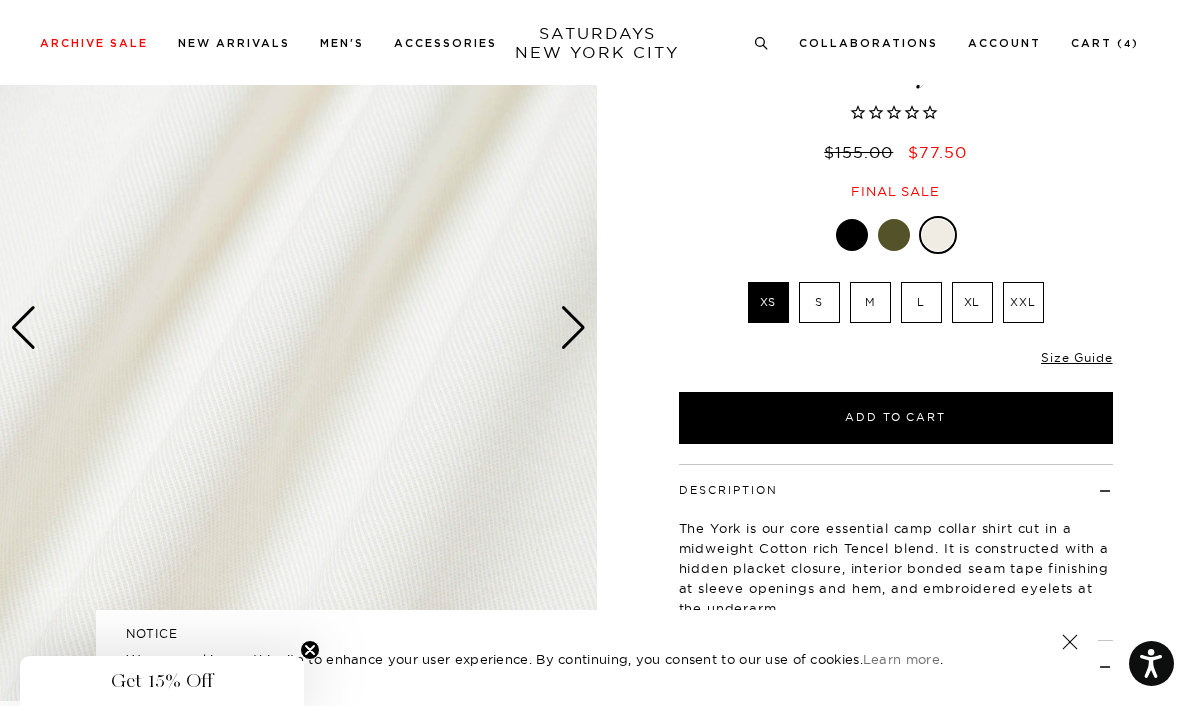 scroll, scrollTop: 0, scrollLeft: 0, axis: both 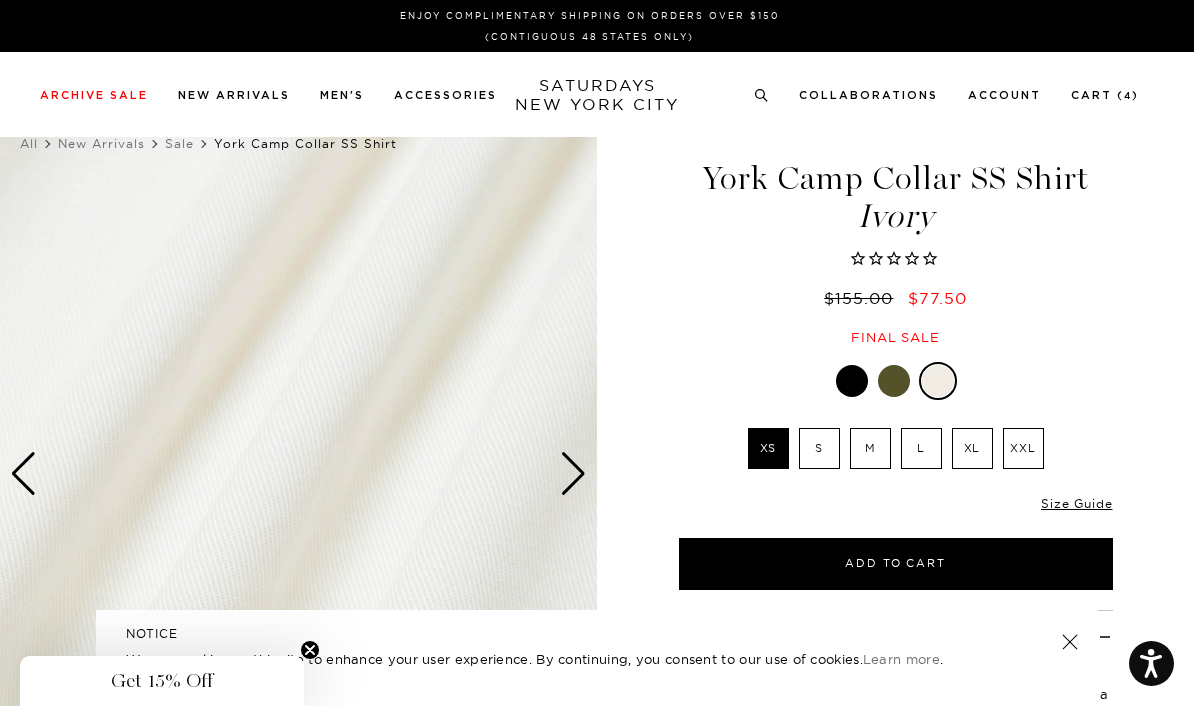 click at bounding box center [573, 474] 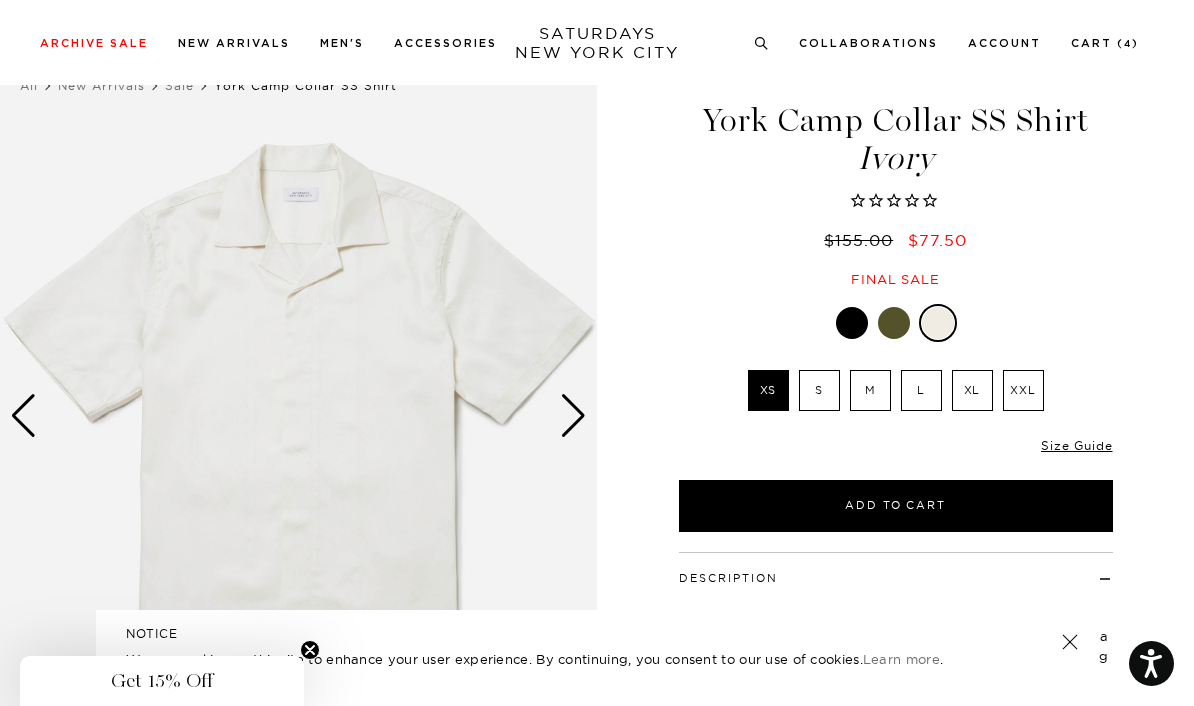 scroll, scrollTop: 121, scrollLeft: 0, axis: vertical 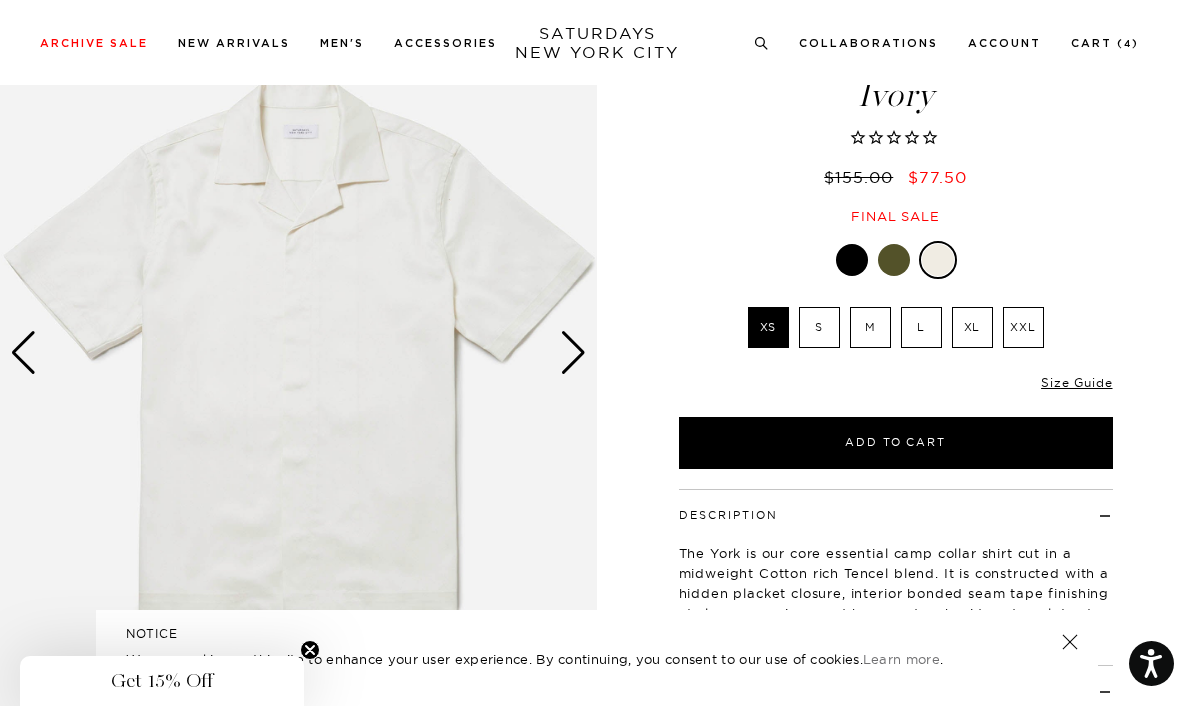 click at bounding box center [573, 353] 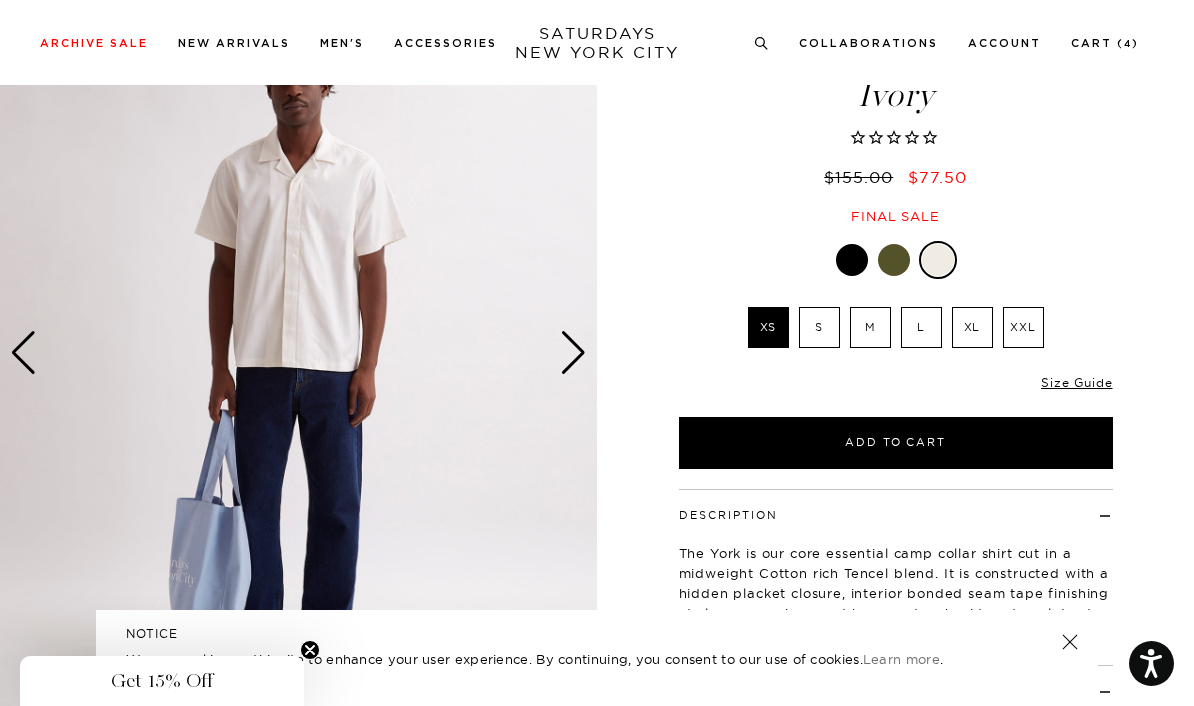 click at bounding box center (573, 353) 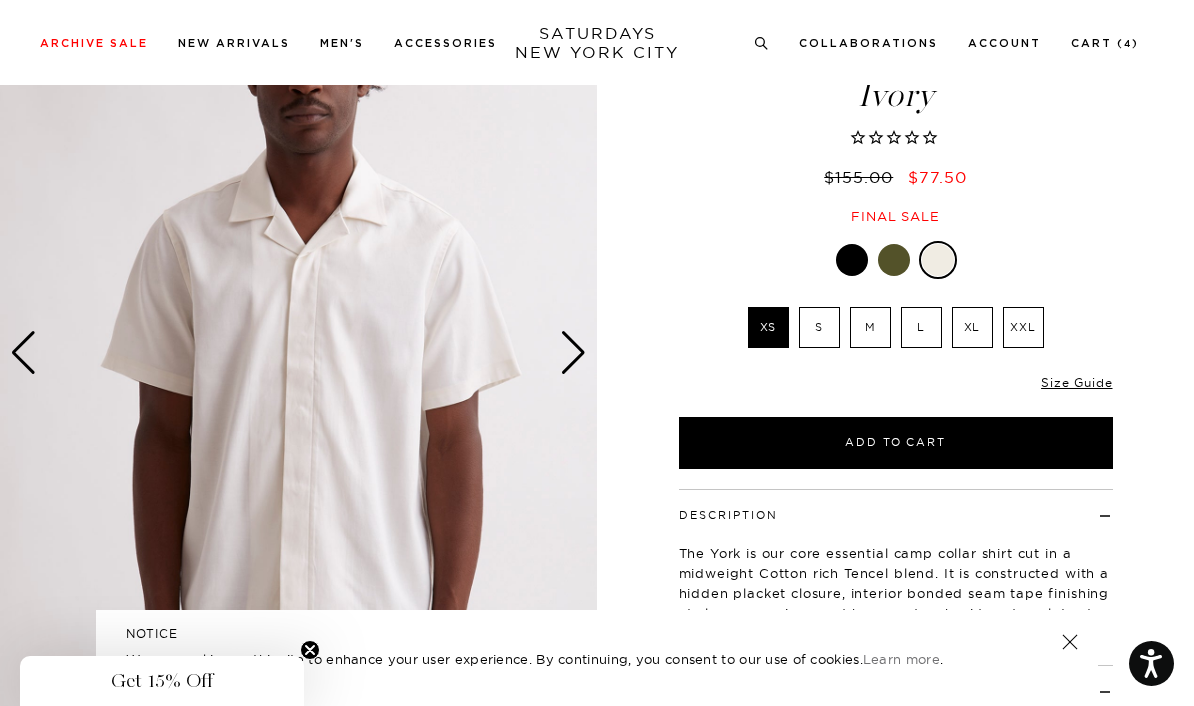 scroll, scrollTop: 155, scrollLeft: 0, axis: vertical 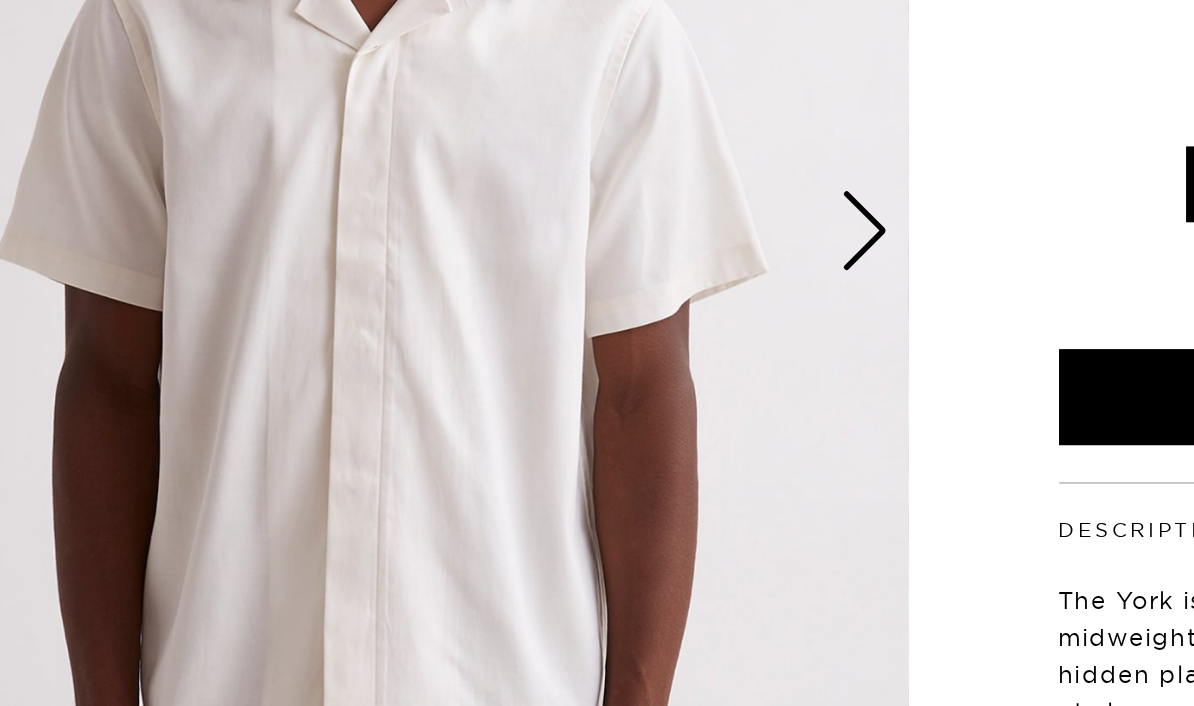 click at bounding box center (573, 319) 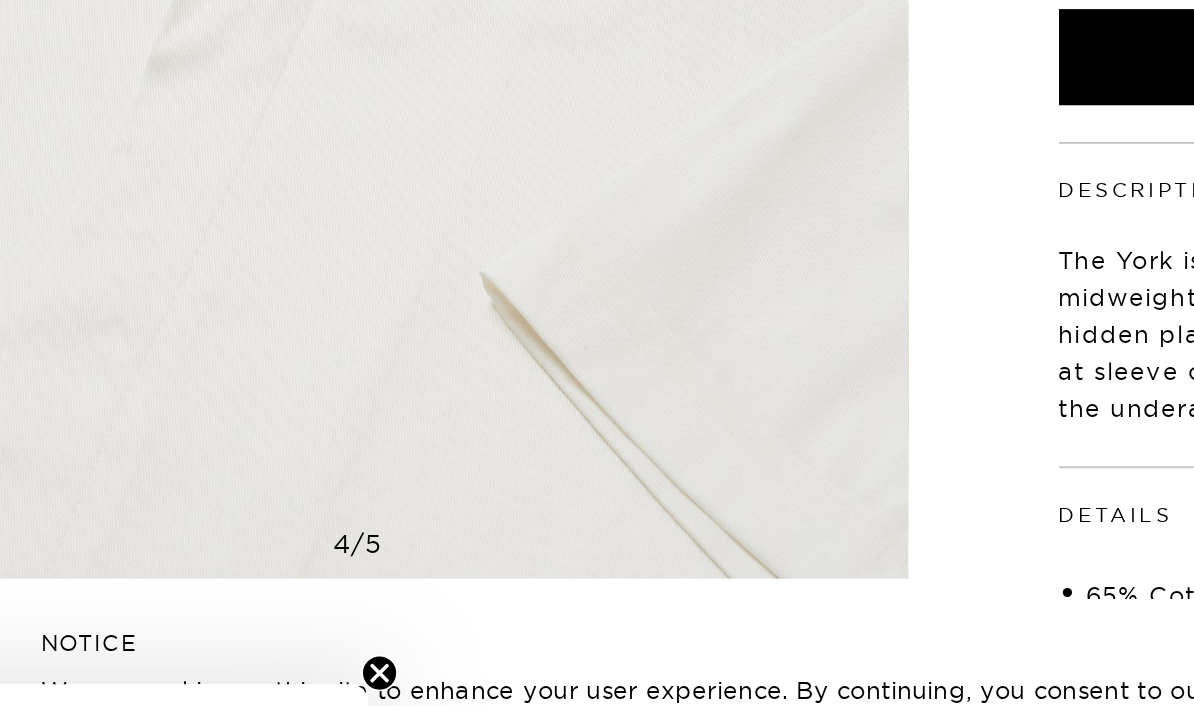 scroll, scrollTop: 249, scrollLeft: 0, axis: vertical 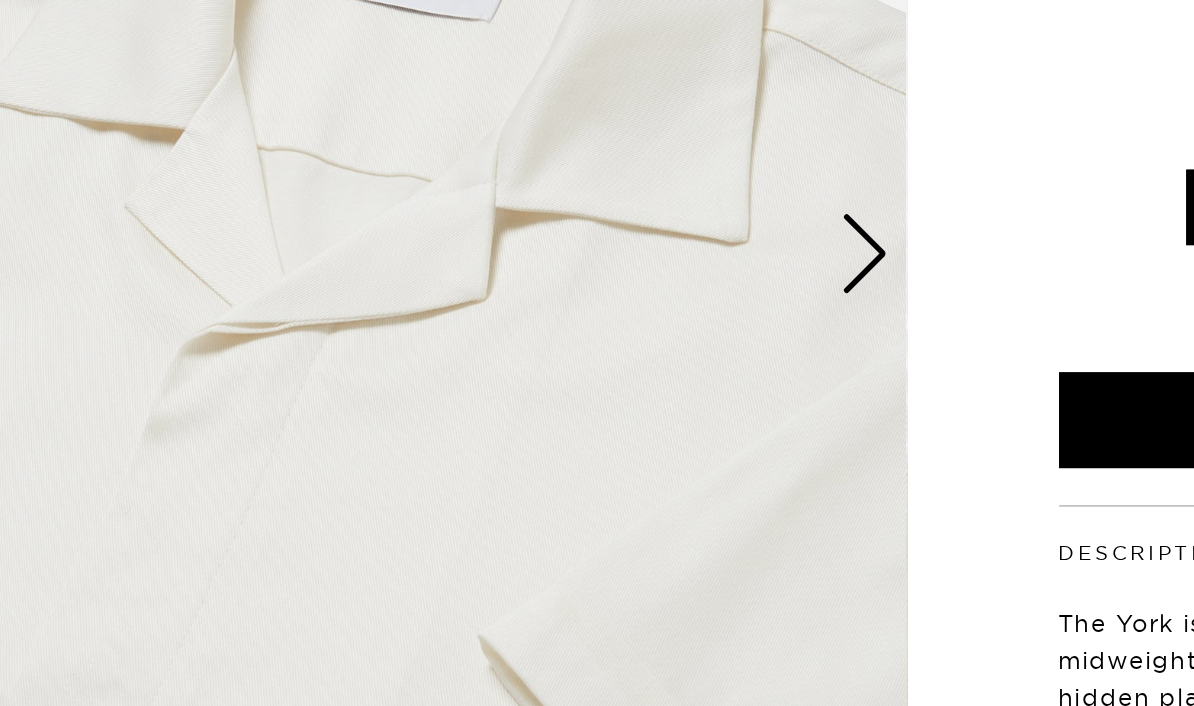 click at bounding box center [573, 225] 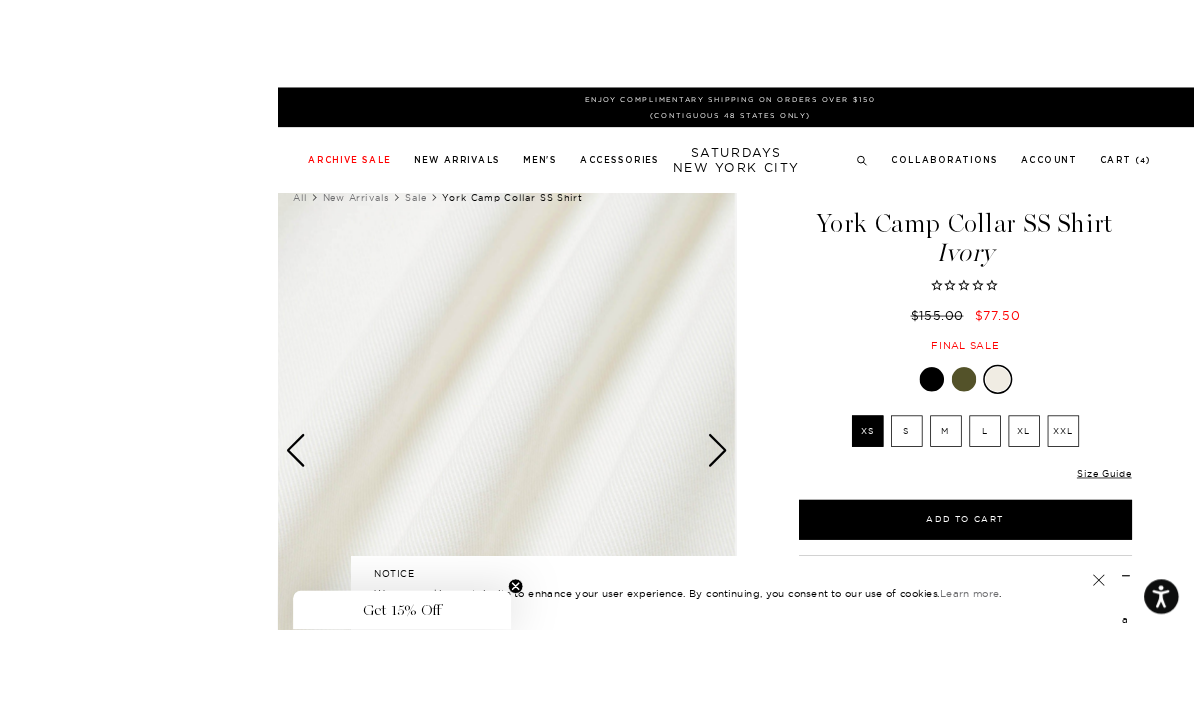 scroll, scrollTop: 4, scrollLeft: 0, axis: vertical 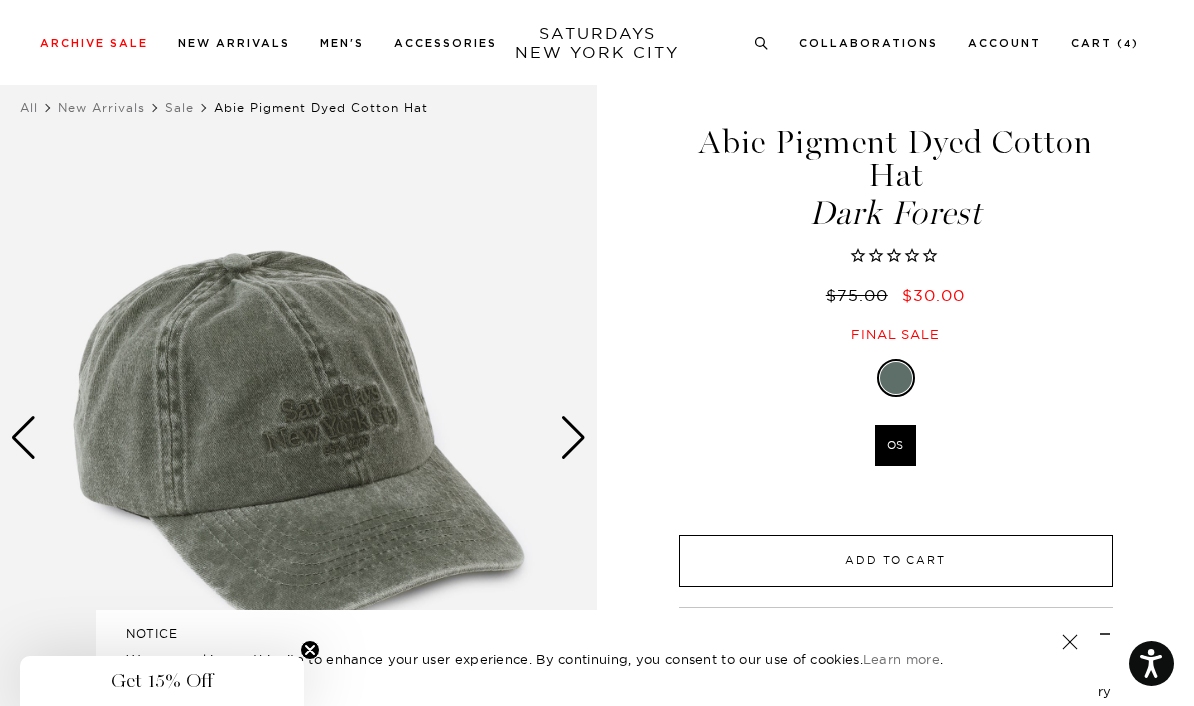 click on "Add to Cart" at bounding box center [896, 561] 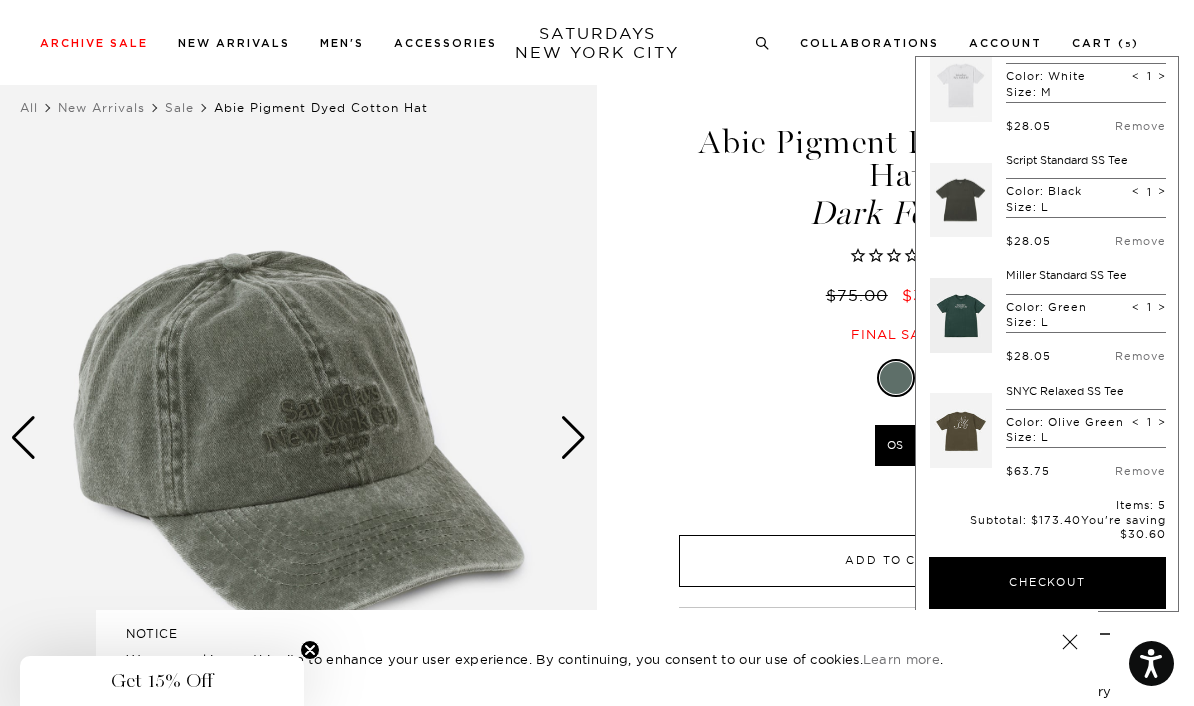 scroll, scrollTop: 168, scrollLeft: 0, axis: vertical 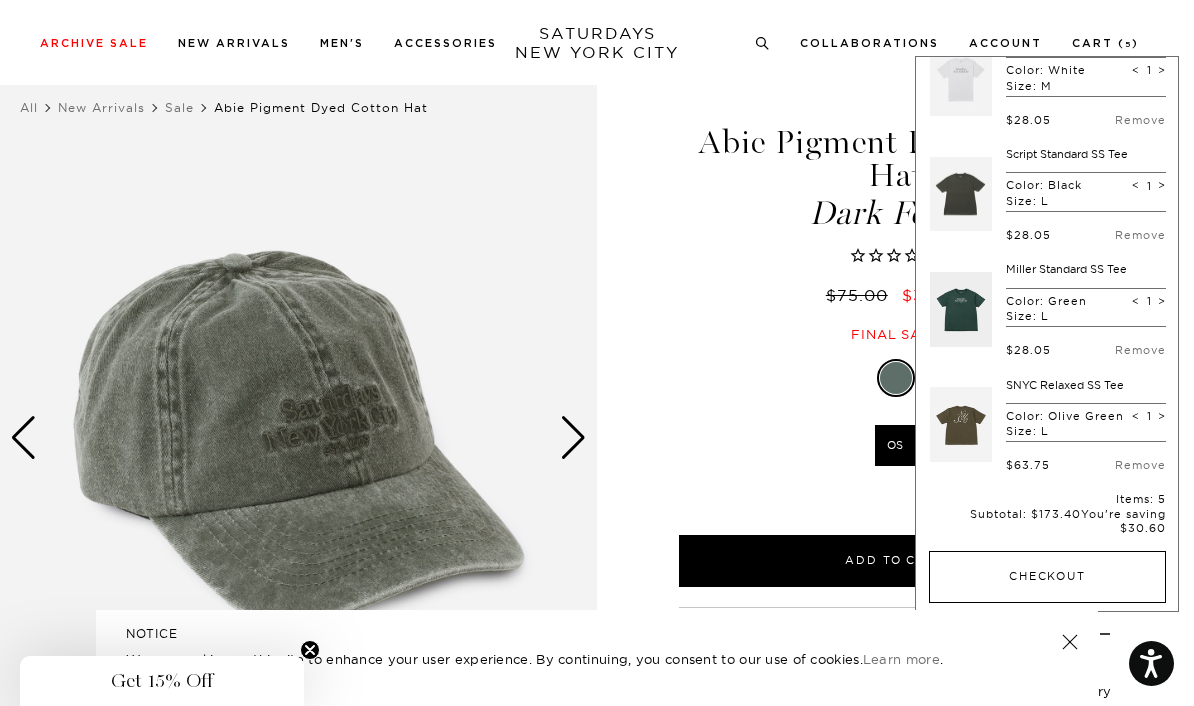 click on "Checkout" at bounding box center [1047, 577] 